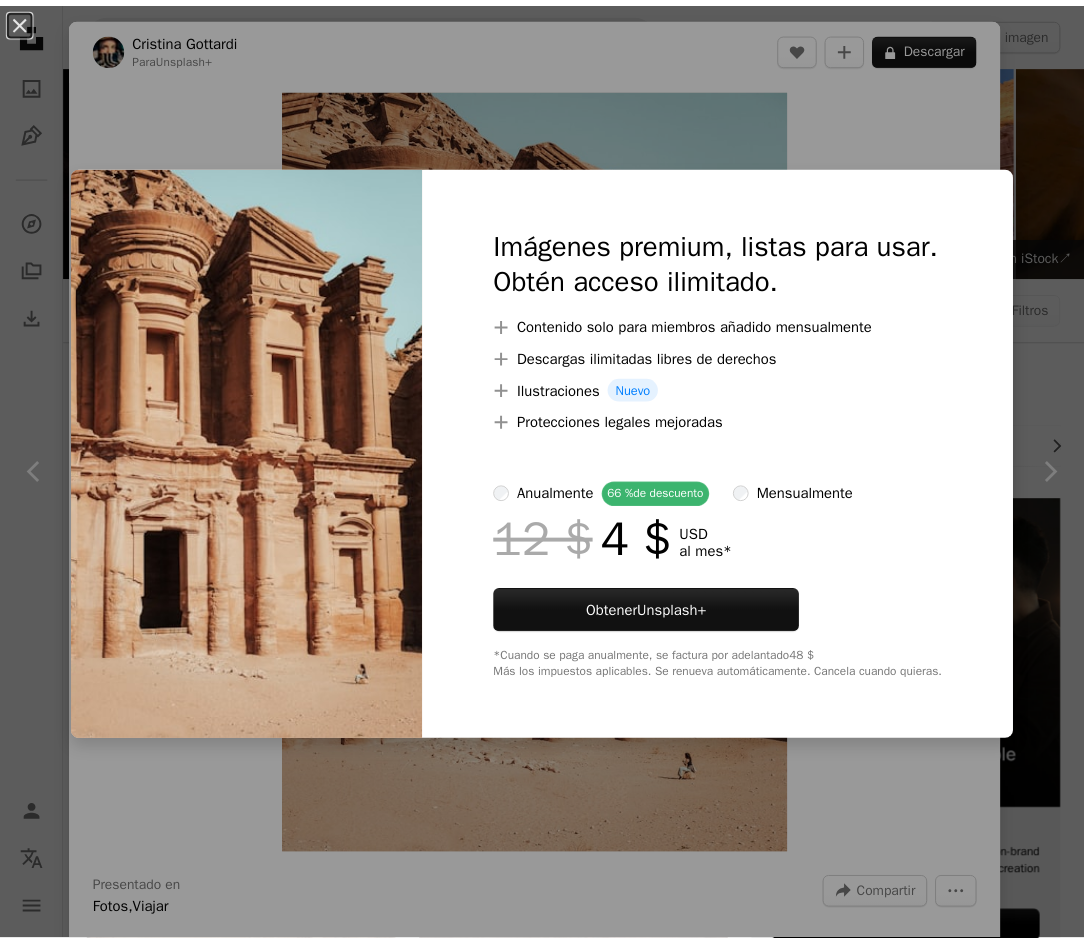 scroll, scrollTop: 1000, scrollLeft: 0, axis: vertical 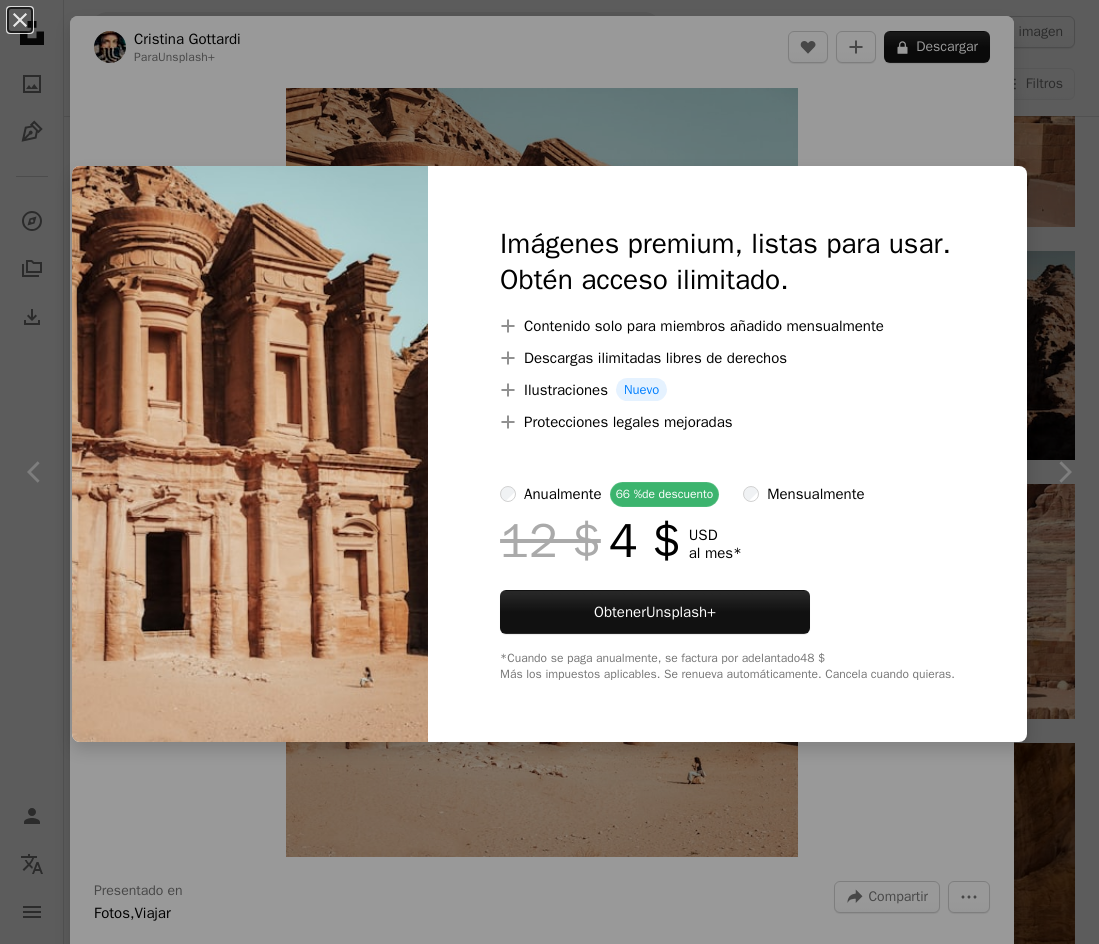 click on "An X shape Imágenes premium, listas para usar. Obtén acceso ilimitado. A plus sign Contenido solo para miembros añadido mensualmente A plus sign Descargas ilimitadas libres de derechos A plus sign Ilustraciones  Nuevo A plus sign Protecciones legales mejoradas anualmente 66 %  de descuento mensualmente 12 $   4 $ USD al mes * Obtener  Unsplash+ *Cuando se paga anualmente, se factura por adelantado  48 $ Más los impuestos aplicables. Se renueva automáticamente. Cancela cuando quieras." at bounding box center [549, 472] 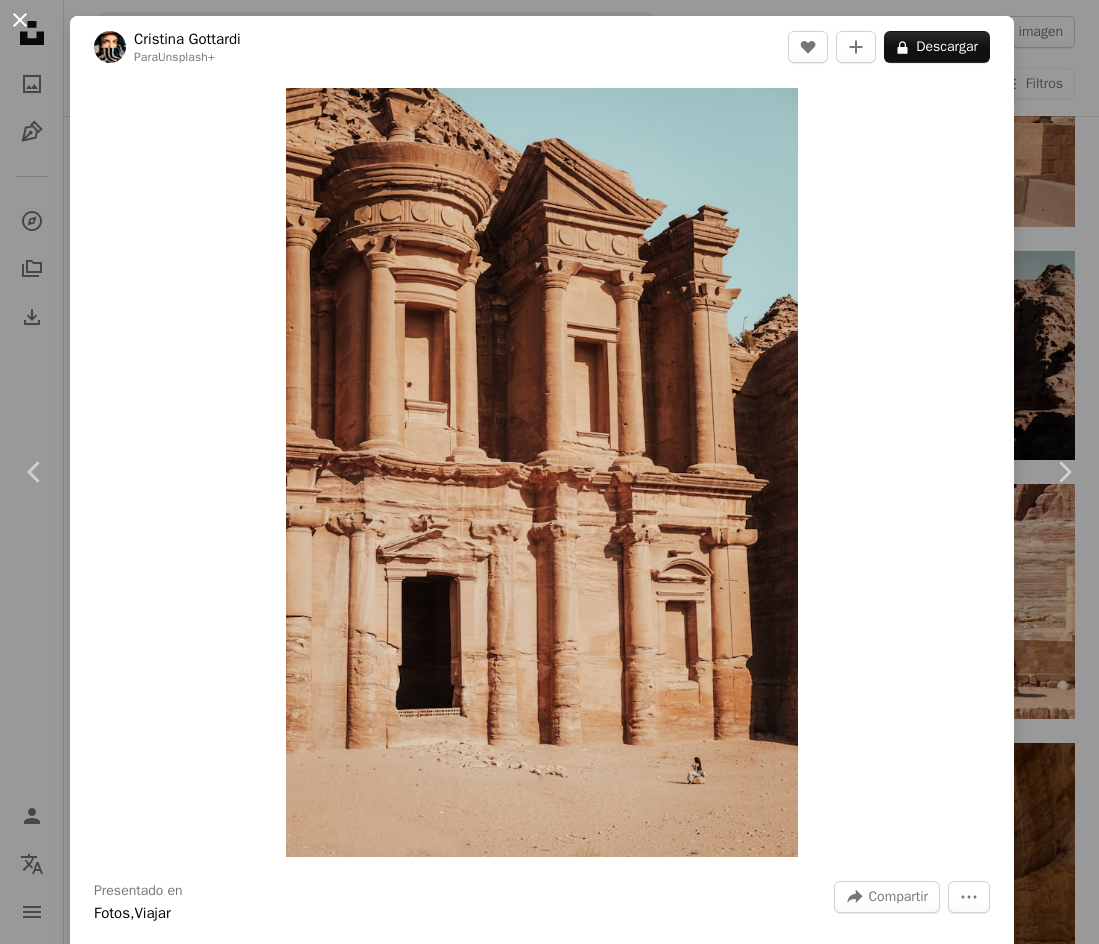 click on "An X shape" at bounding box center (20, 20) 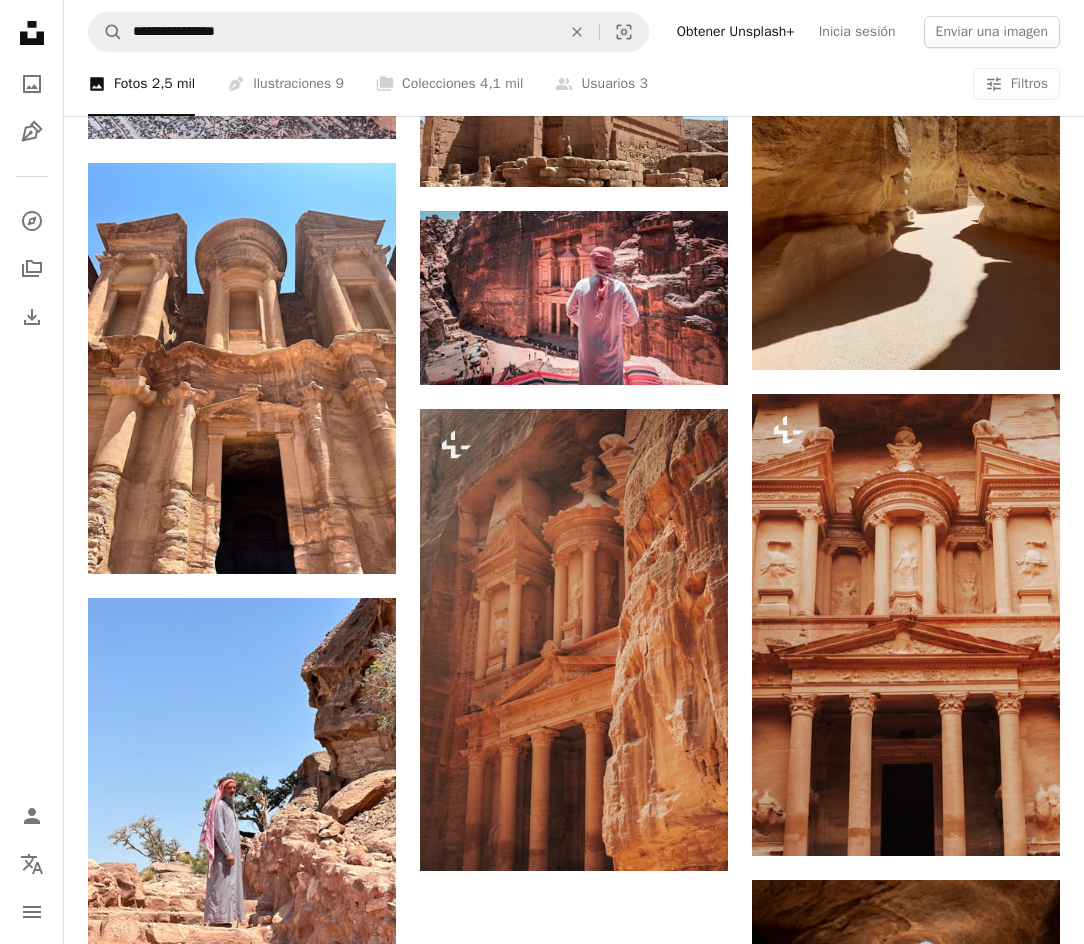 scroll, scrollTop: 1800, scrollLeft: 0, axis: vertical 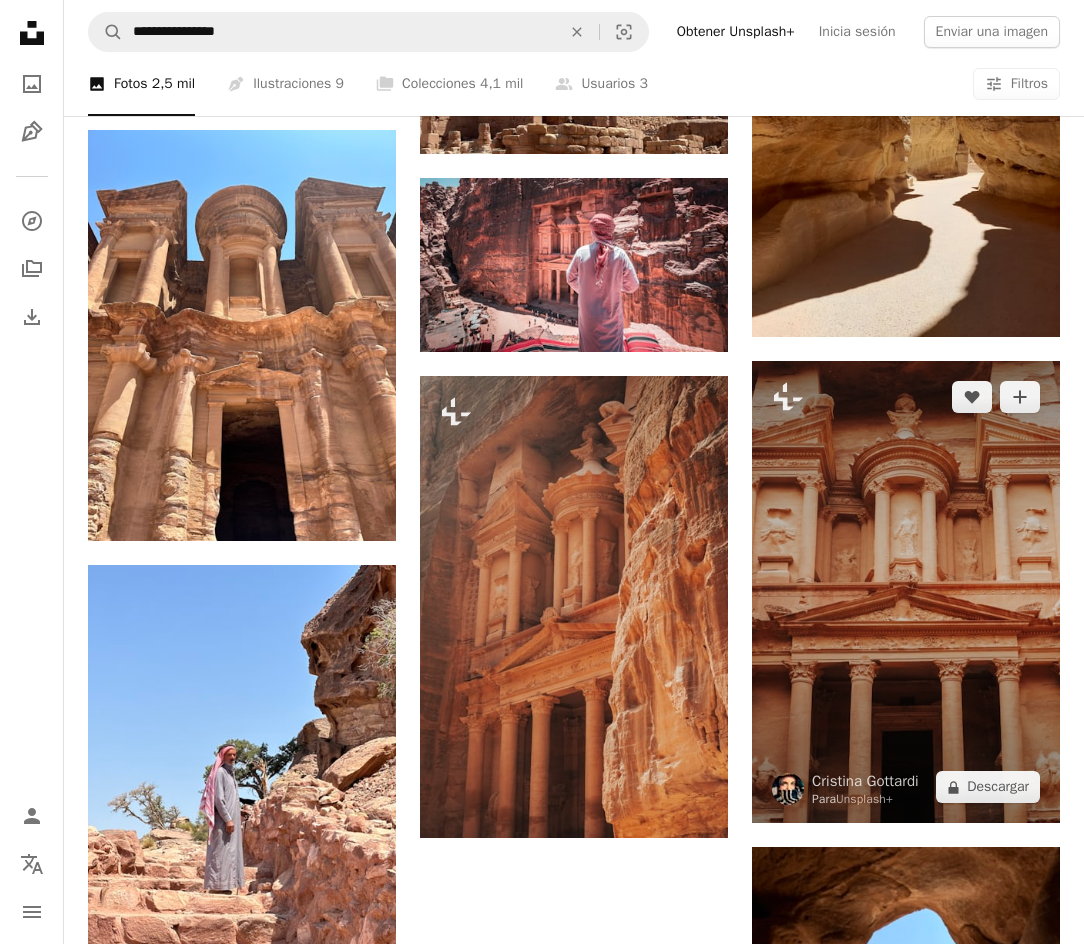 click at bounding box center (906, 592) 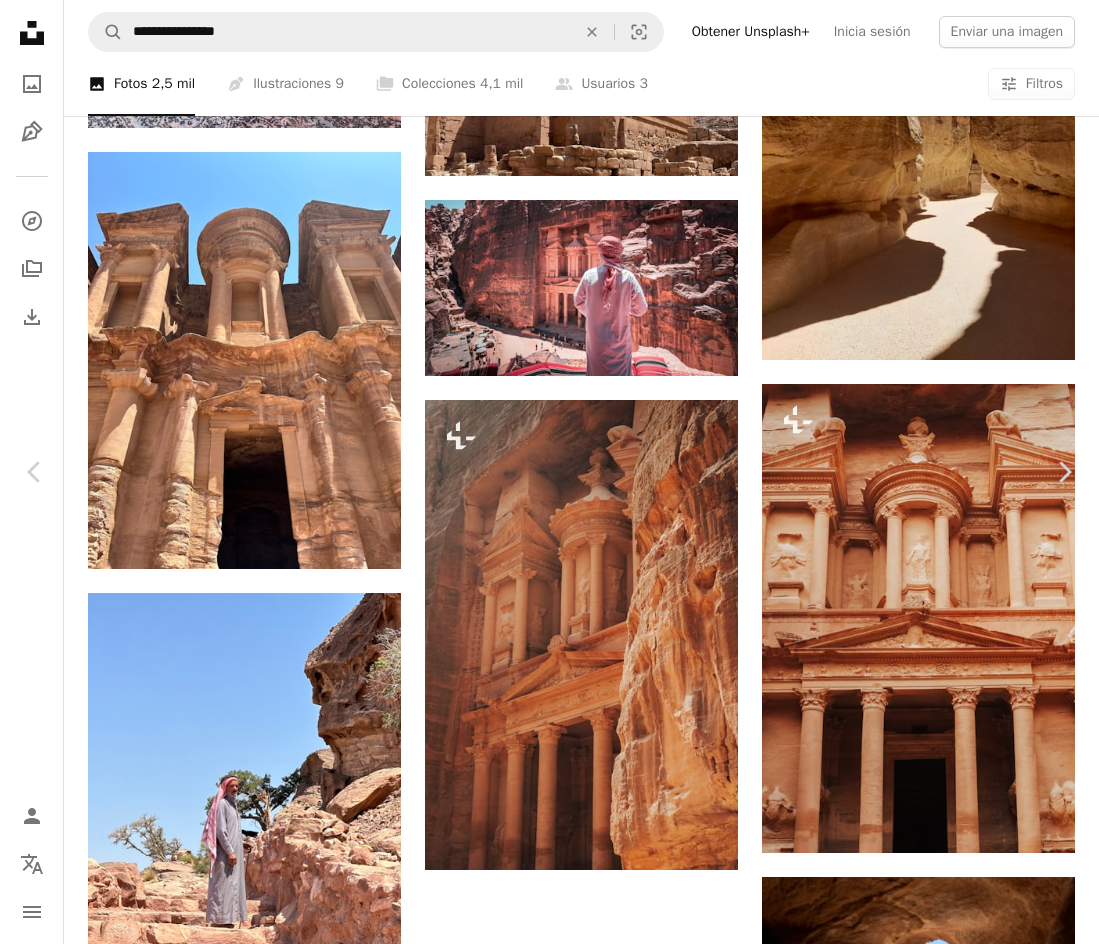 click on "An X shape" at bounding box center (20, 20) 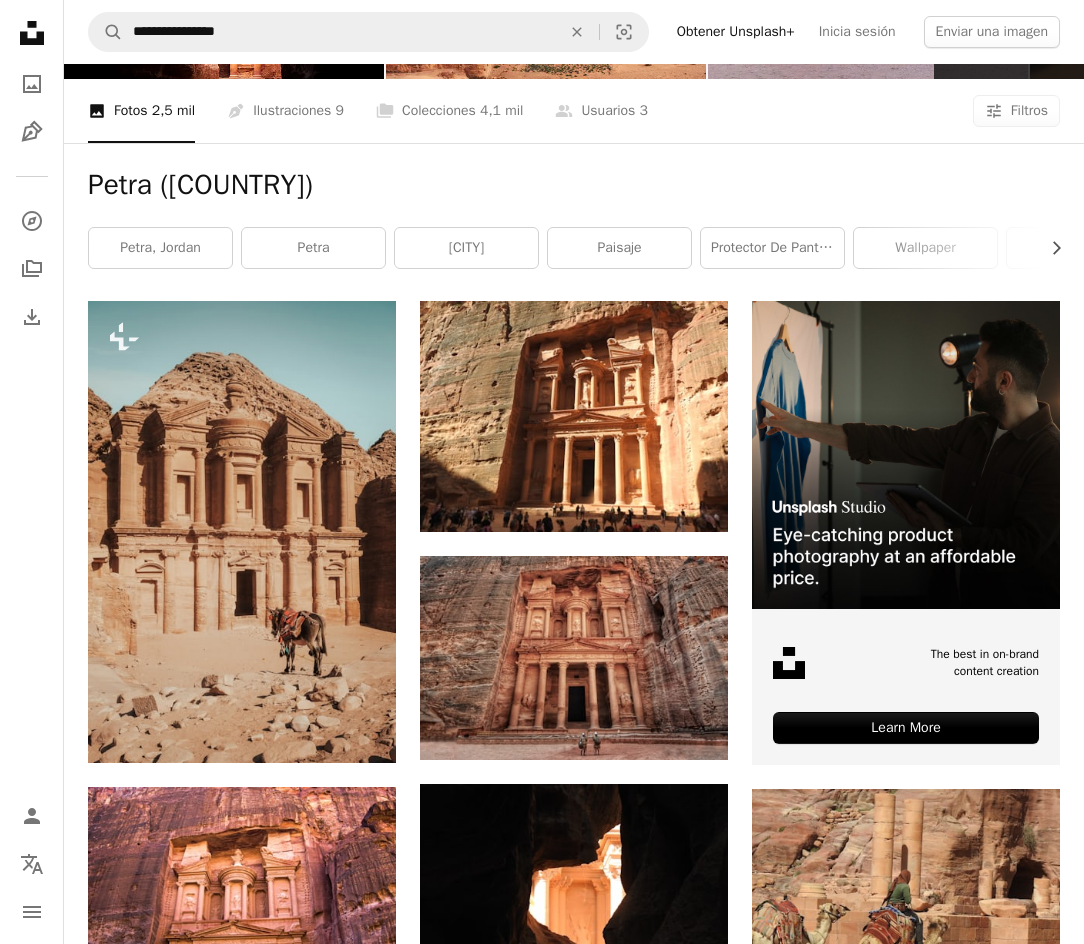 scroll, scrollTop: 200, scrollLeft: 0, axis: vertical 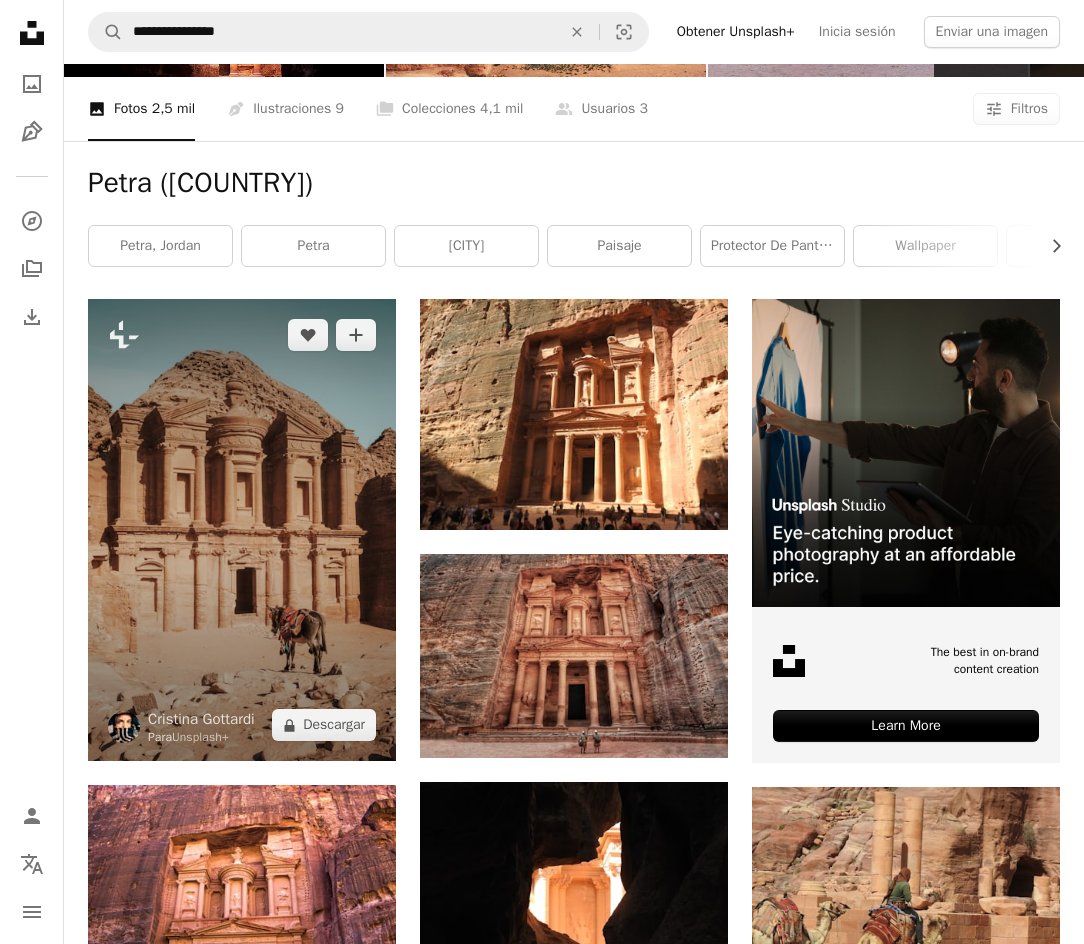 click at bounding box center [242, 530] 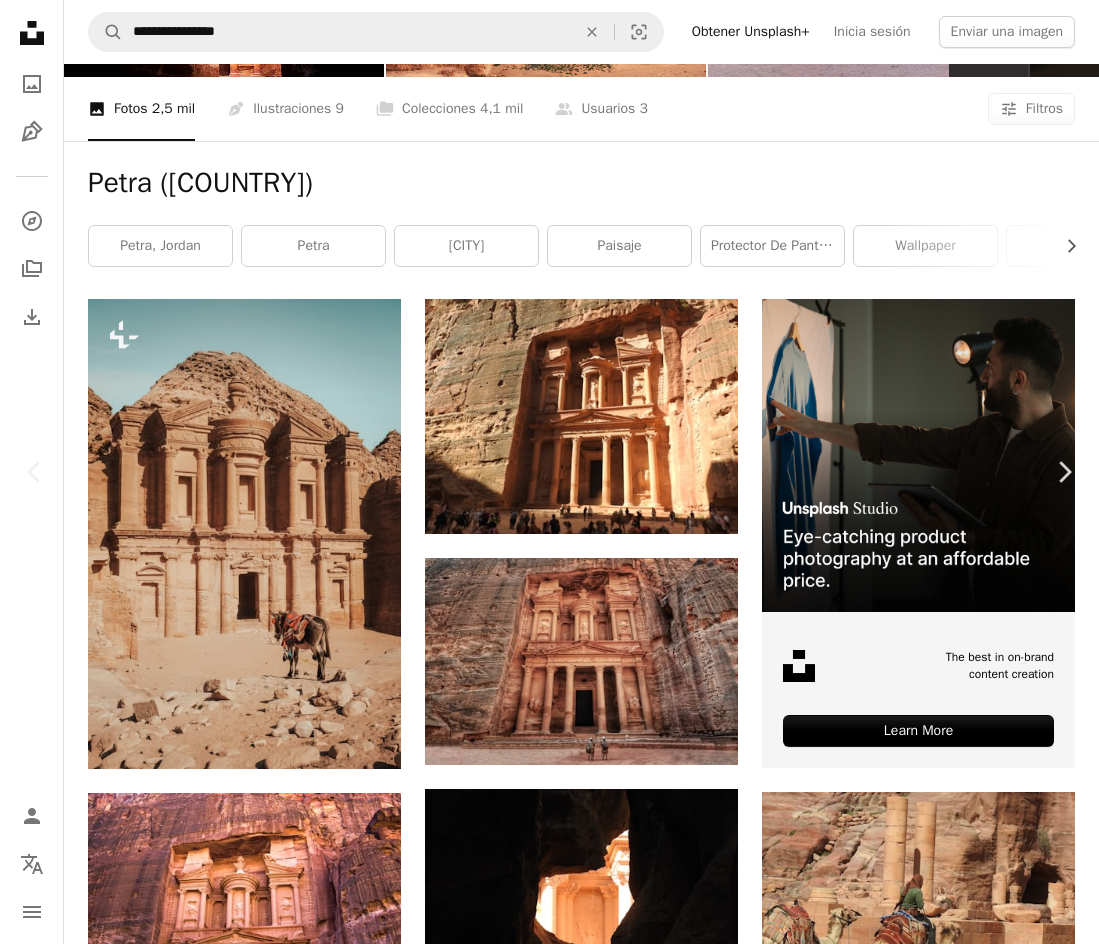 click on "An X shape" at bounding box center [20, 20] 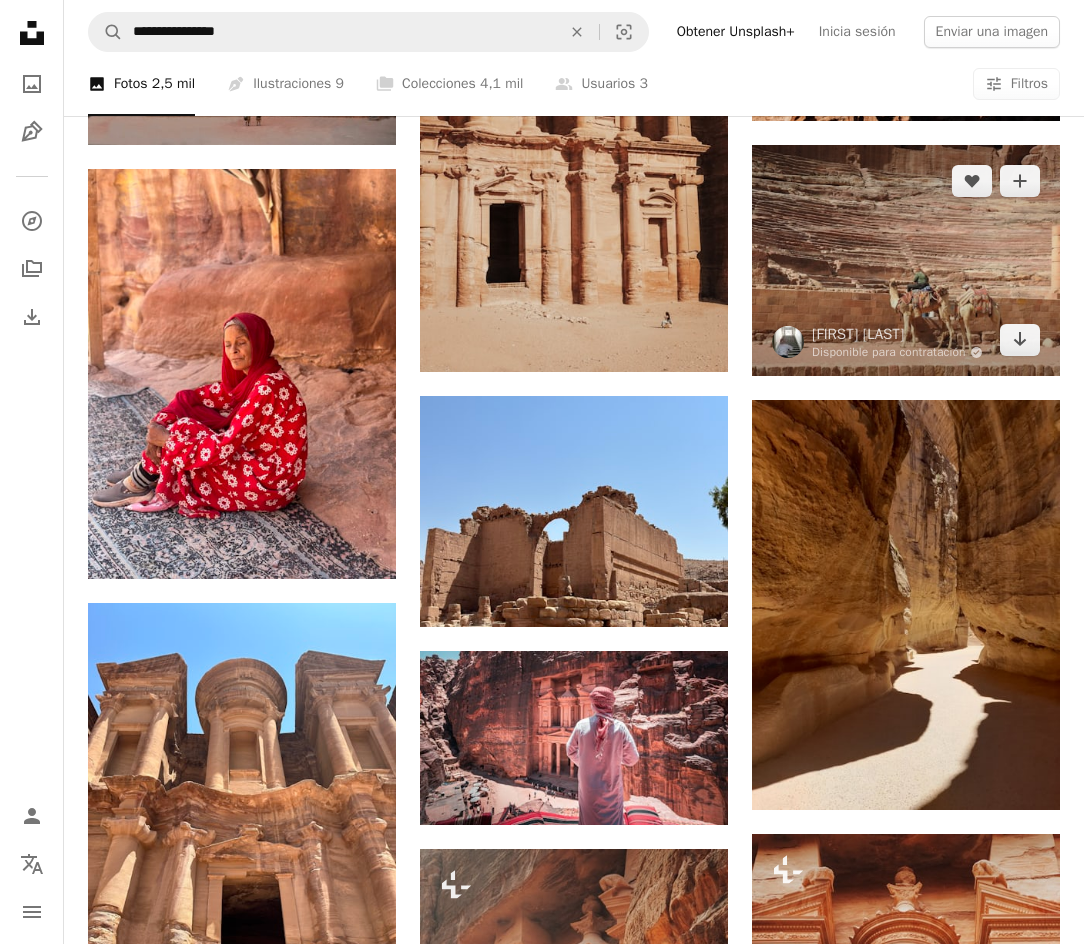 scroll, scrollTop: 1400, scrollLeft: 0, axis: vertical 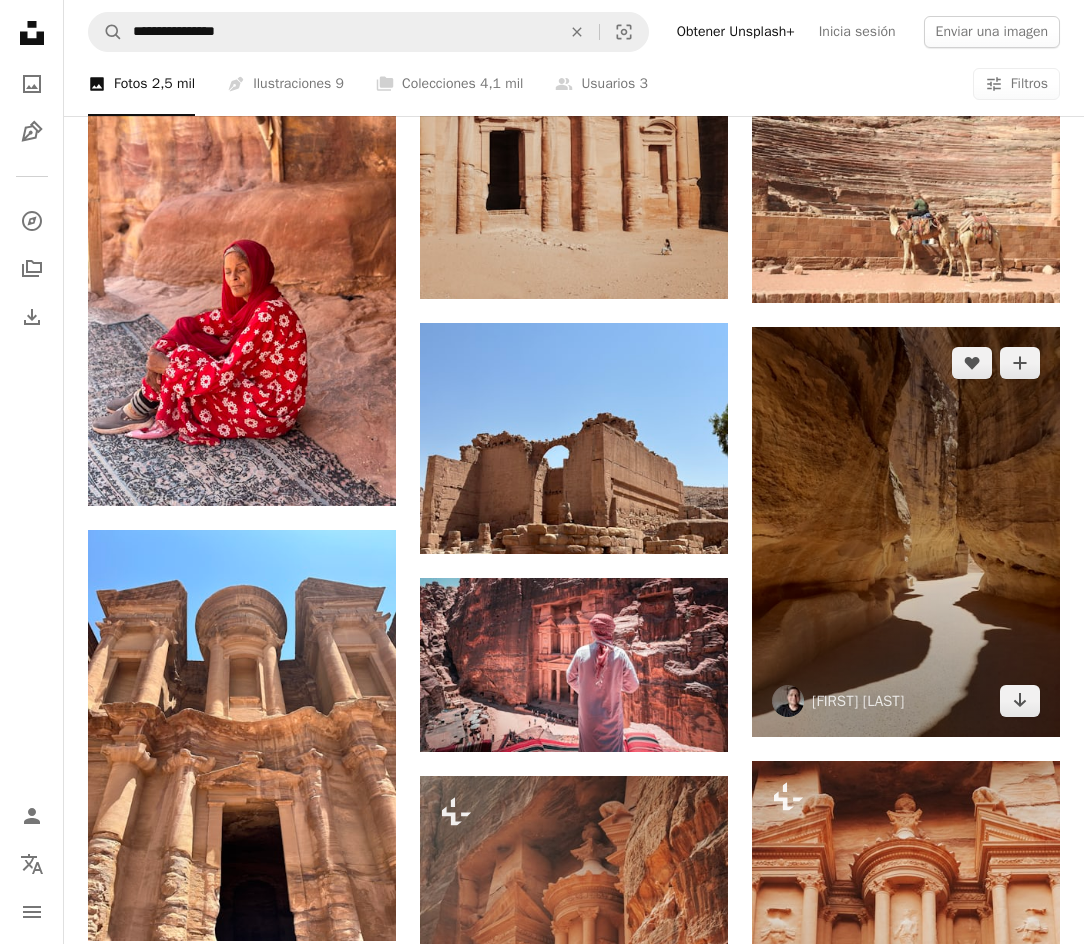 click at bounding box center [906, 532] 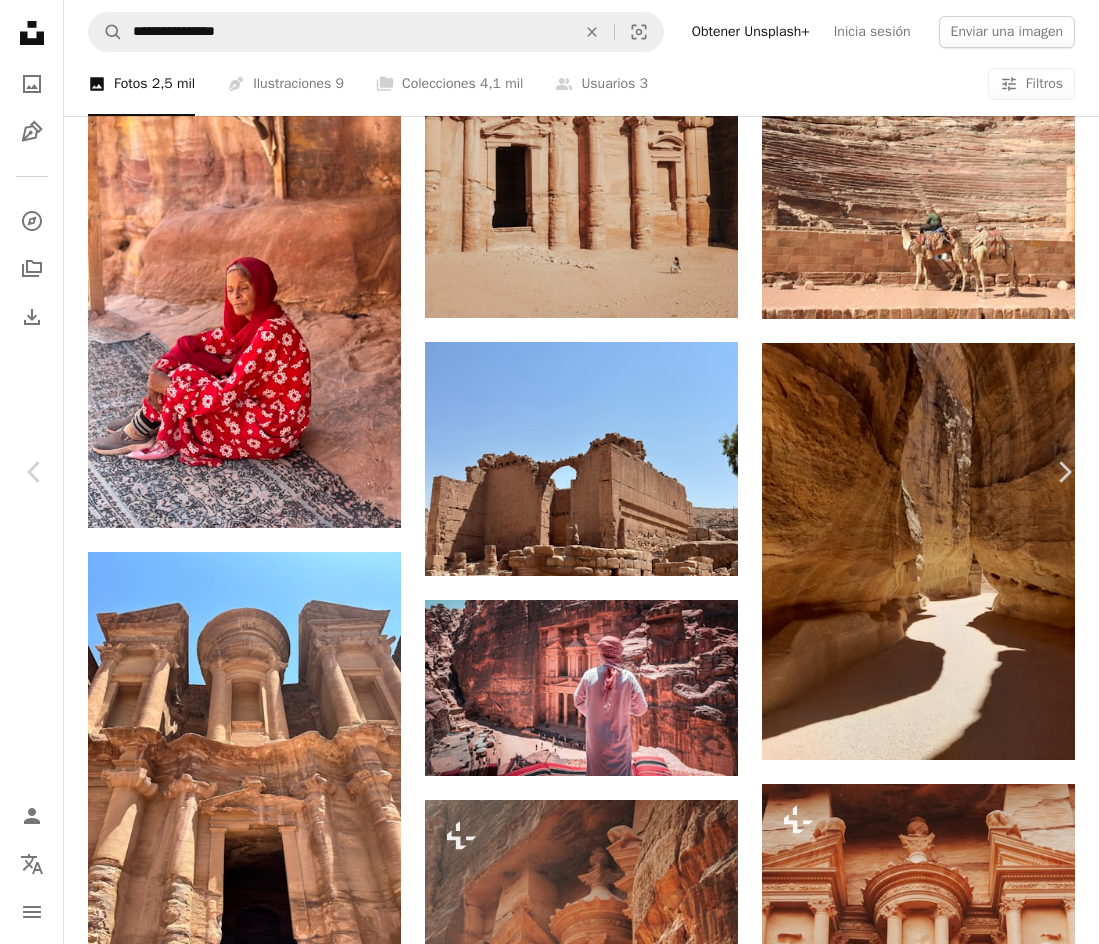 click on "An X shape" at bounding box center (20, 20) 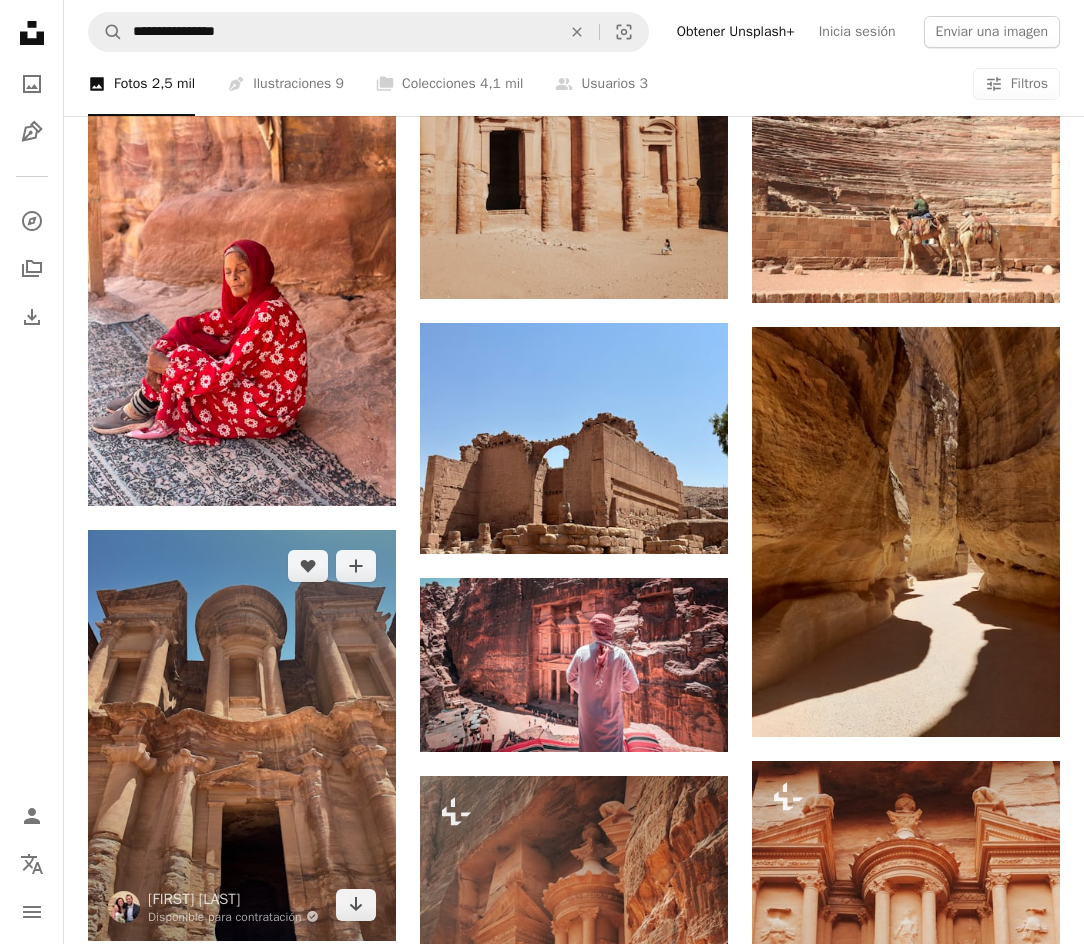 click at bounding box center (242, 735) 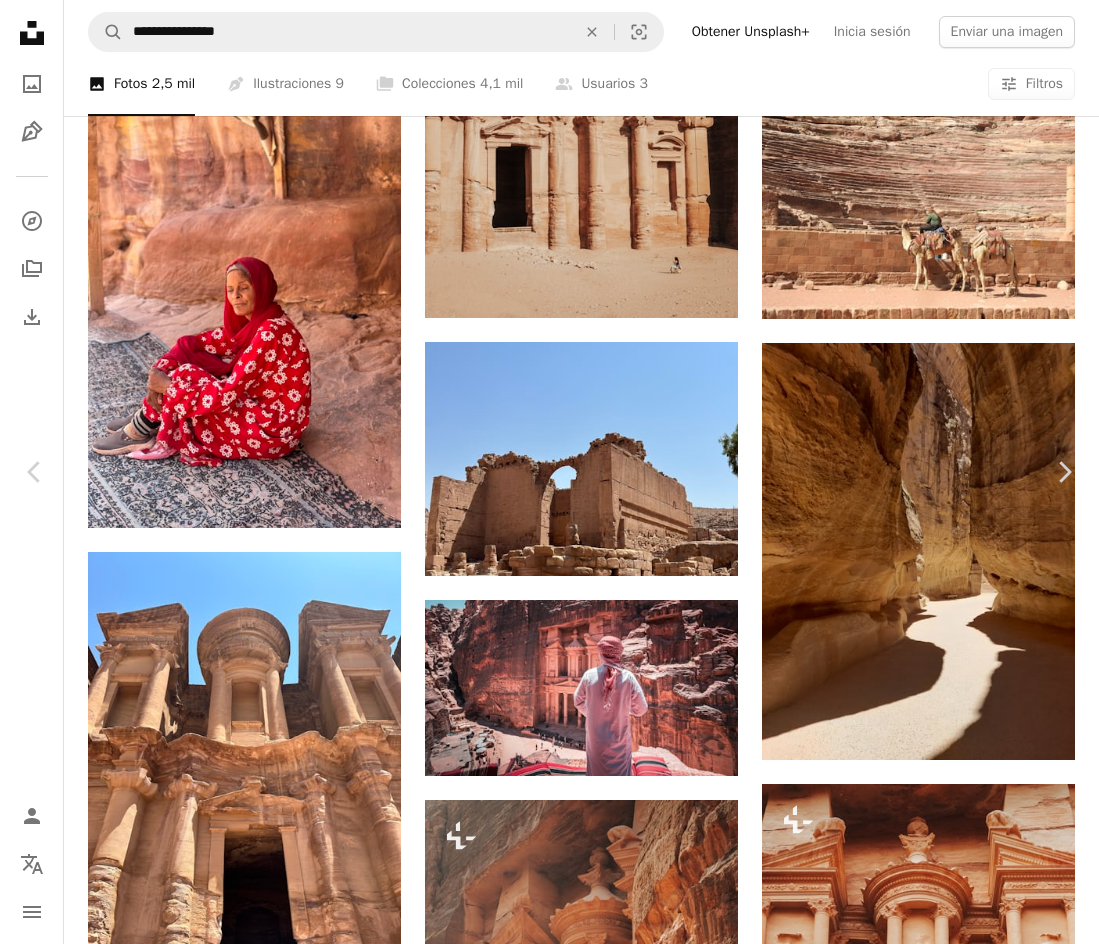click on "An X shape" at bounding box center [20, 20] 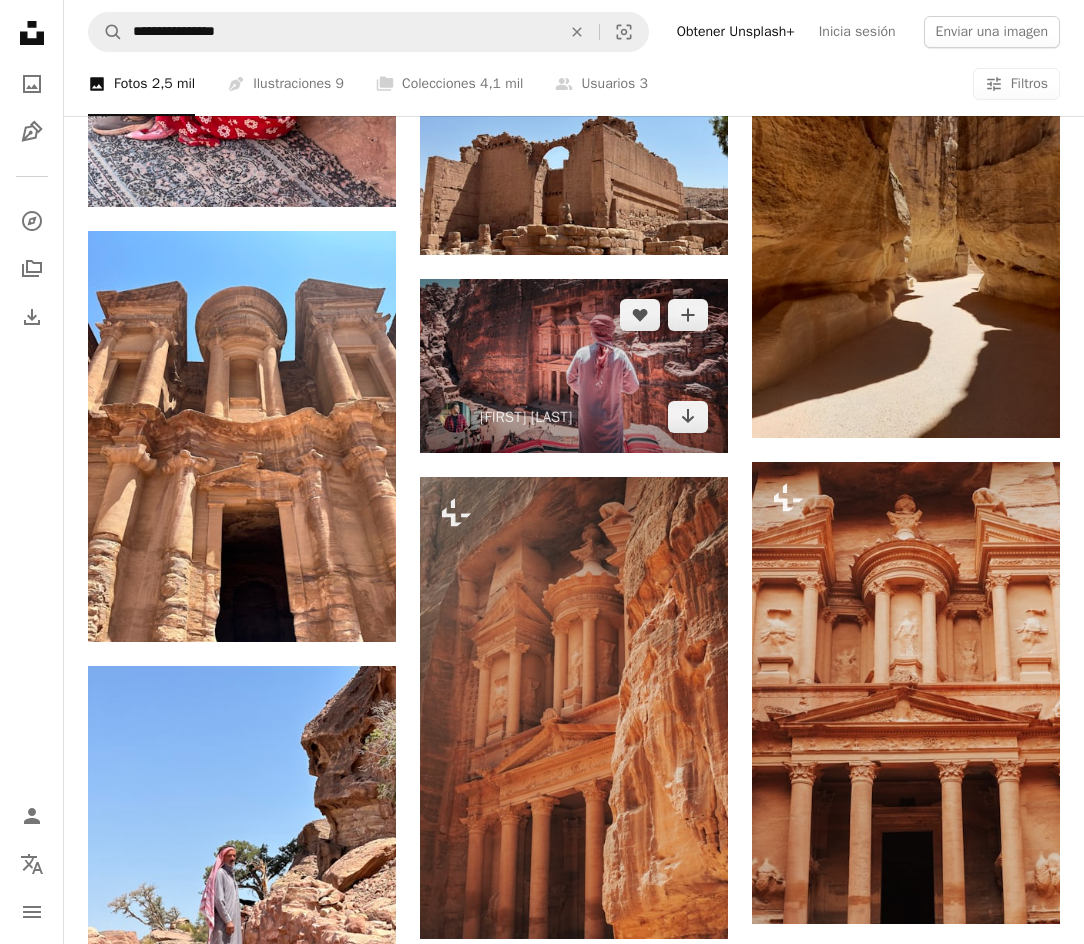 scroll, scrollTop: 1900, scrollLeft: 0, axis: vertical 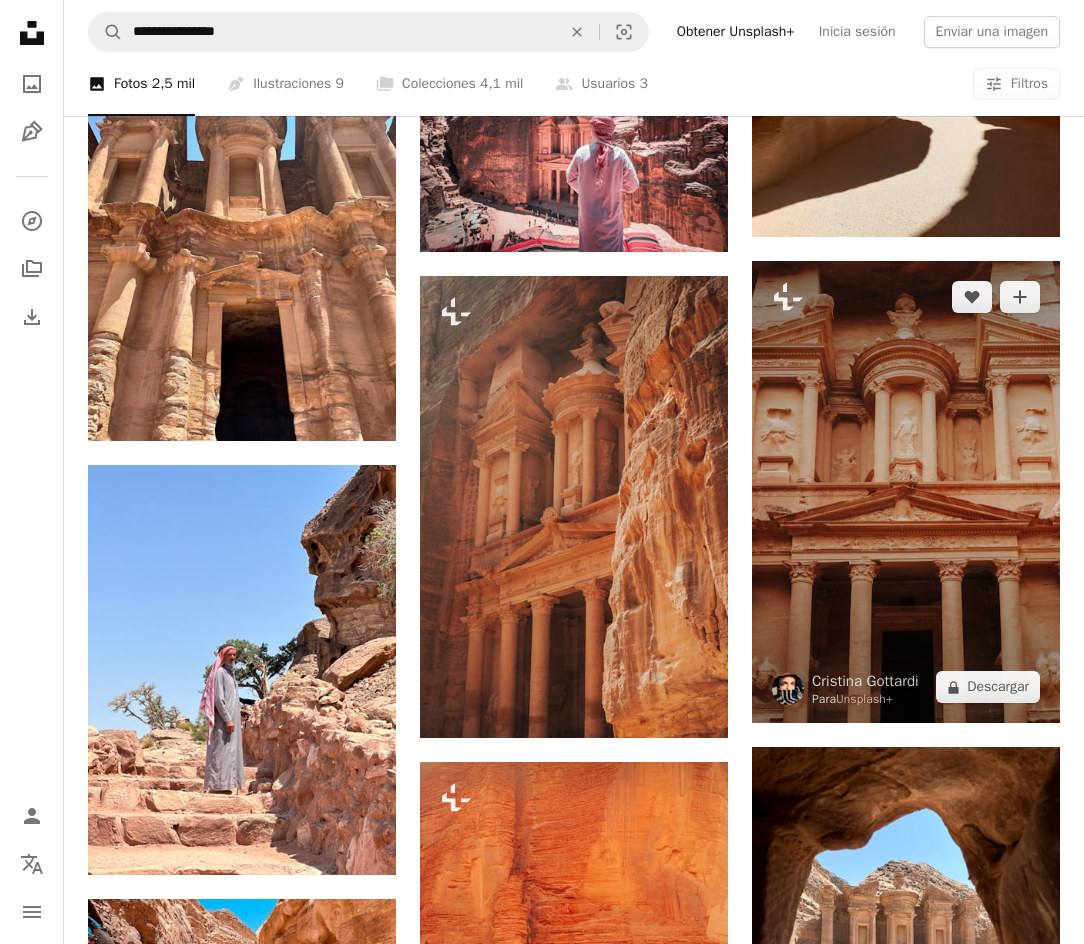 click at bounding box center [906, 492] 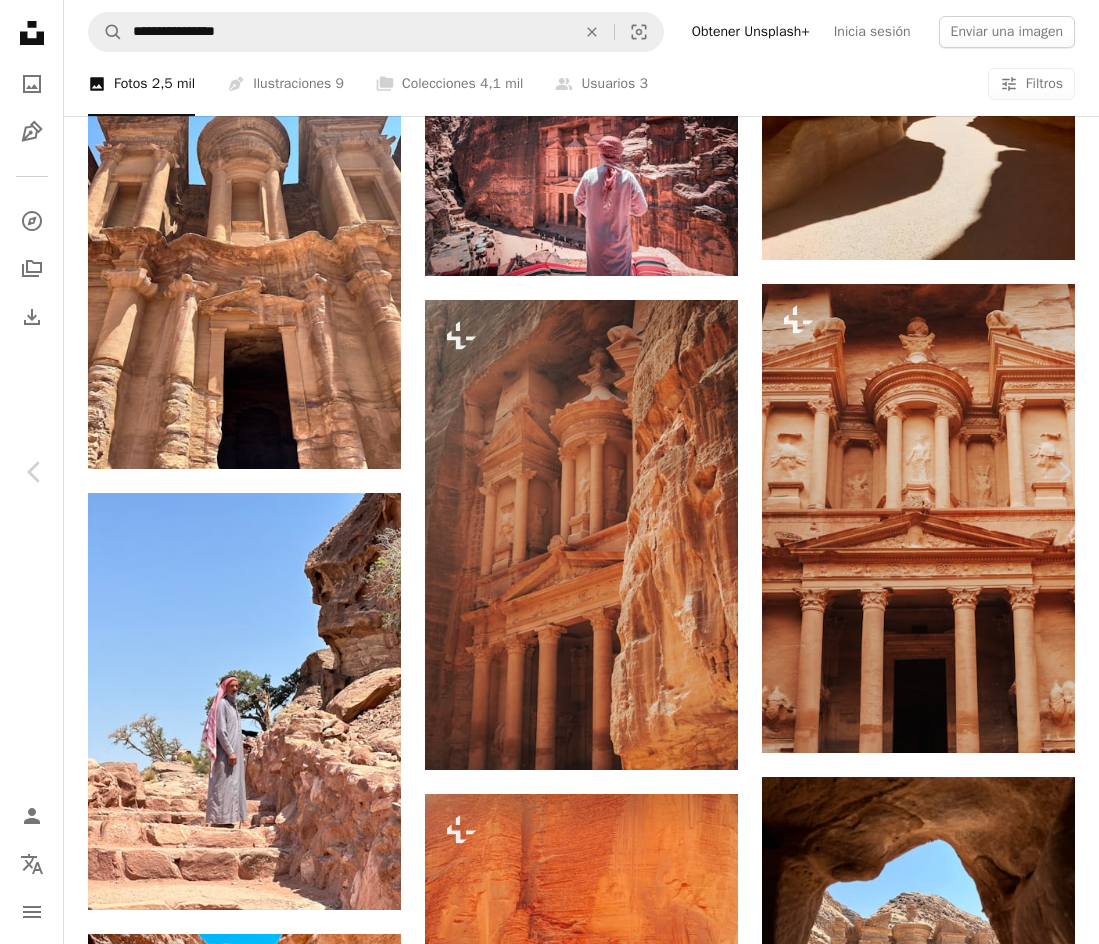 click on "An X shape" at bounding box center [20, 20] 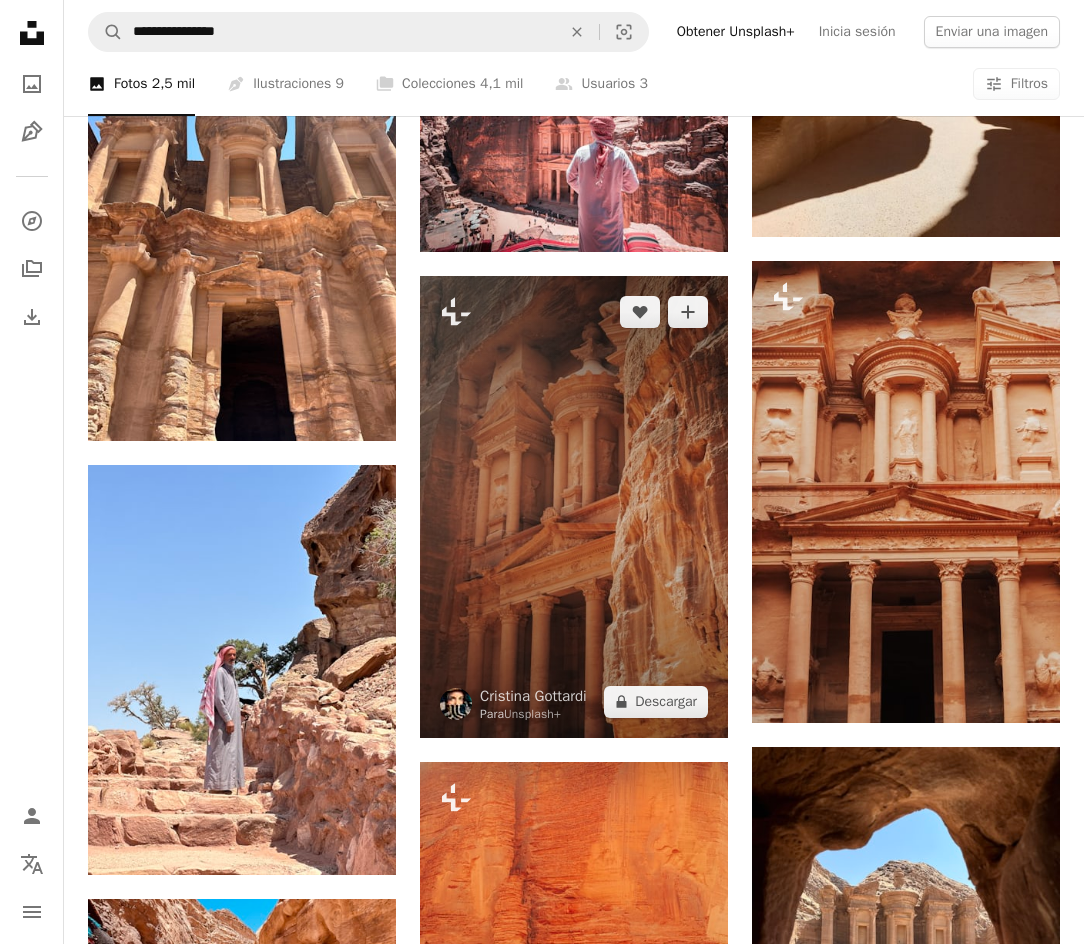 click at bounding box center [574, 507] 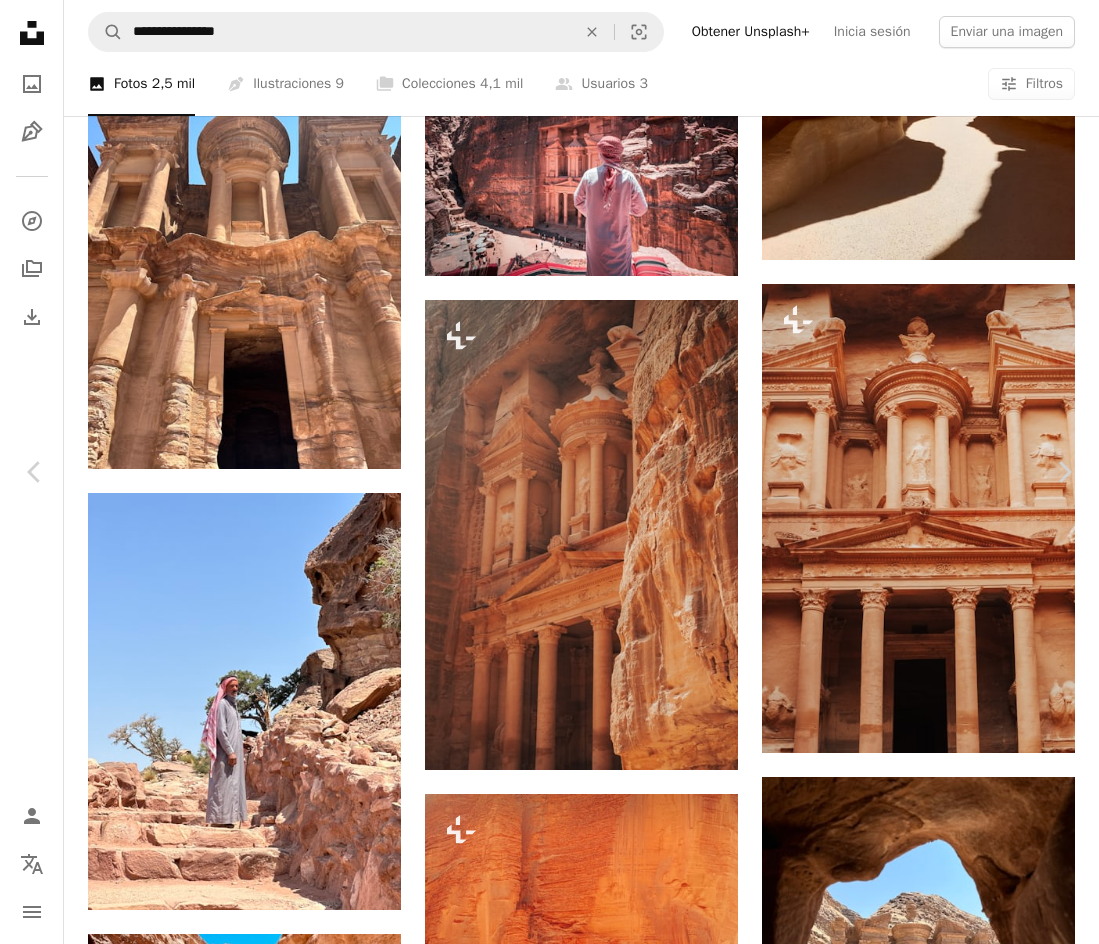 click on "An X shape" at bounding box center (20, 20) 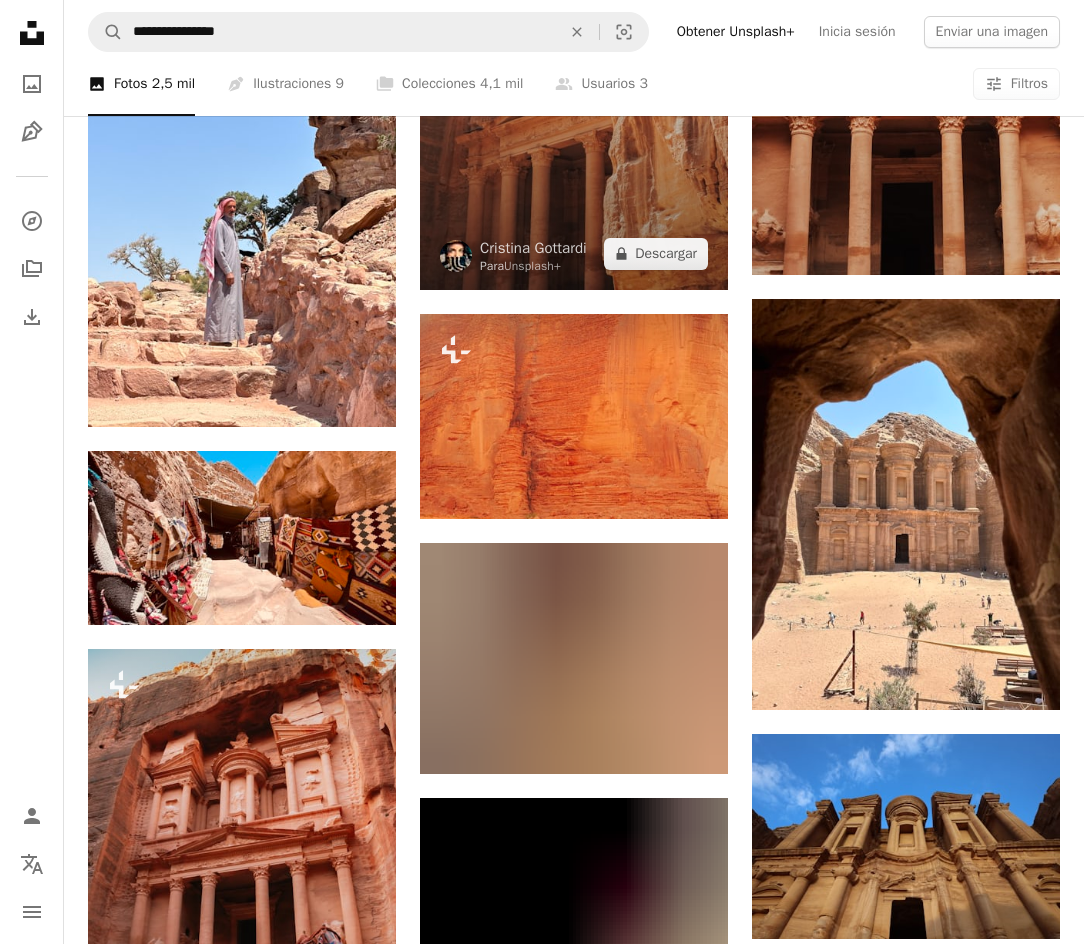 scroll, scrollTop: 2400, scrollLeft: 0, axis: vertical 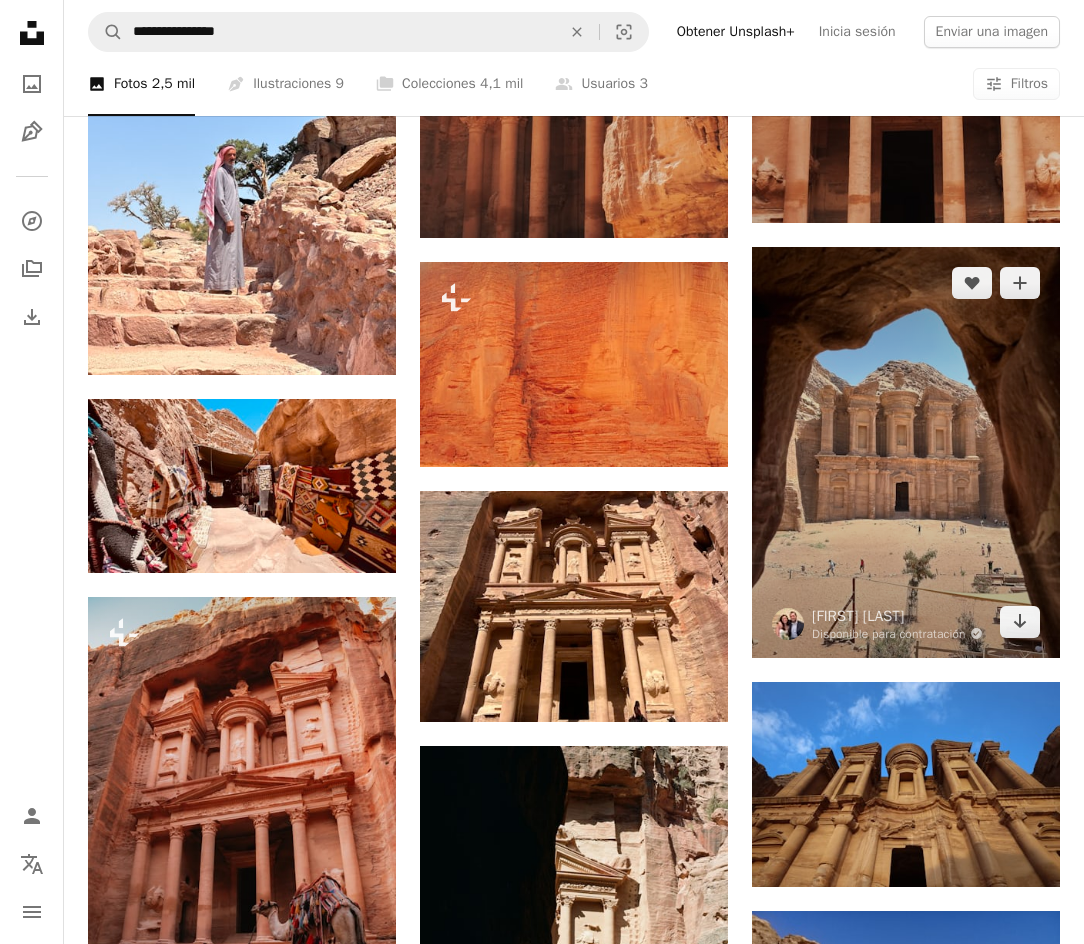 click at bounding box center [906, 452] 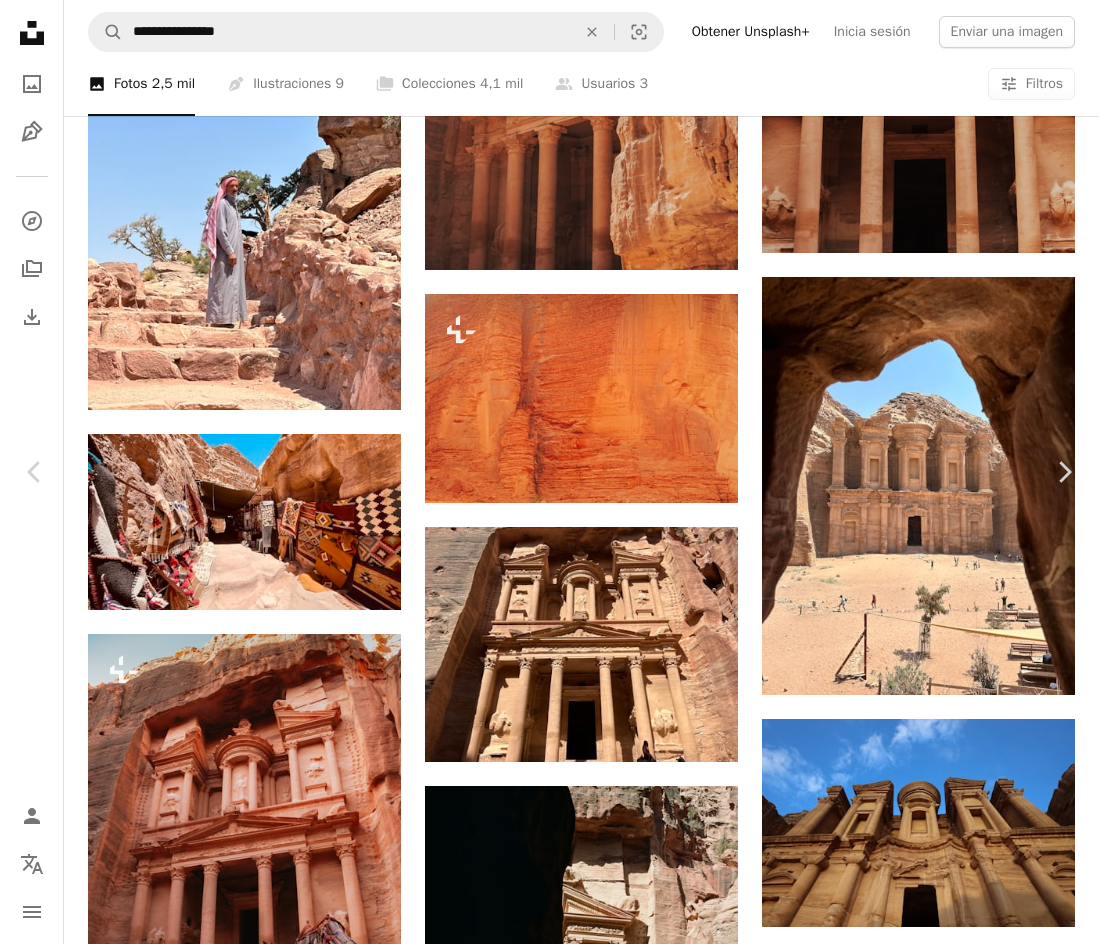 click on "Descargar gratis" at bounding box center (893, 4100) 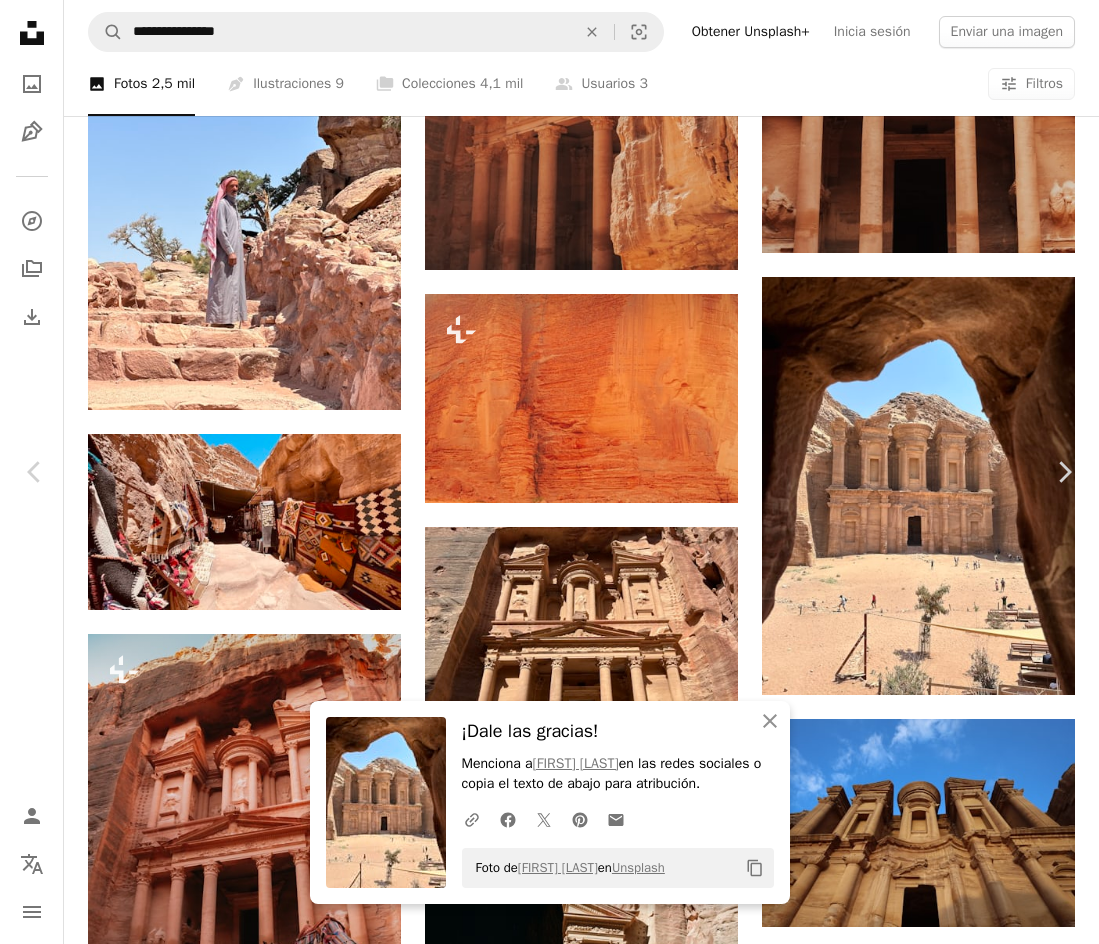 drag, startPoint x: 863, startPoint y: 628, endPoint x: 863, endPoint y: 566, distance: 62 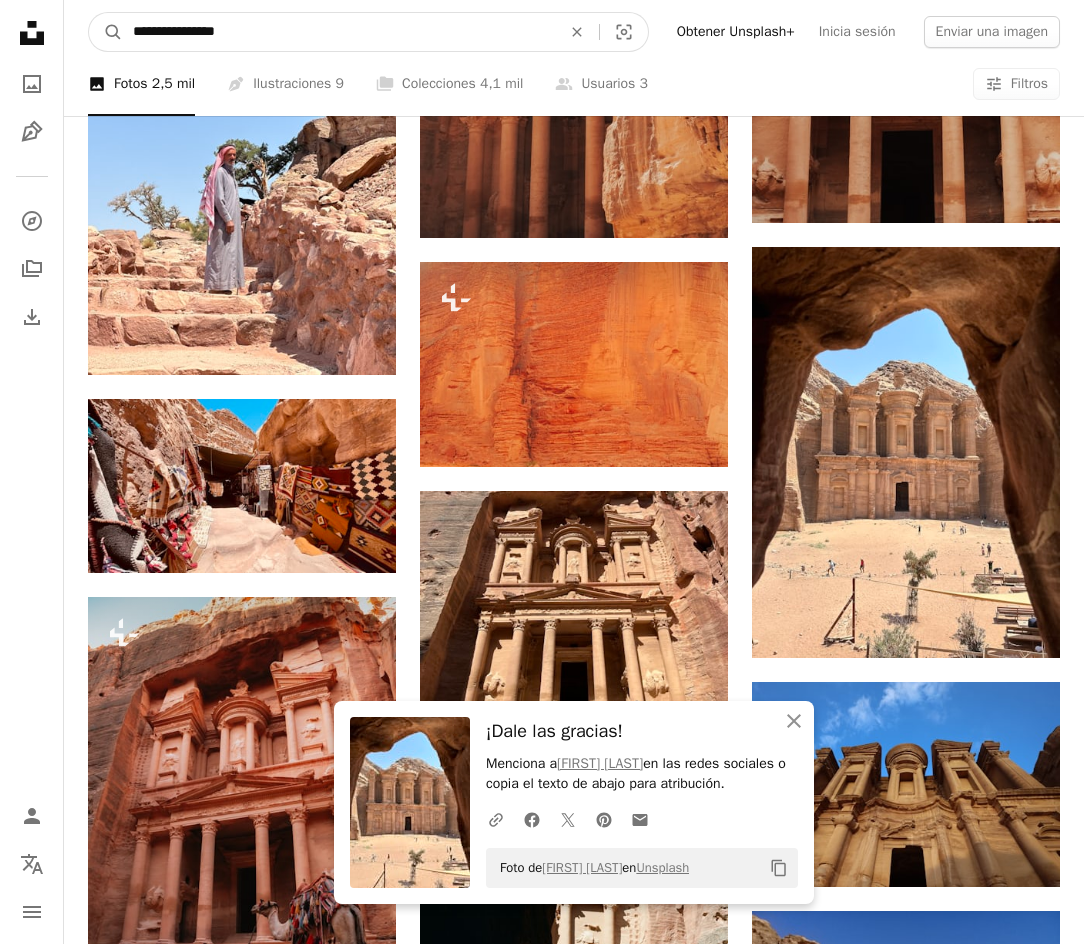 drag, startPoint x: 296, startPoint y: 39, endPoint x: 59, endPoint y: 38, distance: 237.0021 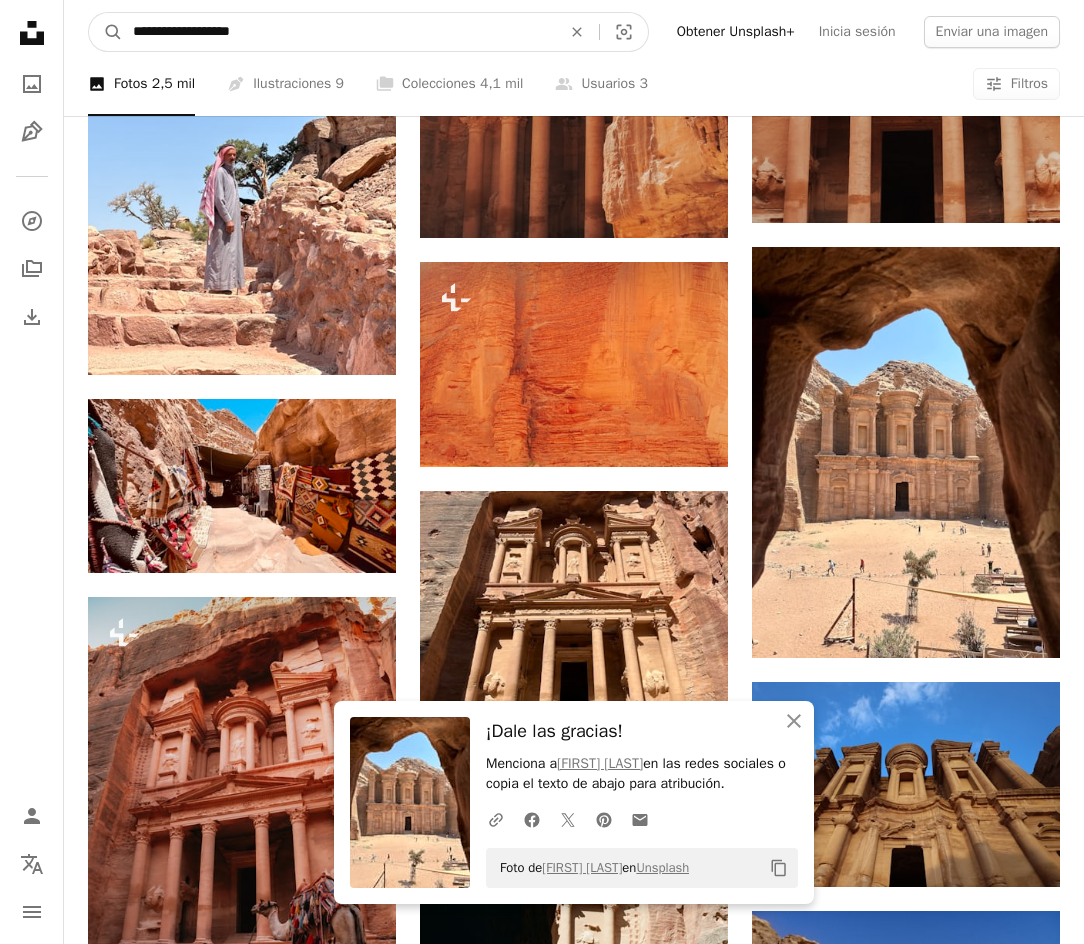 type on "**********" 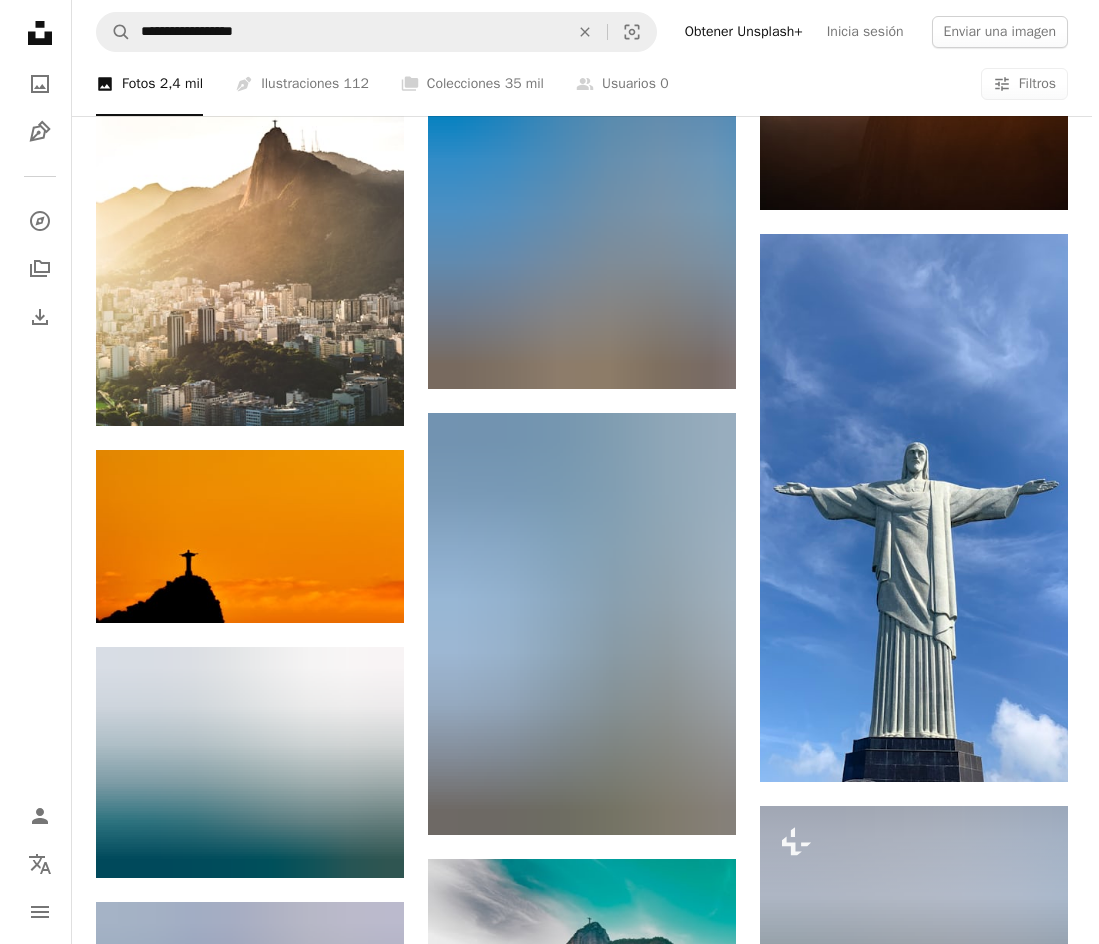 scroll, scrollTop: 1100, scrollLeft: 0, axis: vertical 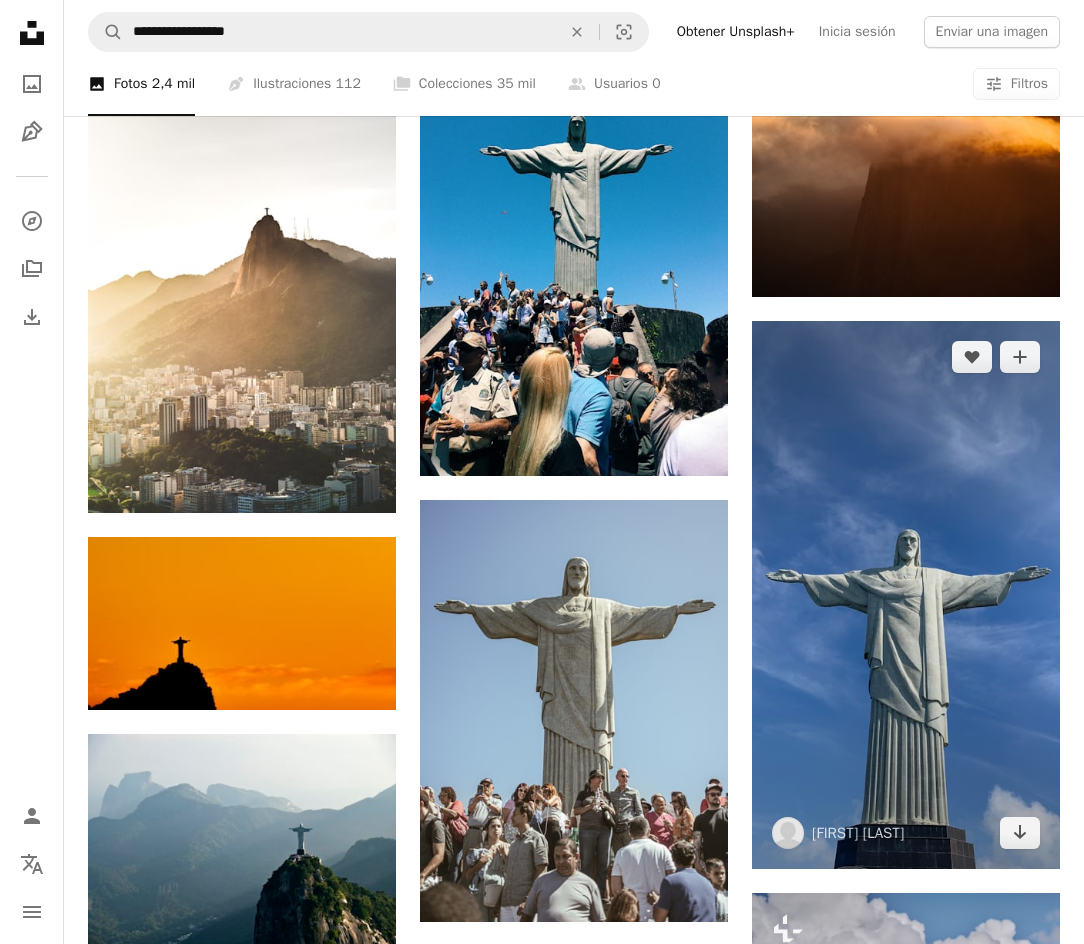click at bounding box center (906, 594) 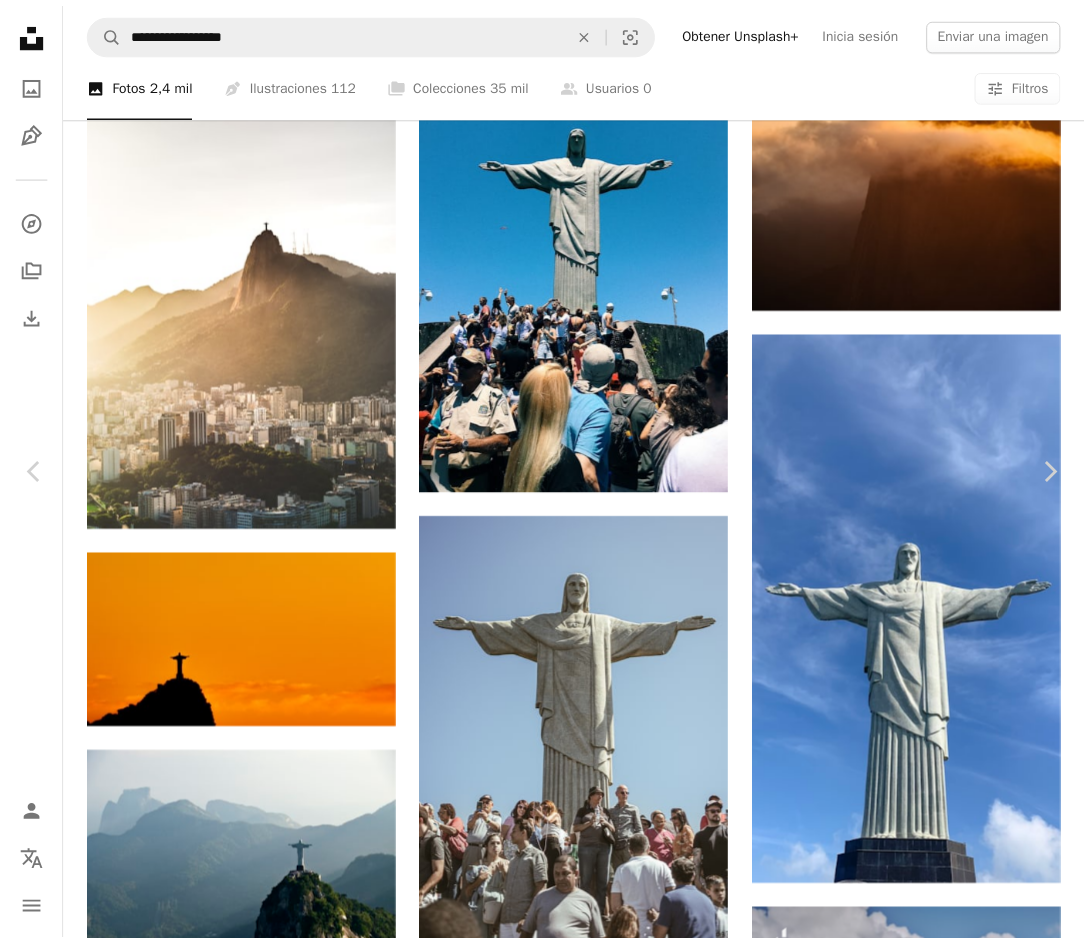 scroll, scrollTop: 0, scrollLeft: 0, axis: both 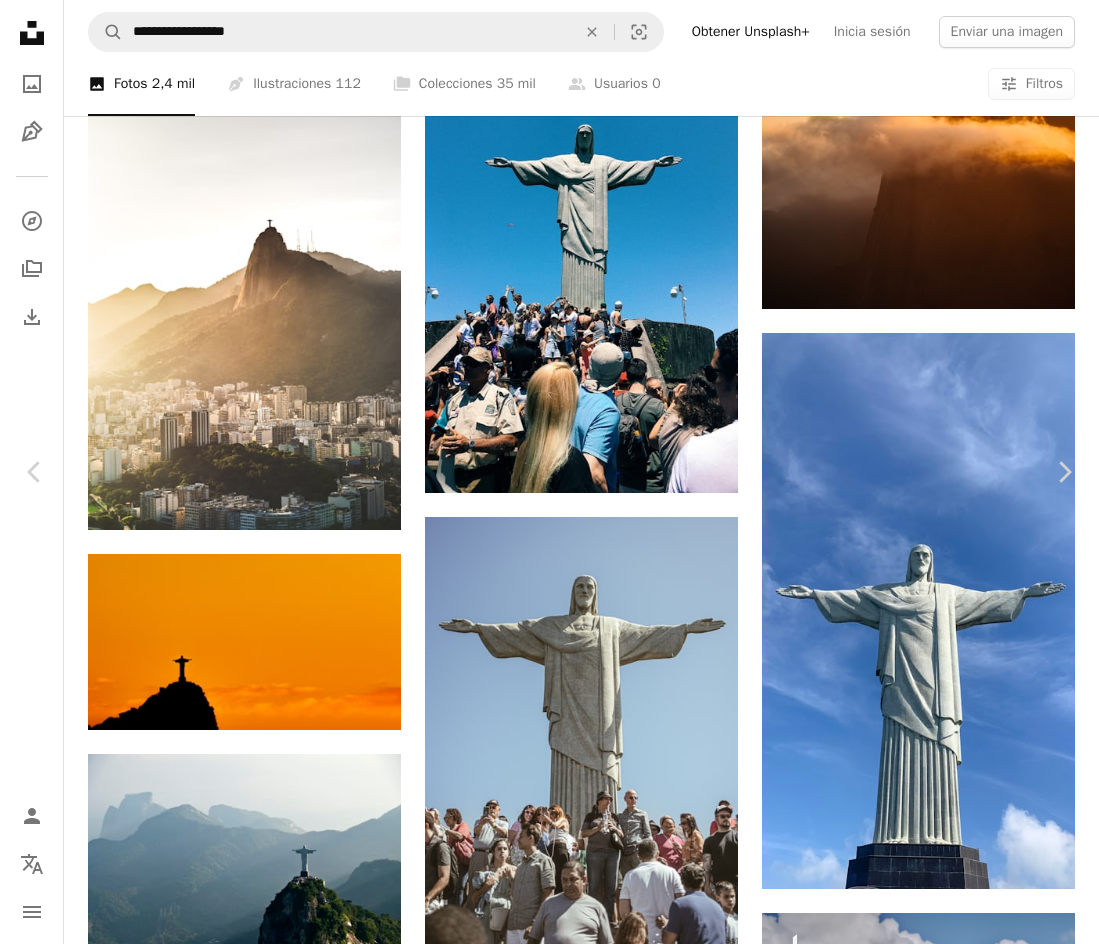 click on "Descargar gratis" at bounding box center (893, 3223) 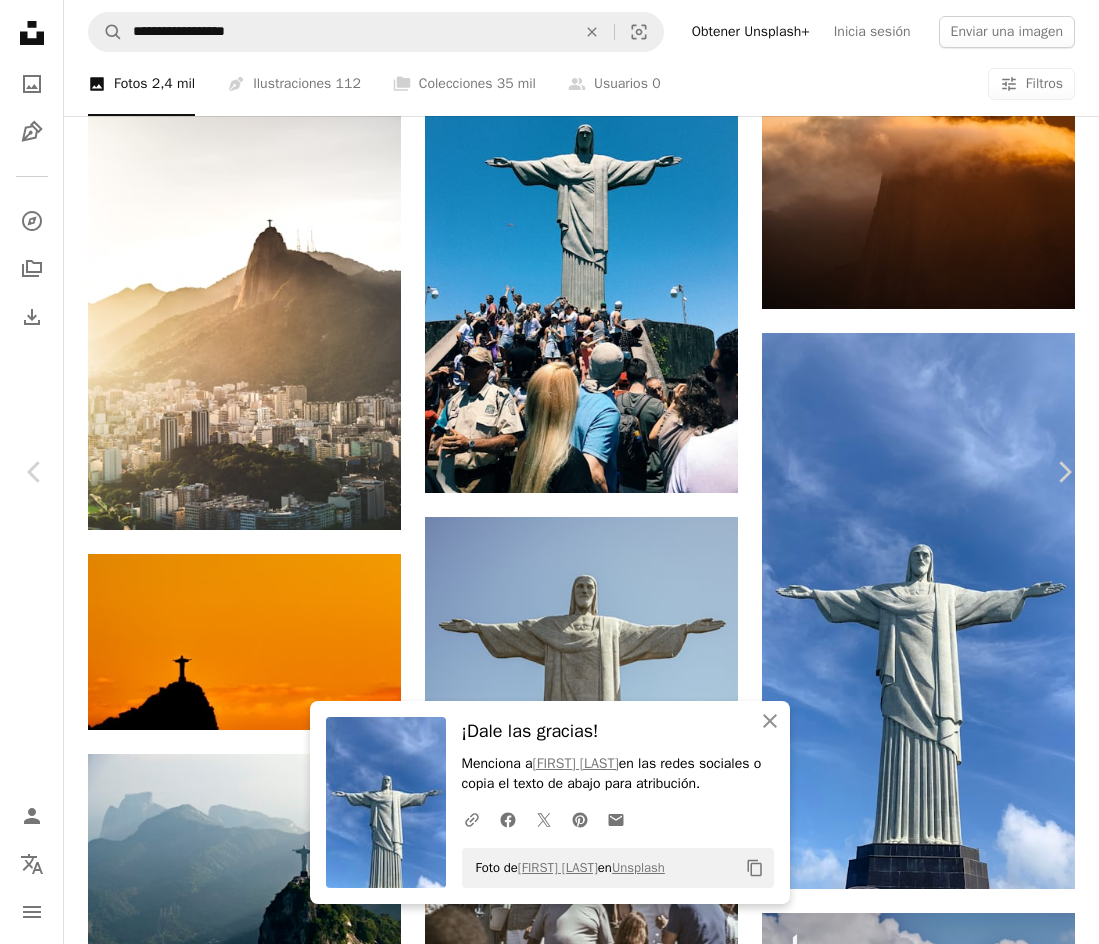 click on "An X shape" at bounding box center [20, 20] 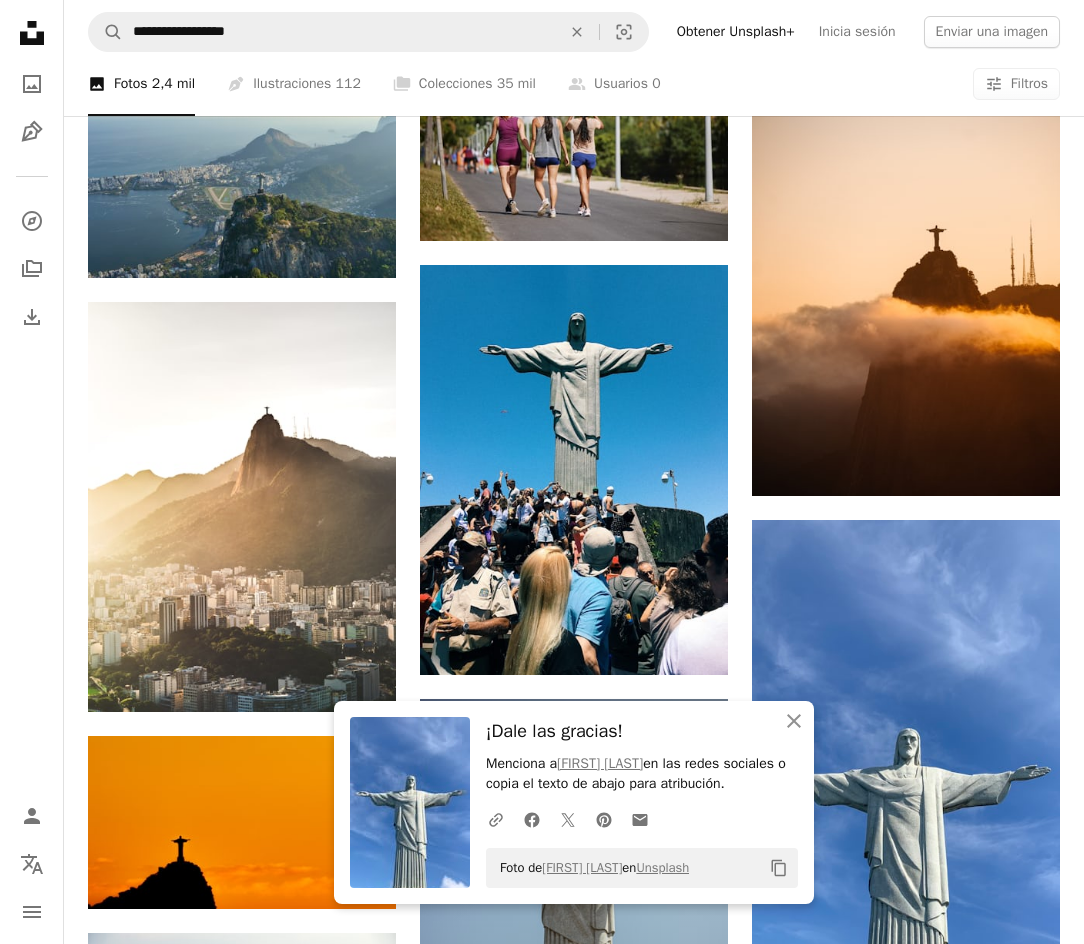 scroll, scrollTop: 1100, scrollLeft: 0, axis: vertical 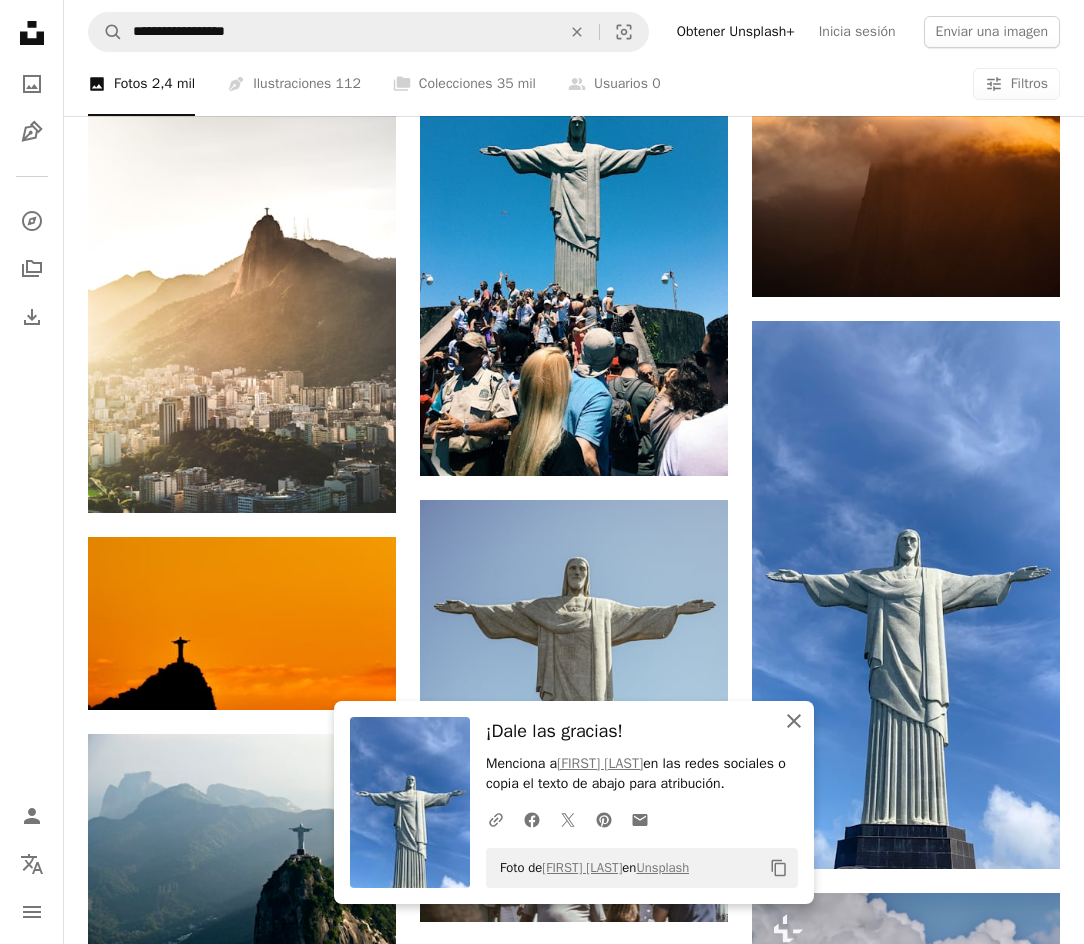 click on "An X shape" 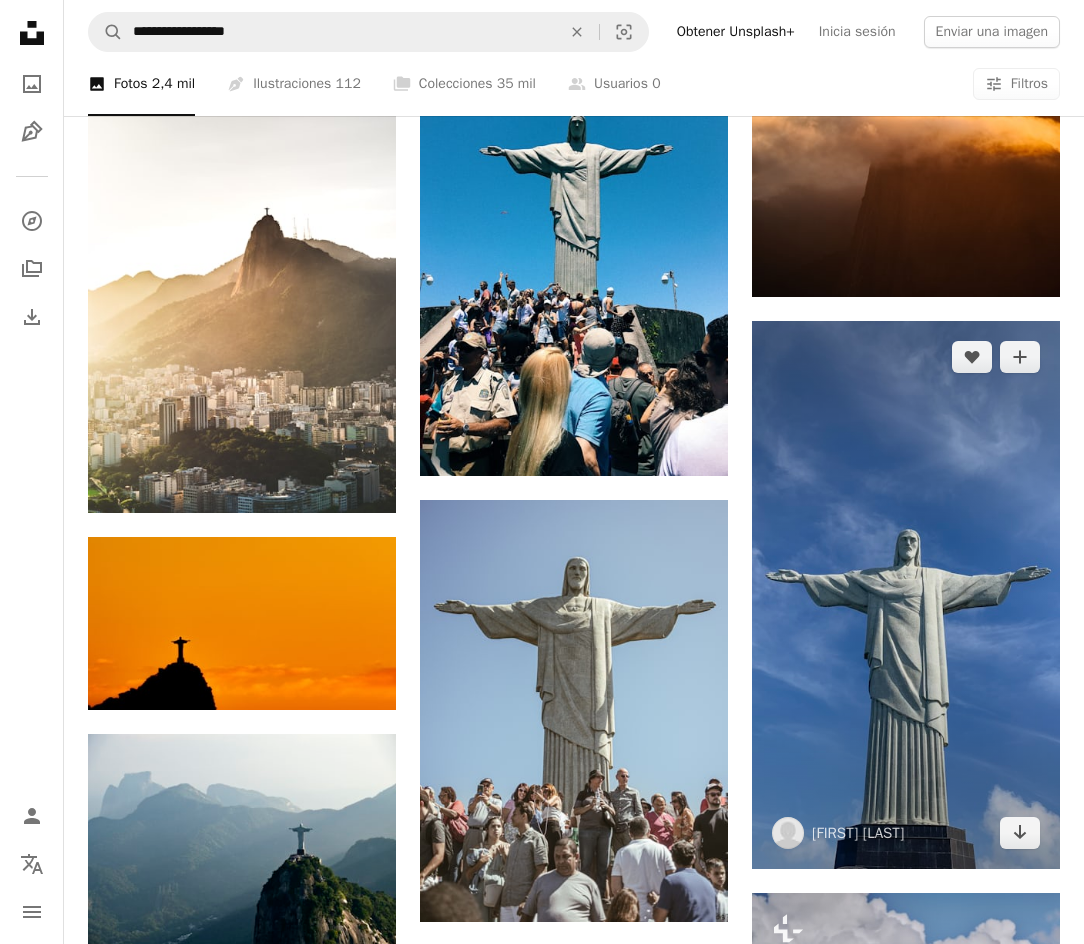 click at bounding box center (906, 594) 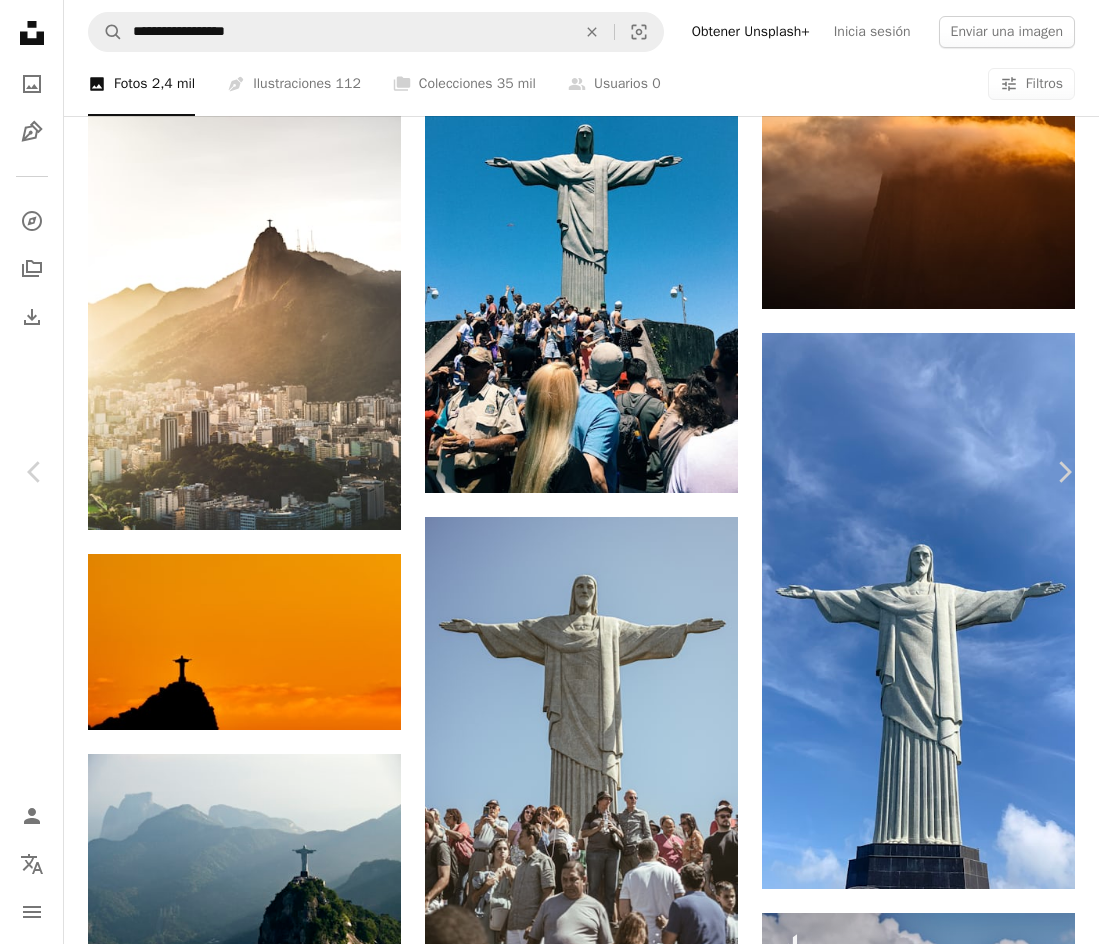 click on "Chevron down" 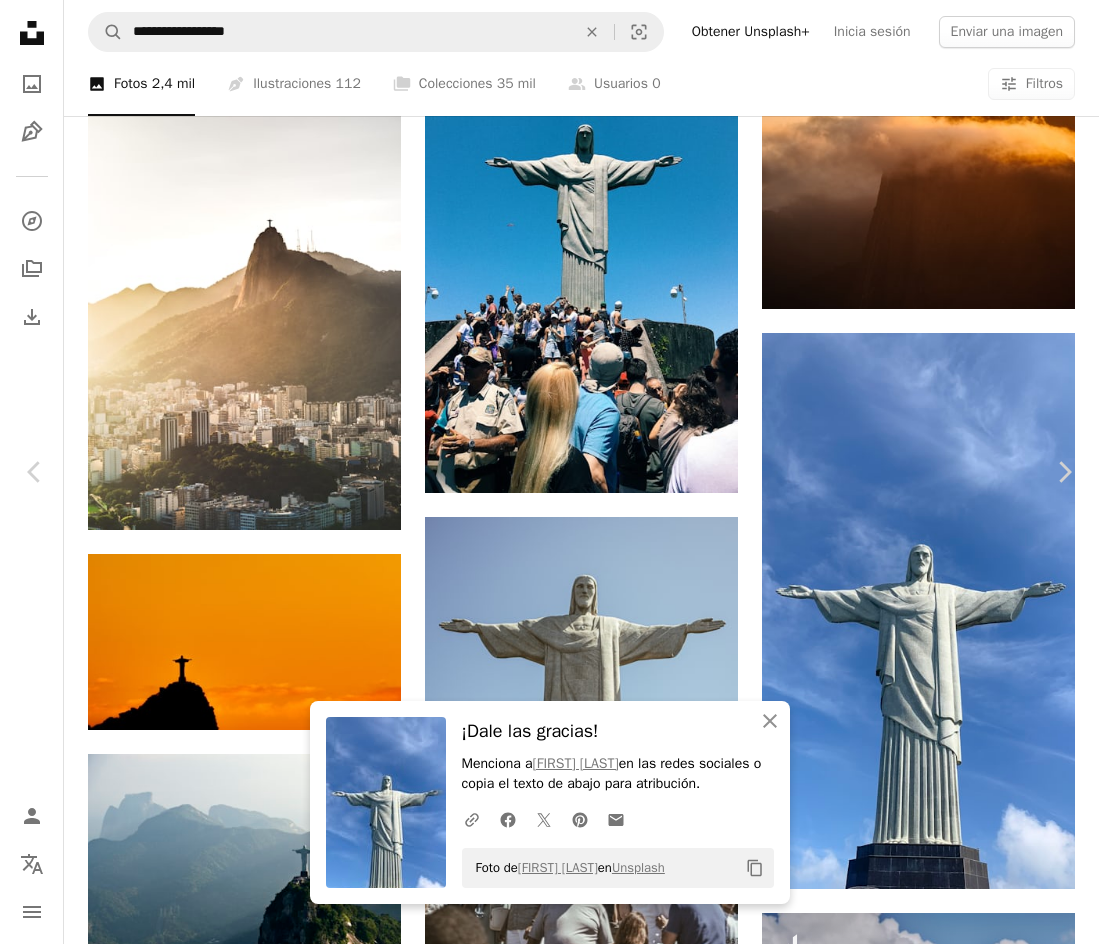 click on "An X shape" at bounding box center (20, 20) 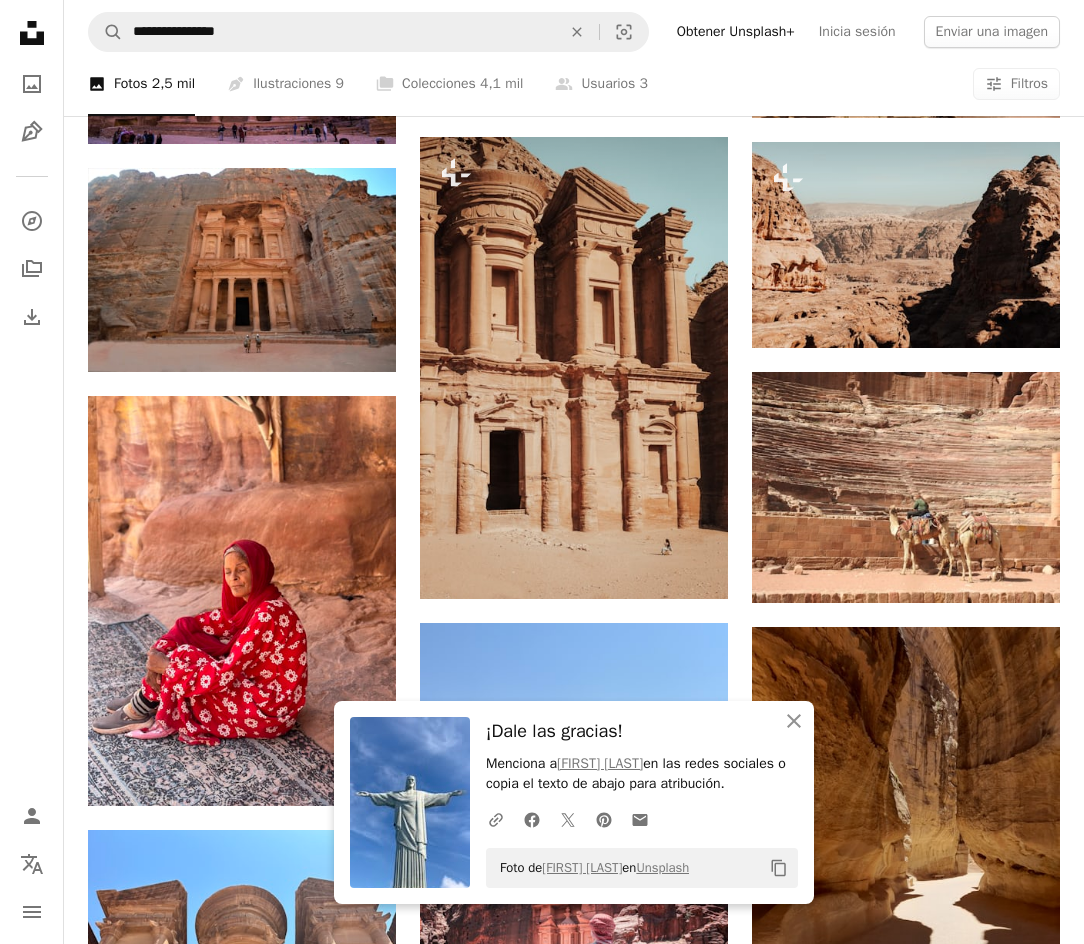 scroll, scrollTop: 2400, scrollLeft: 0, axis: vertical 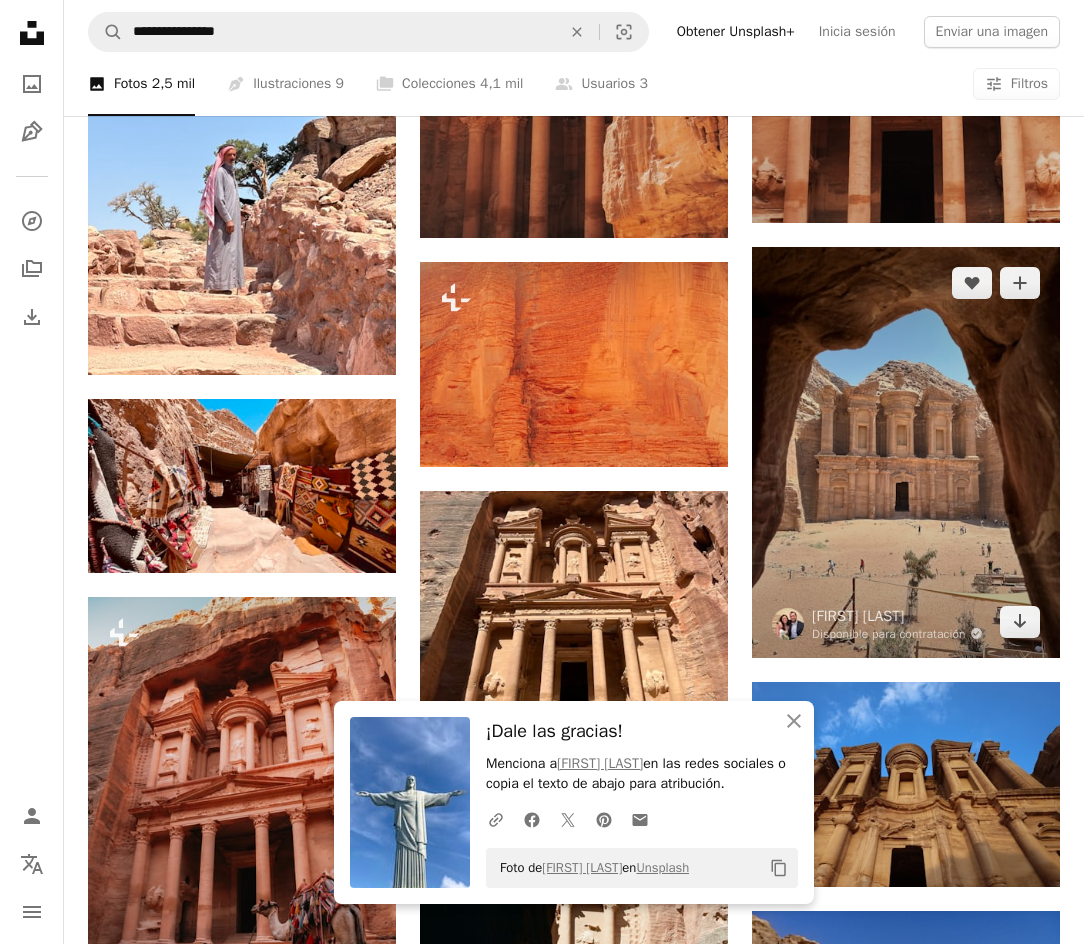 click at bounding box center (906, 452) 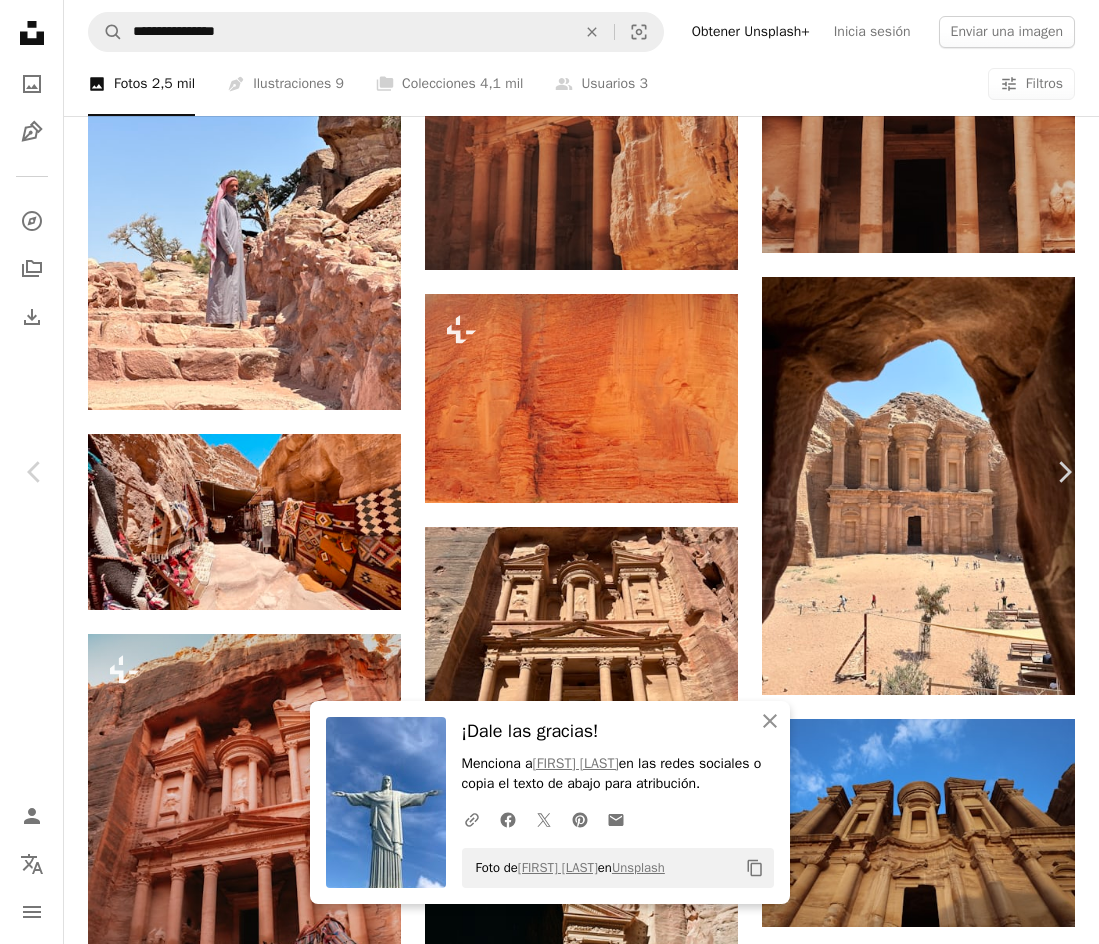 click on "Chevron down" 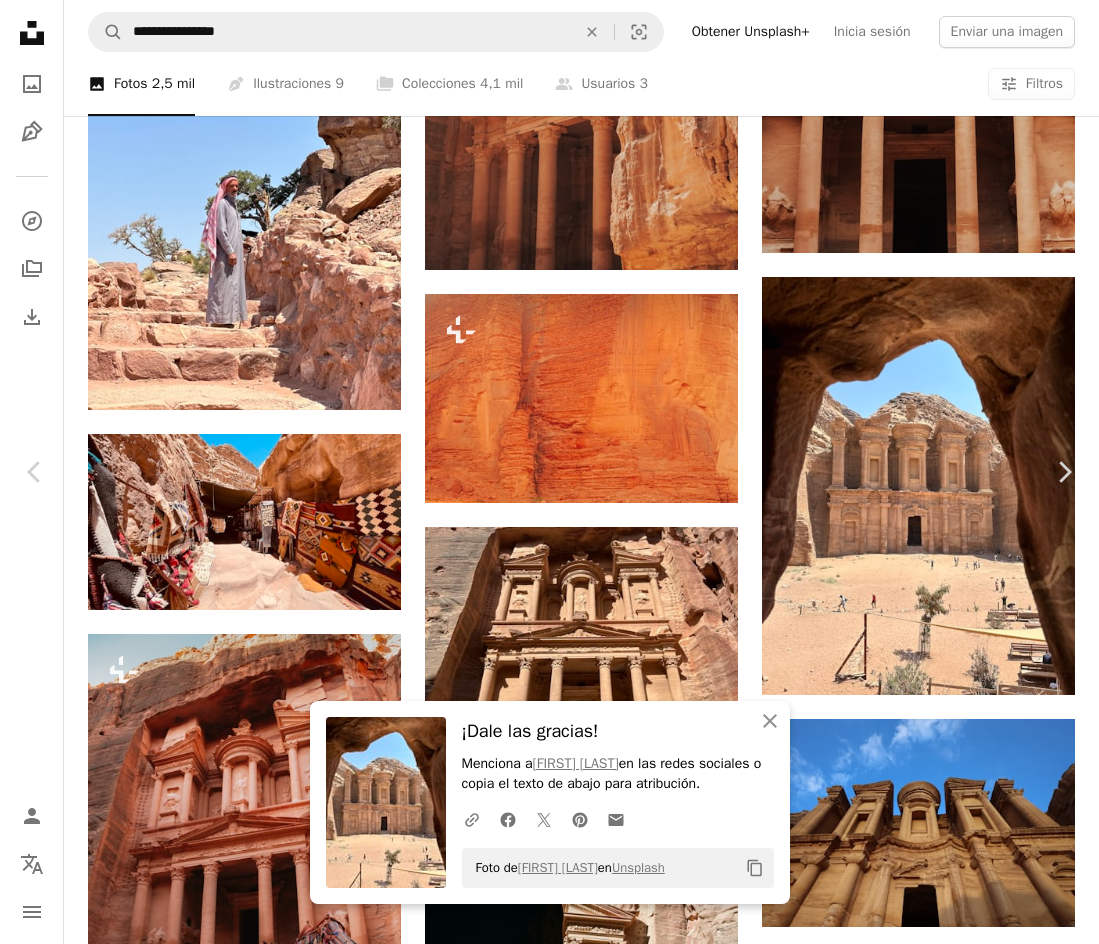 click on "An X shape" at bounding box center [20, 20] 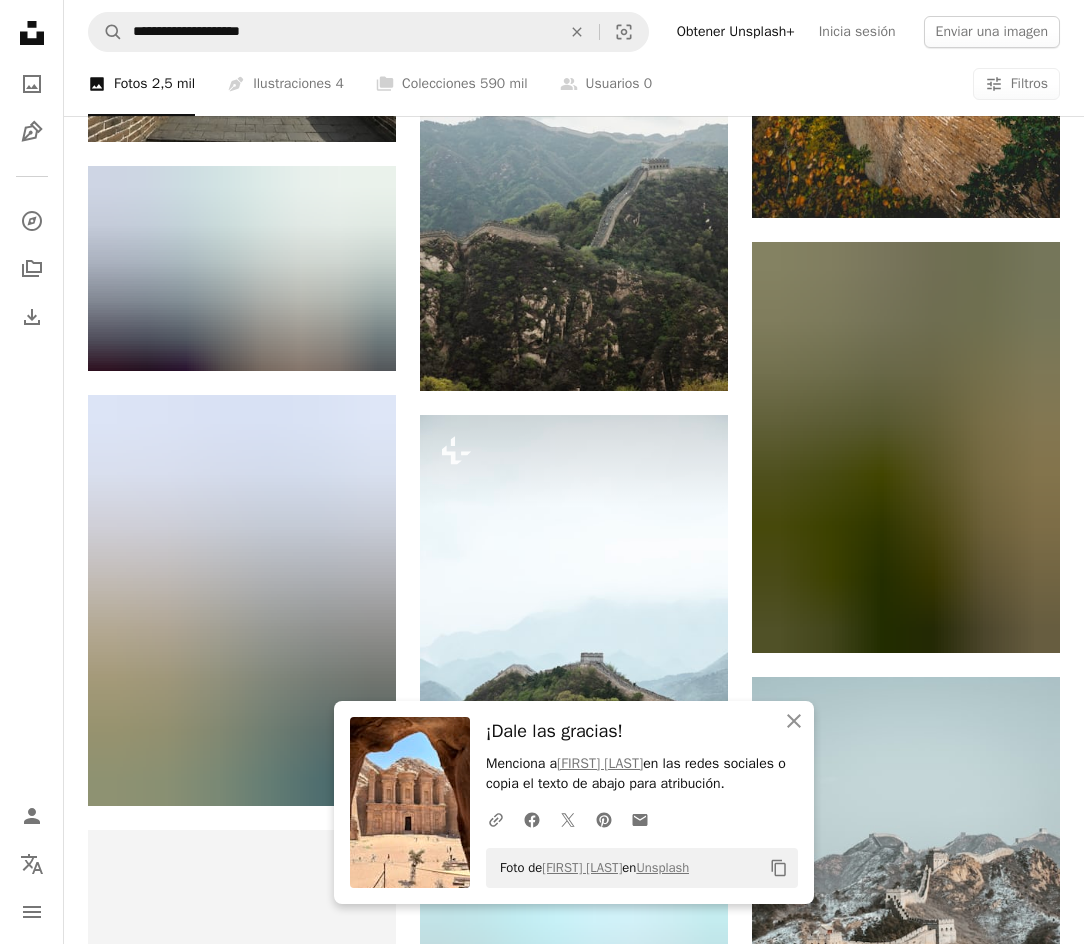 scroll, scrollTop: 1700, scrollLeft: 0, axis: vertical 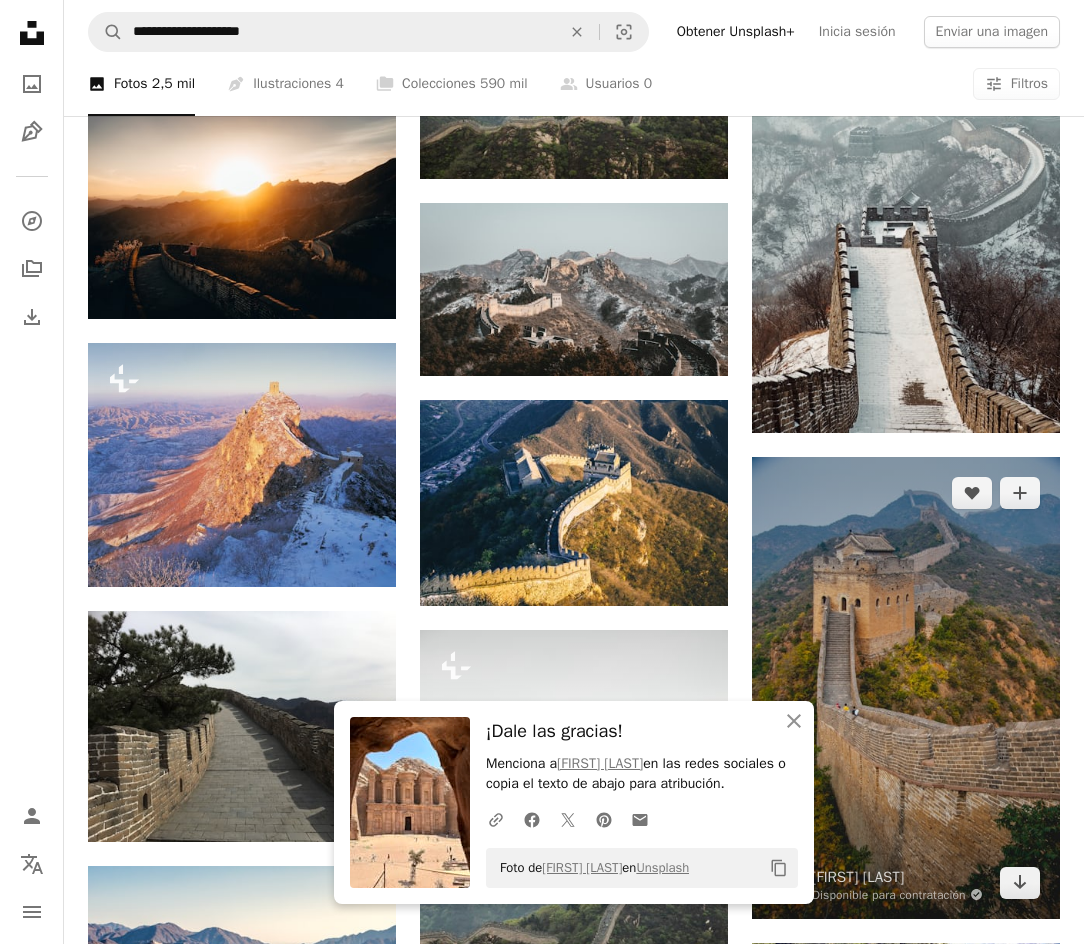 click at bounding box center [906, 688] 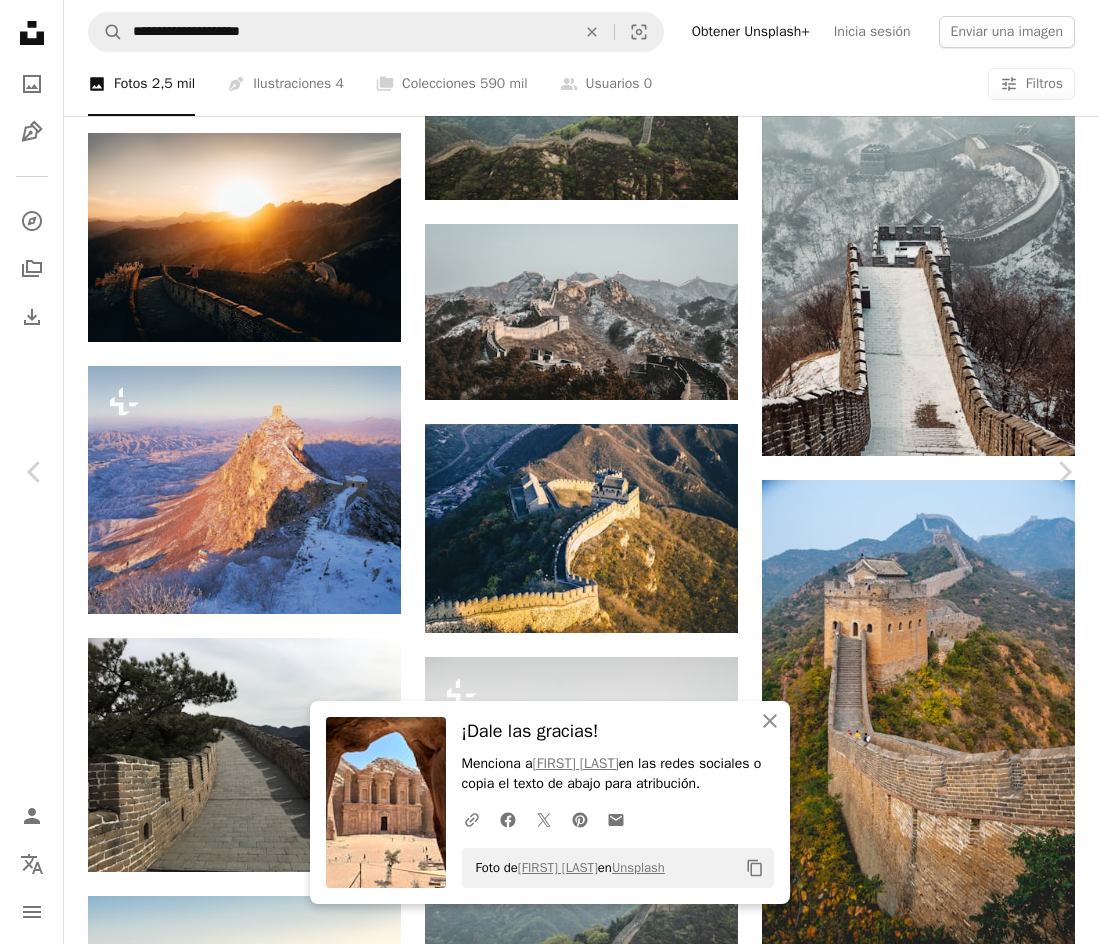 click on "Chevron down" 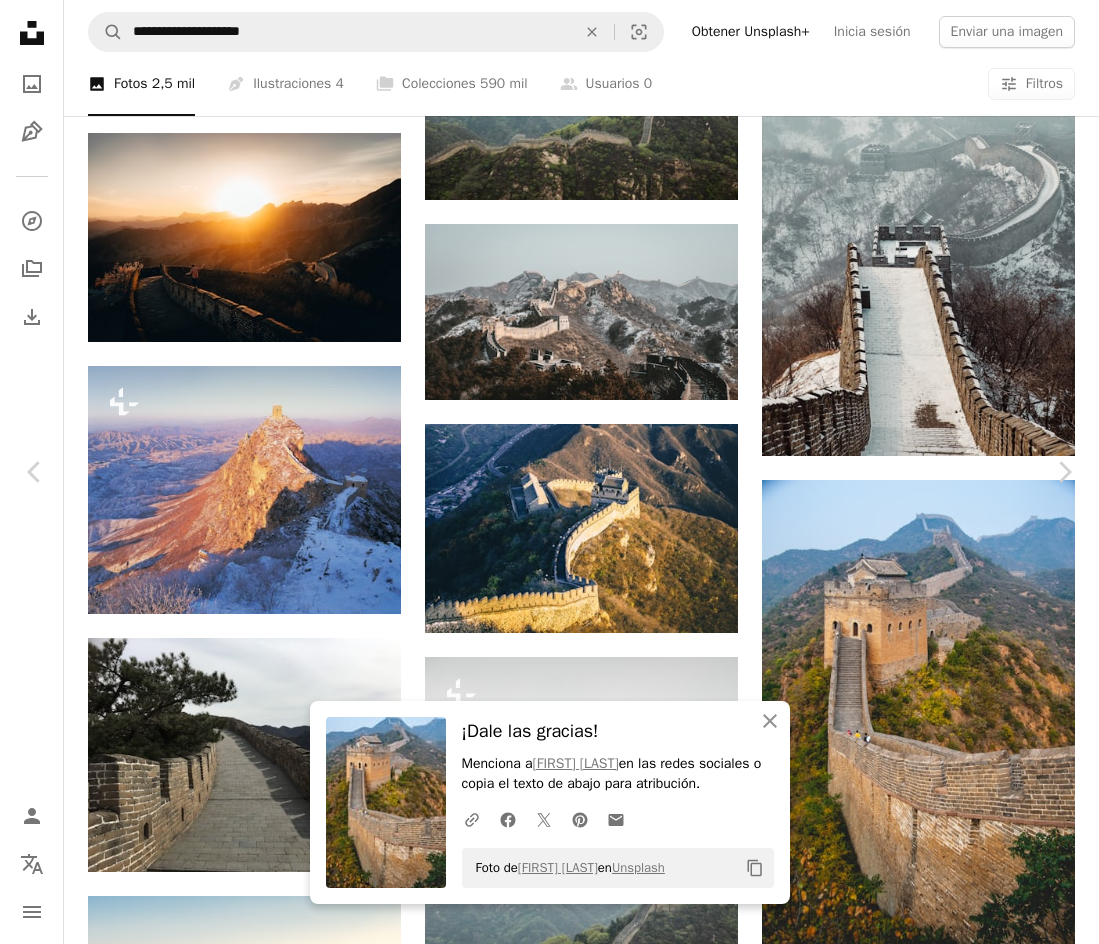 click on "An X shape" at bounding box center (20, 20) 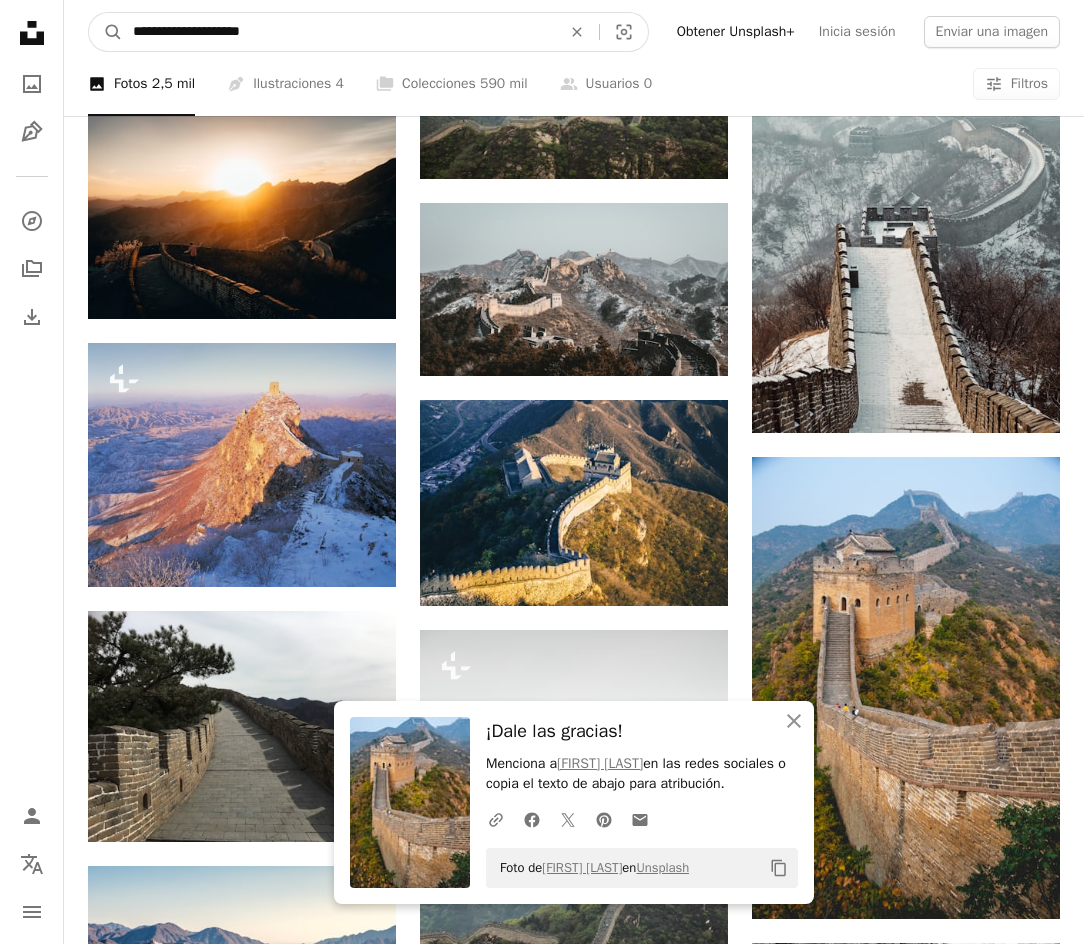 drag, startPoint x: 276, startPoint y: 32, endPoint x: 25, endPoint y: 41, distance: 251.1613 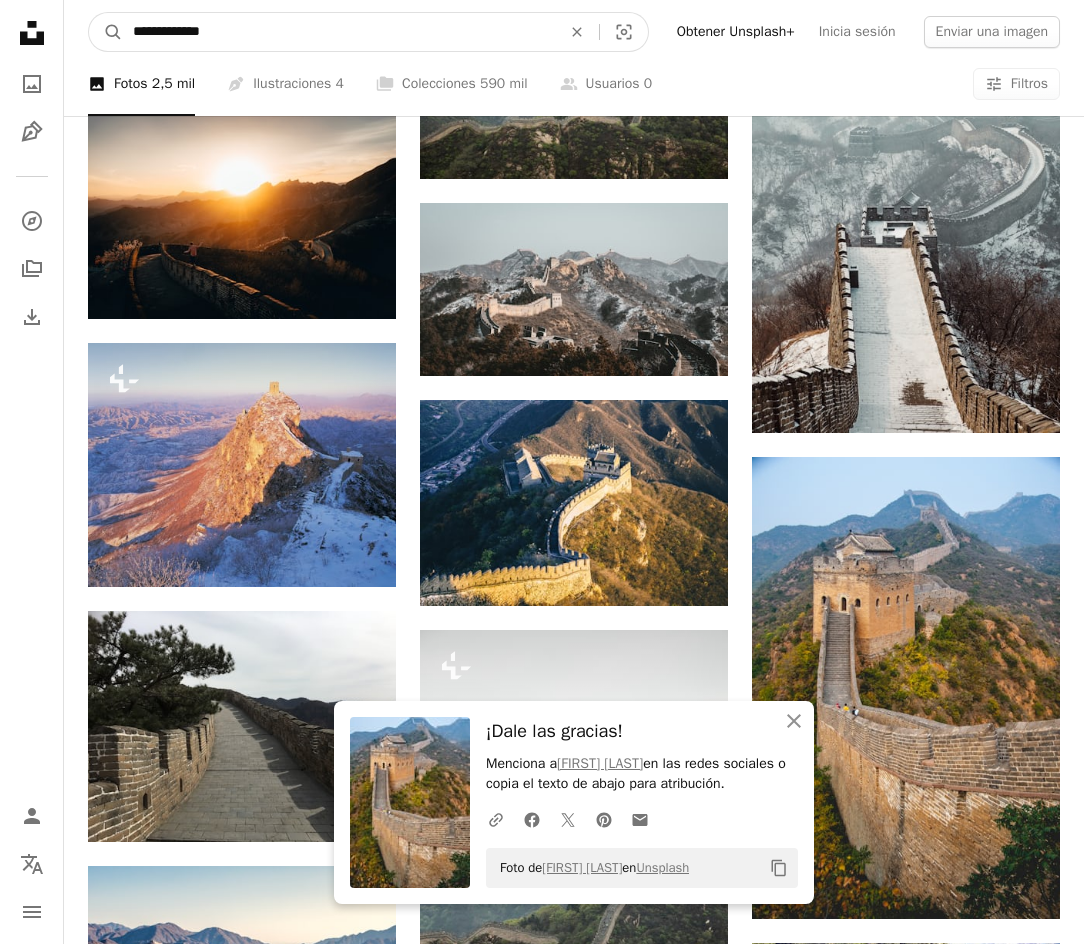 click on "A magnifying glass" at bounding box center [106, 32] 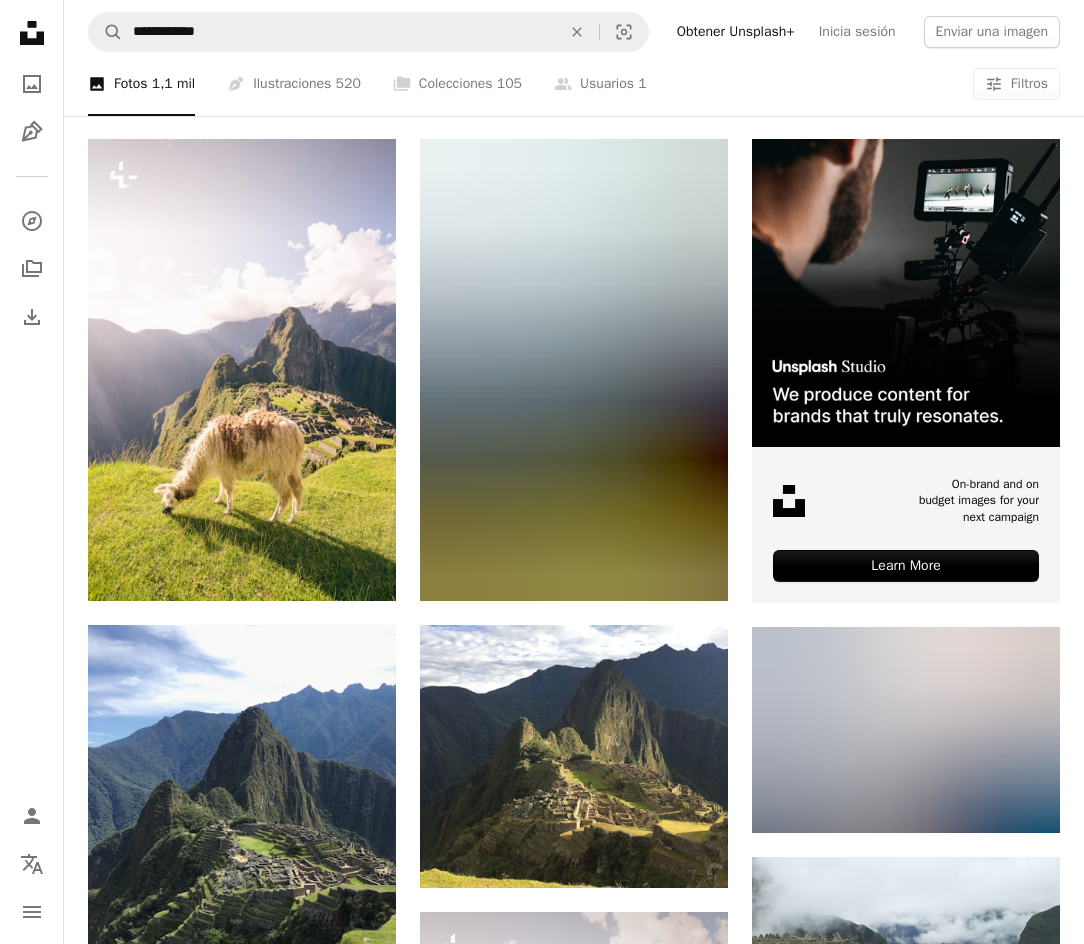 scroll, scrollTop: 300, scrollLeft: 0, axis: vertical 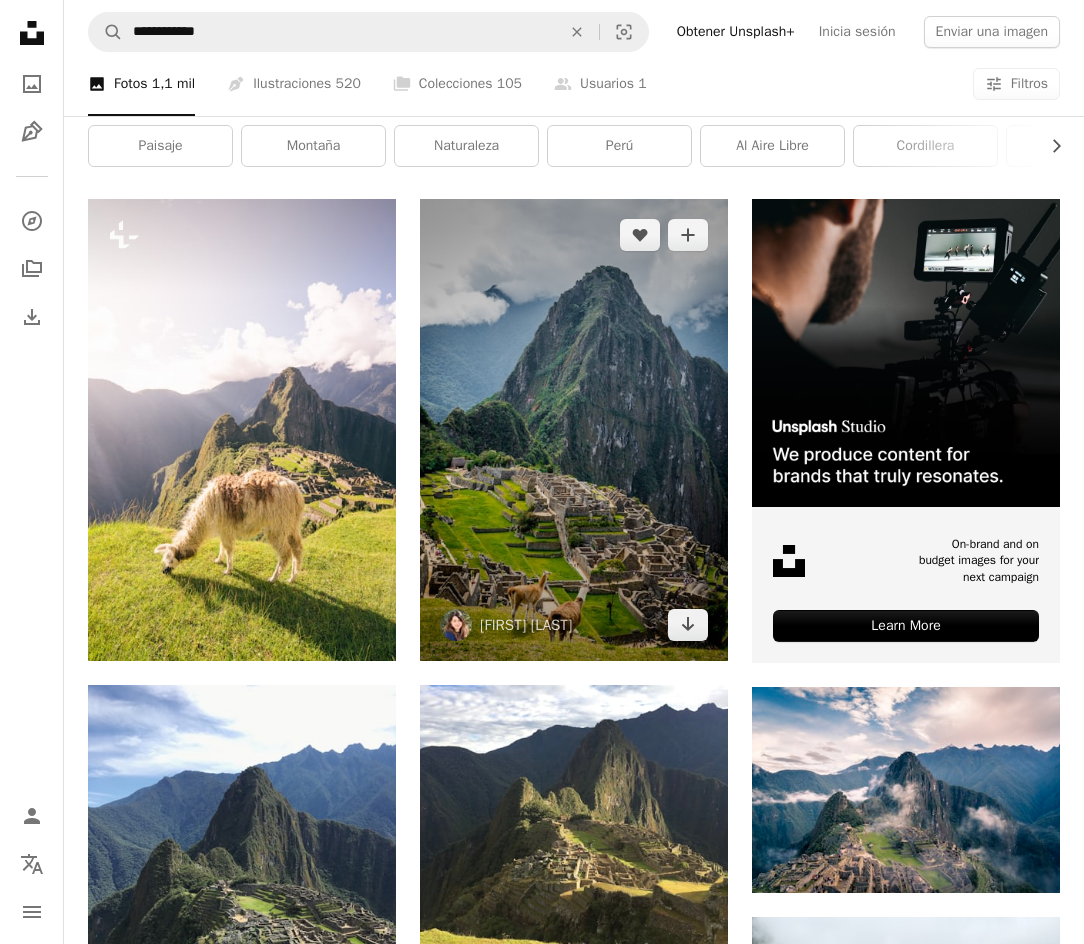 click at bounding box center [574, 429] 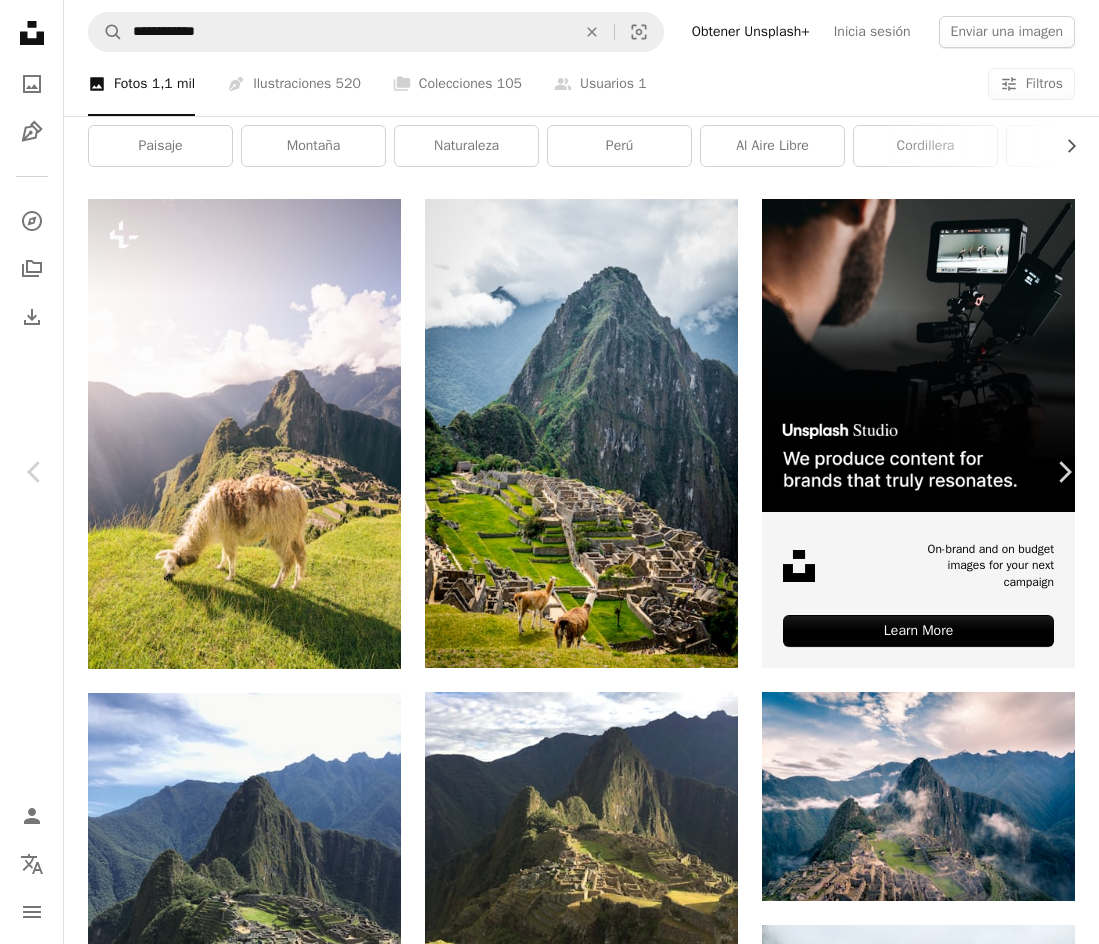 click on "Chevron down" 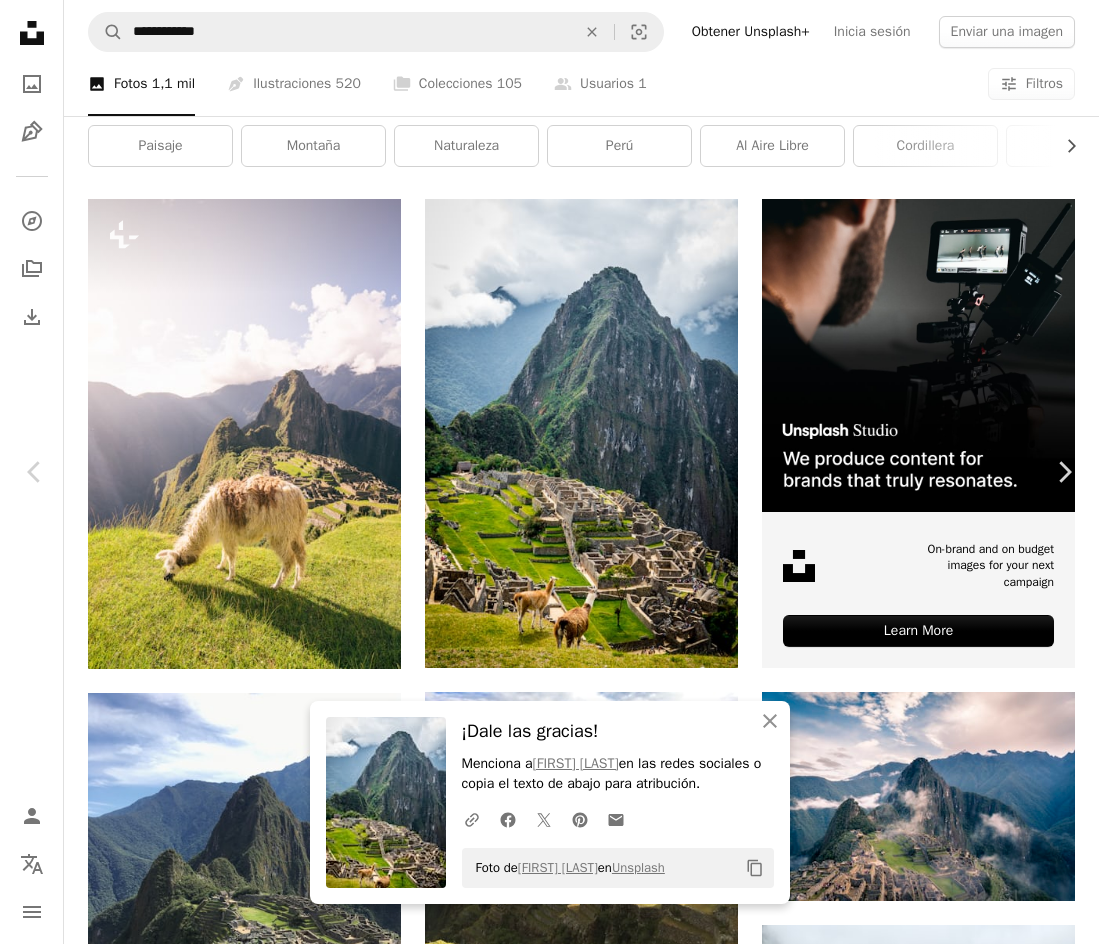 click on "Zoom in" at bounding box center [542, 4057] 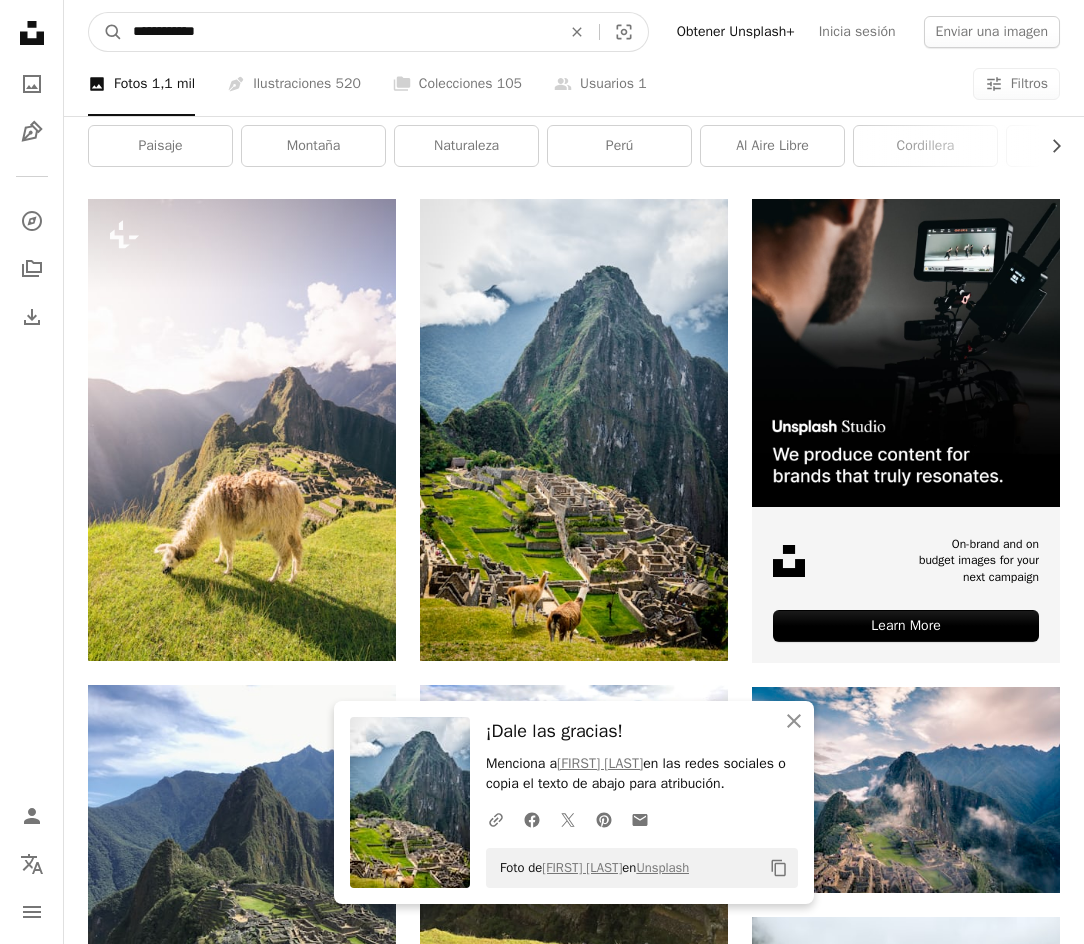drag, startPoint x: 272, startPoint y: 37, endPoint x: -42, endPoint y: 43, distance: 314.0573 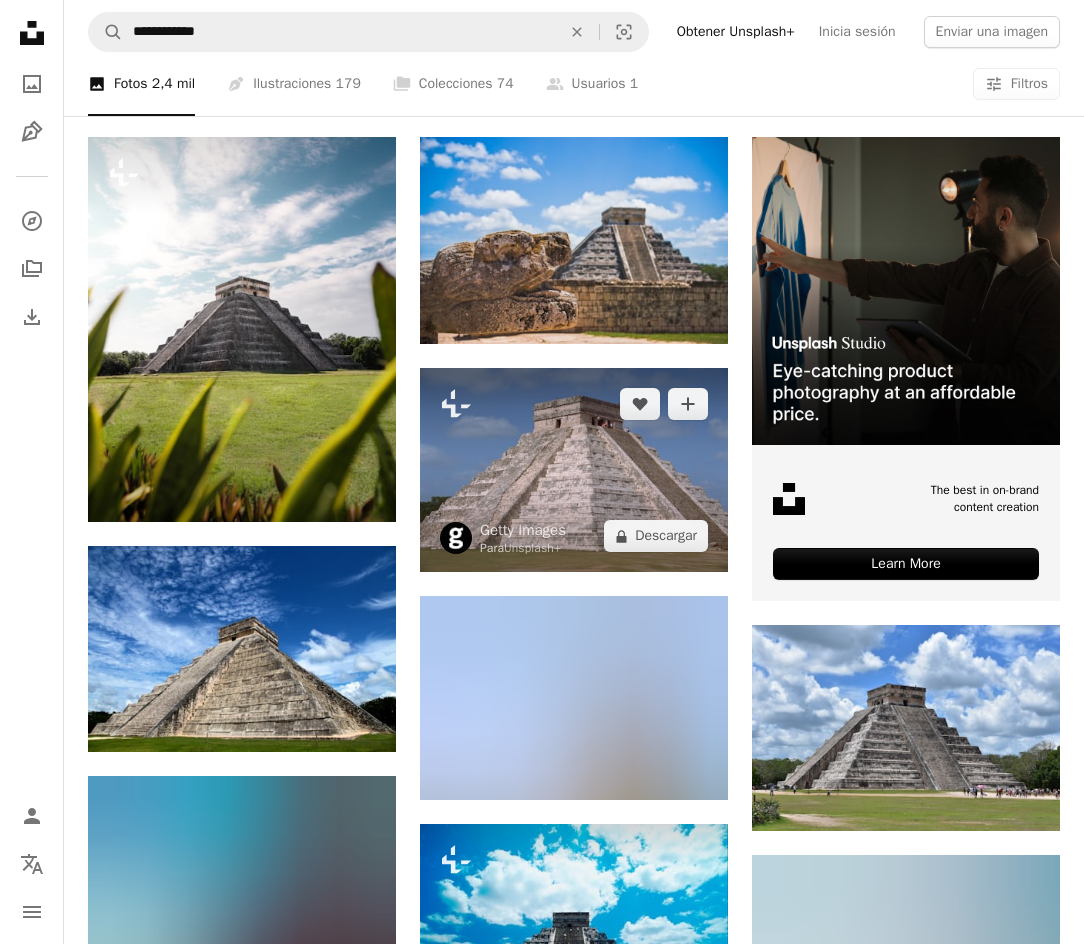scroll, scrollTop: 200, scrollLeft: 0, axis: vertical 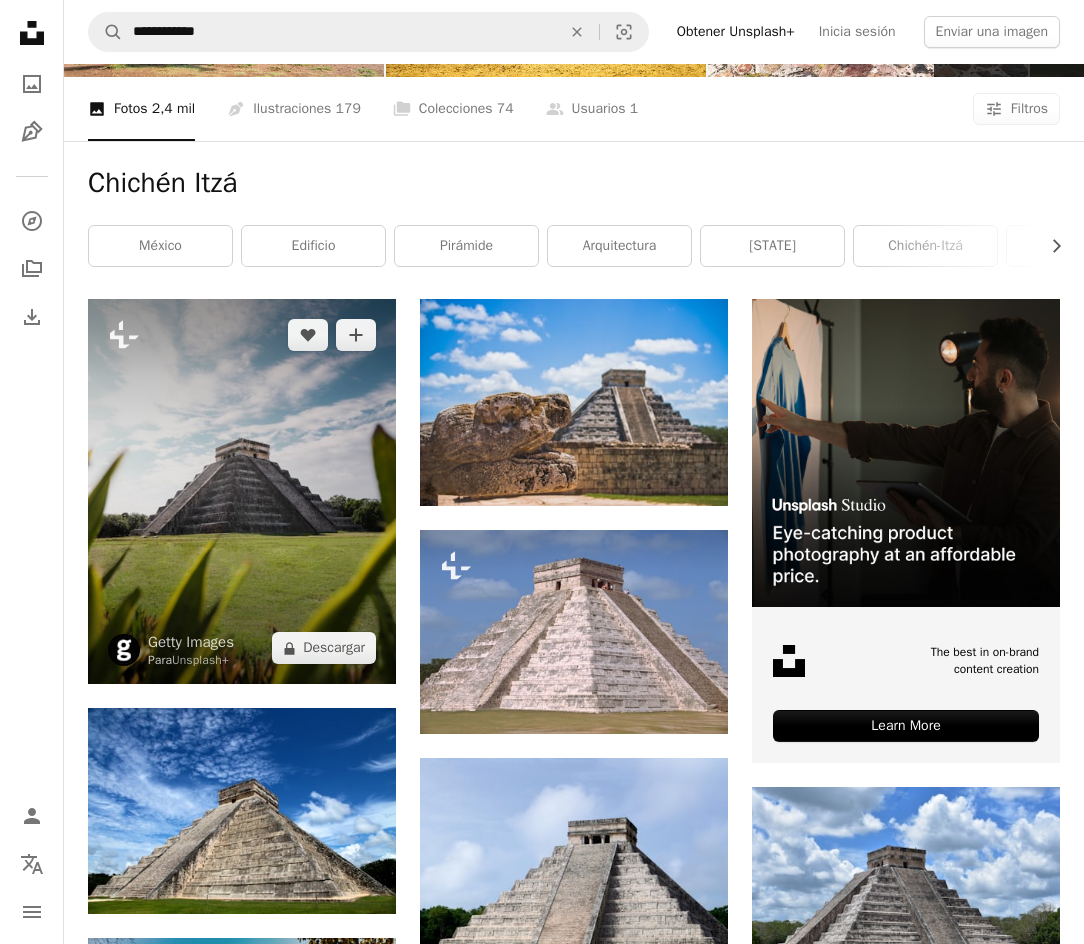 click at bounding box center [242, 491] 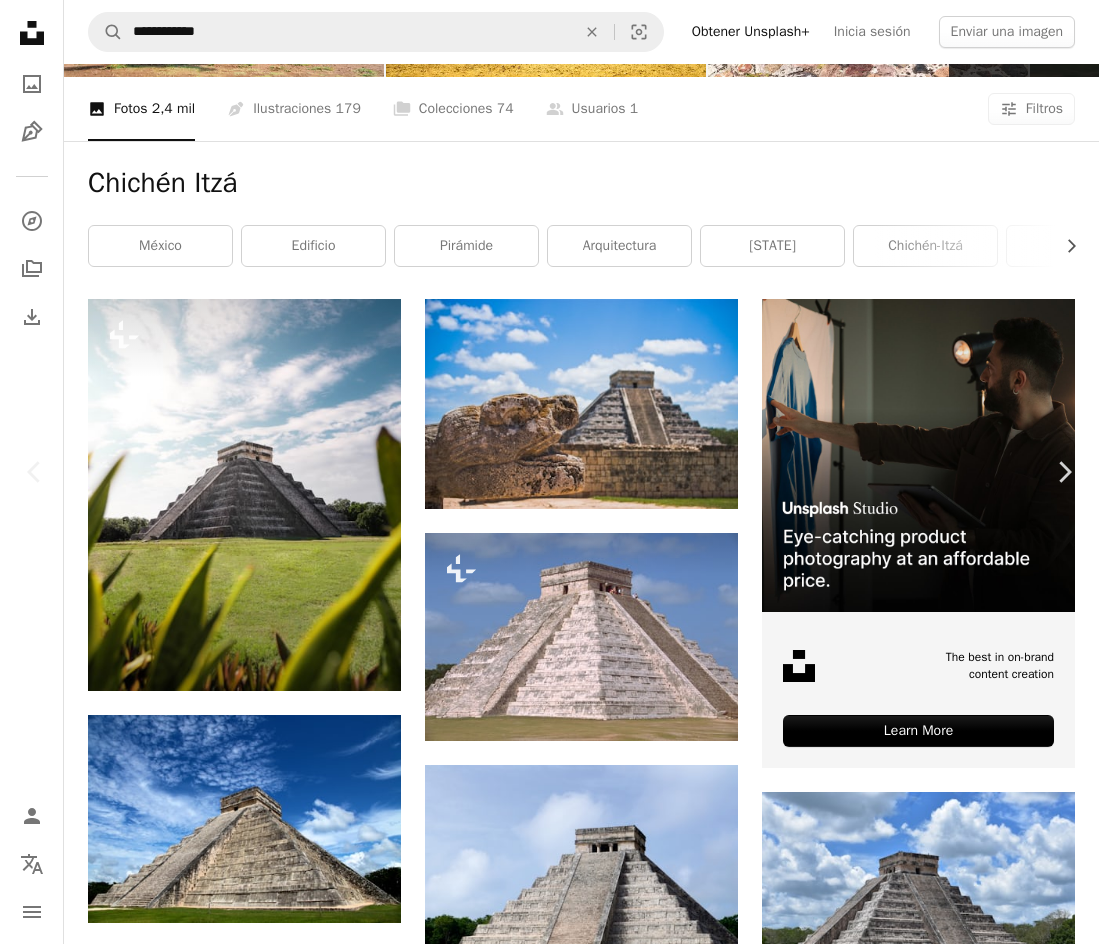click on "An X shape" at bounding box center [20, 20] 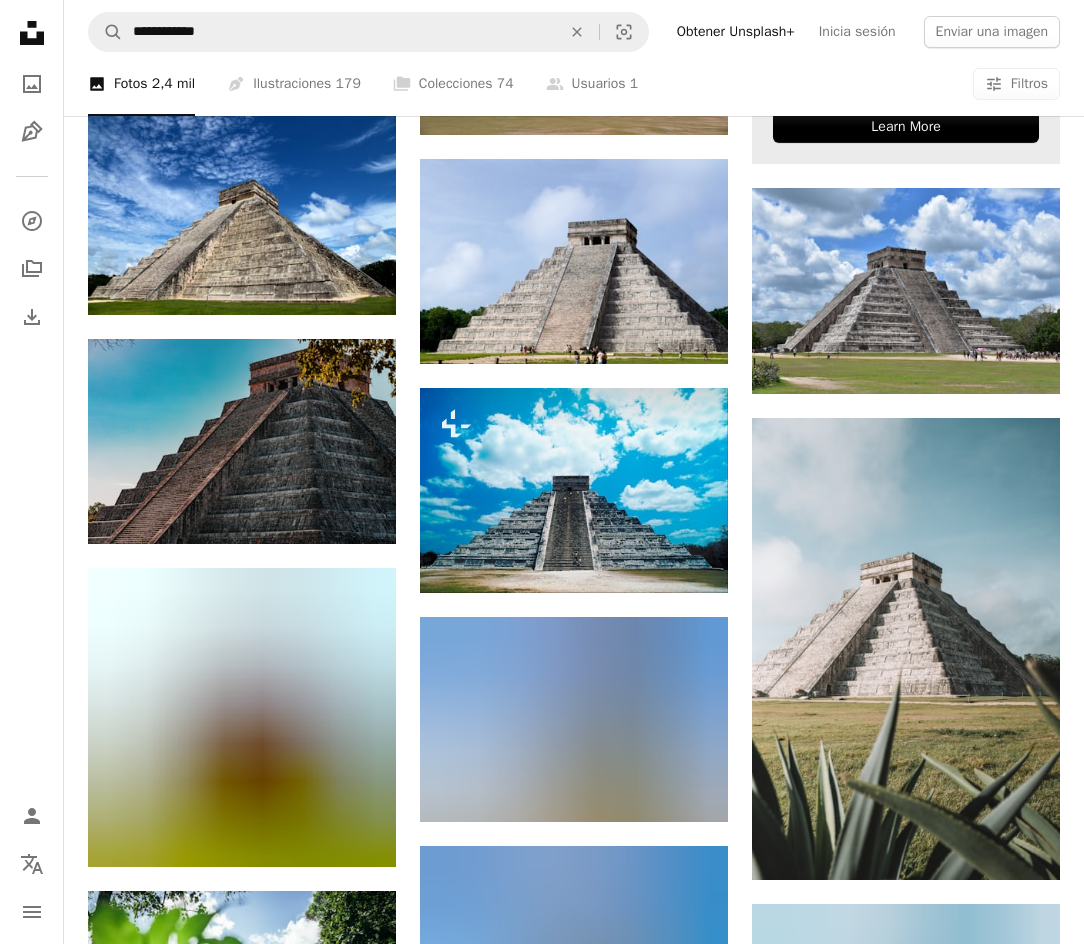 scroll, scrollTop: 800, scrollLeft: 0, axis: vertical 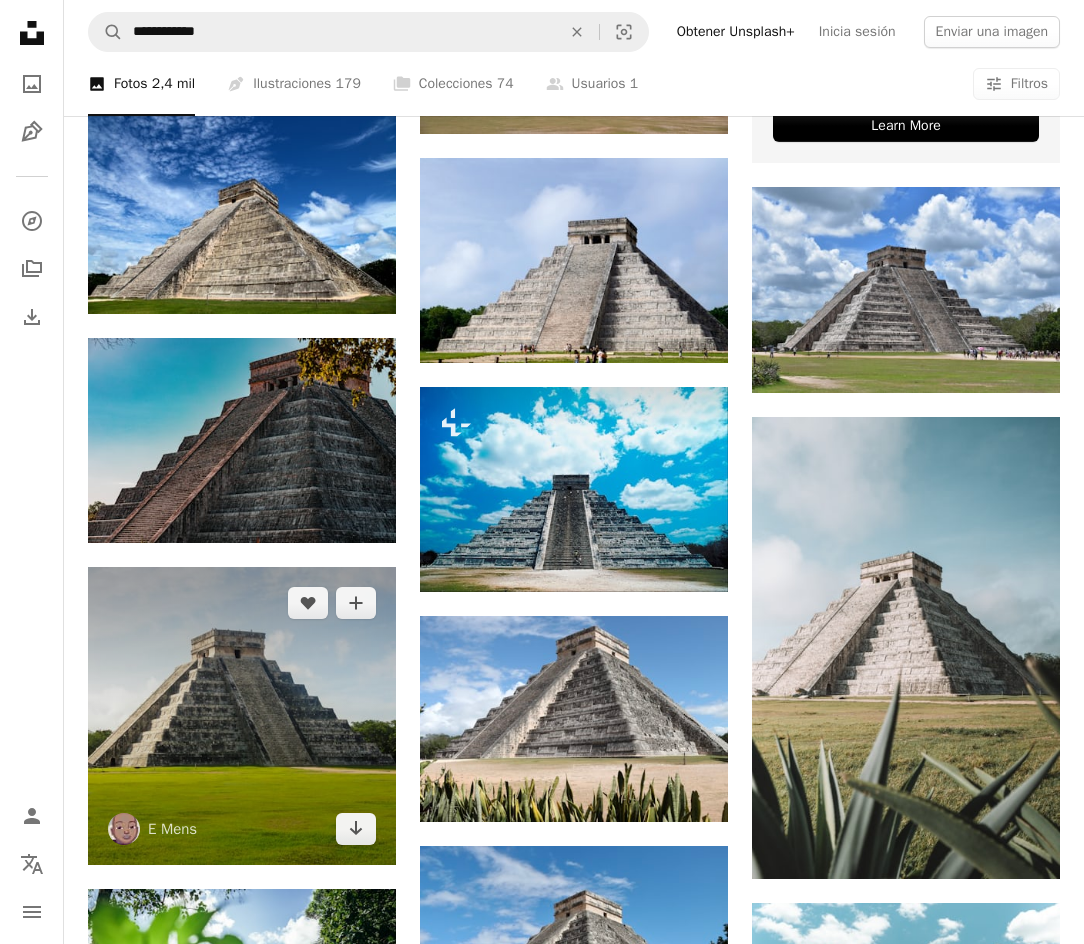 click at bounding box center (242, 716) 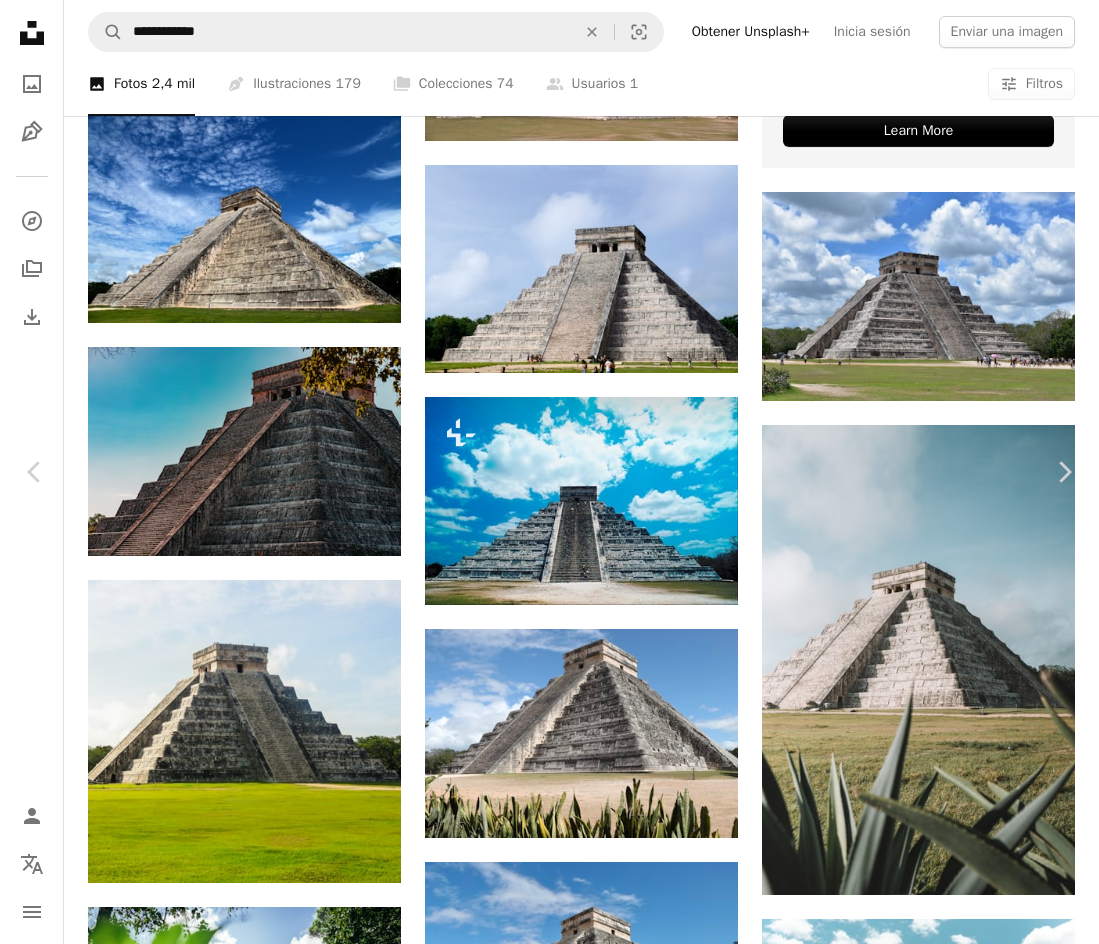 click on "Chevron down" 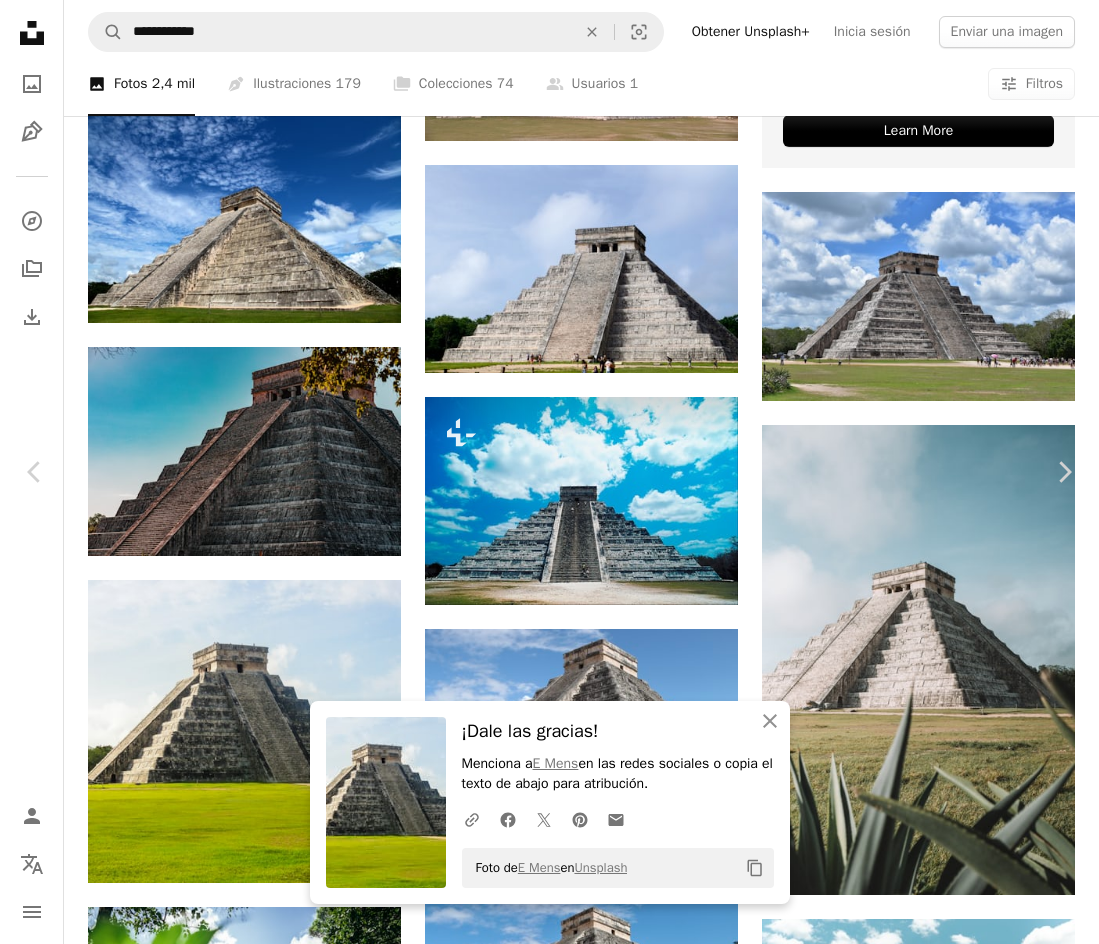 click on "An X shape" at bounding box center (20, 20) 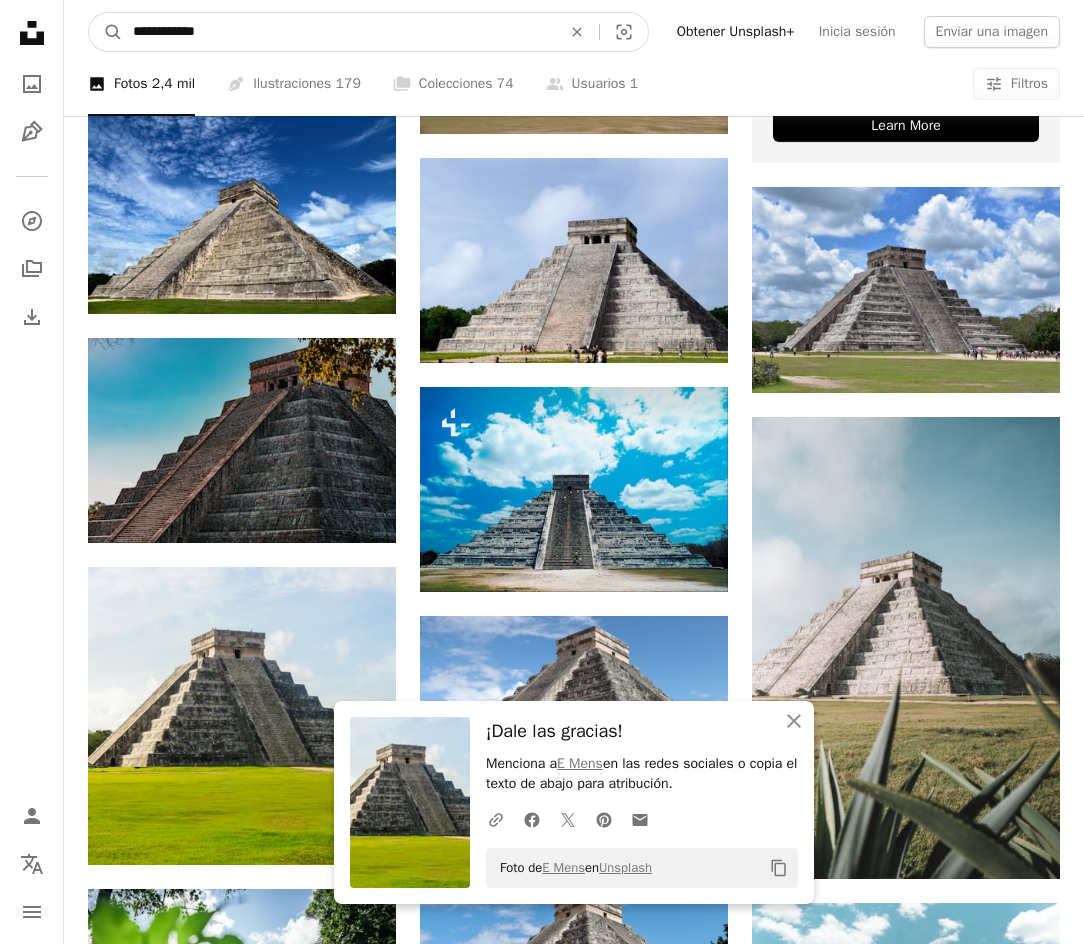 drag, startPoint x: 218, startPoint y: 36, endPoint x: 17, endPoint y: 44, distance: 201.15913 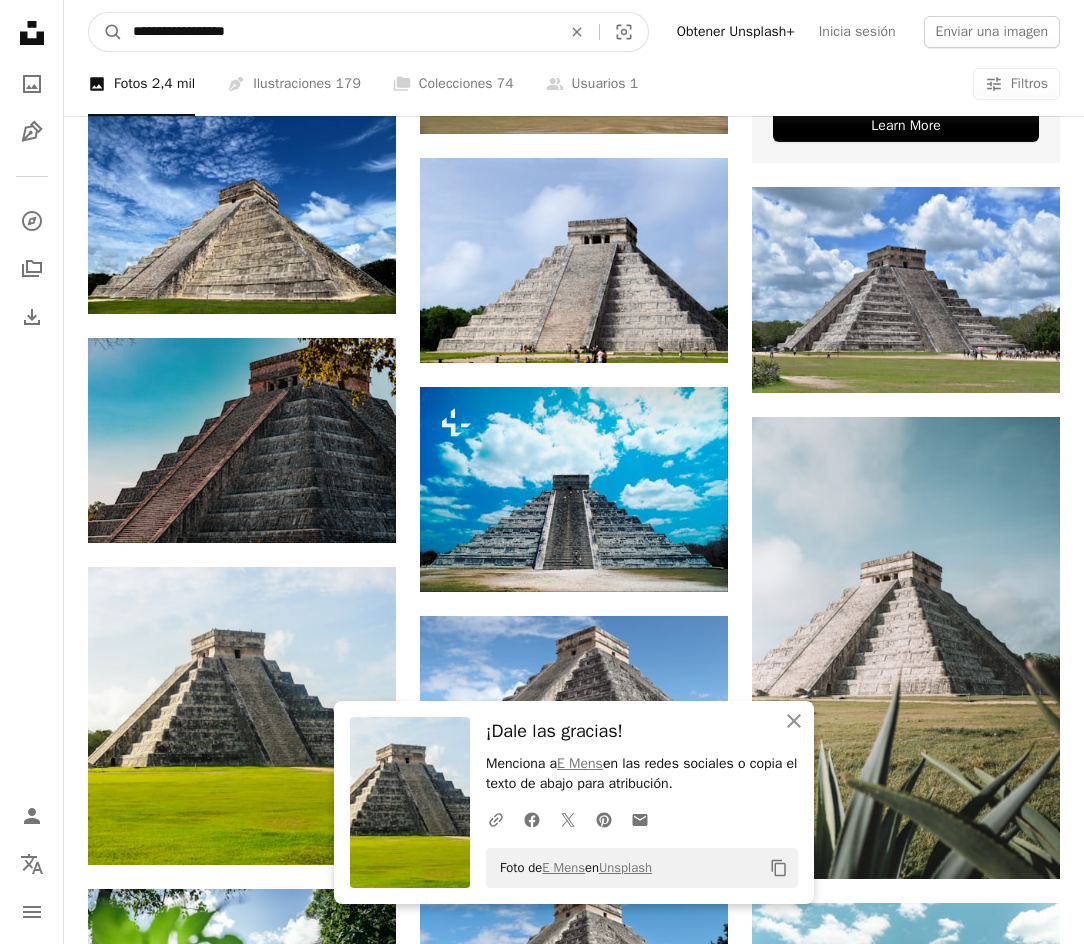 click on "A magnifying glass" at bounding box center (106, 32) 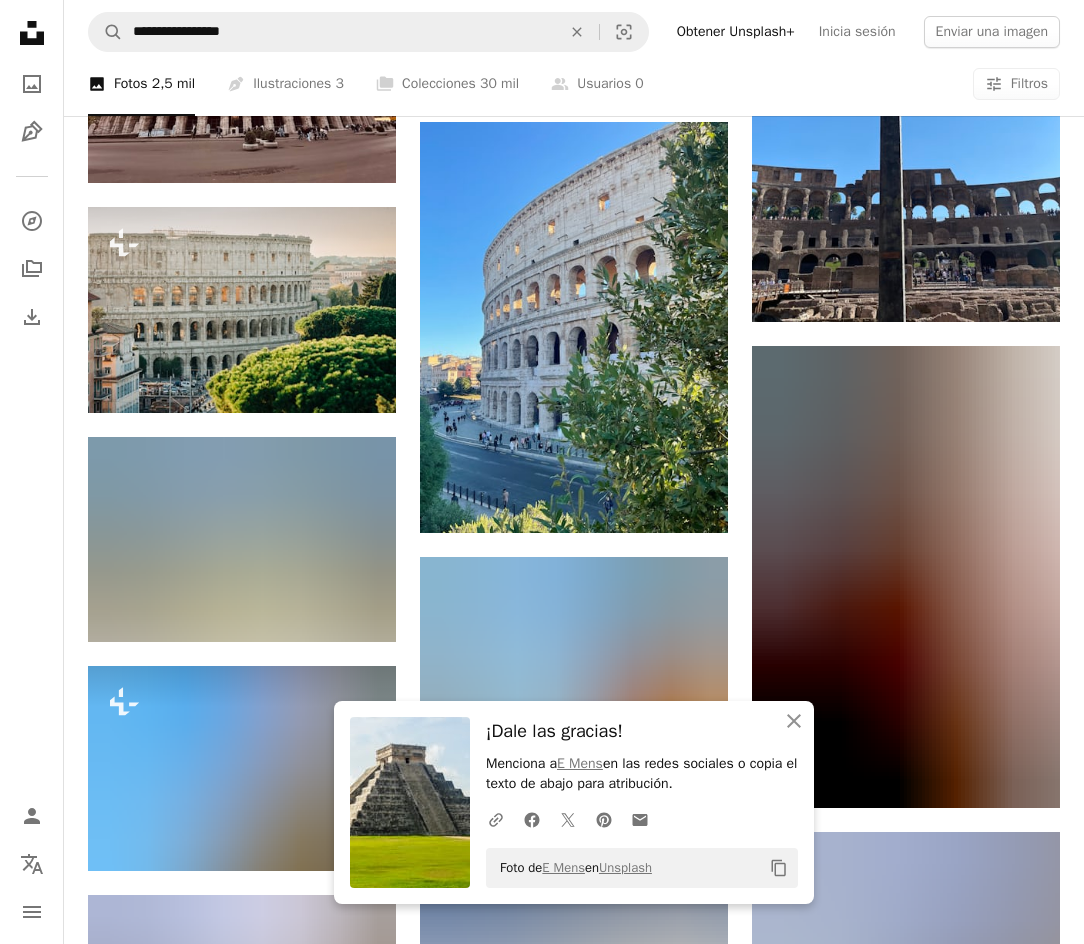 scroll, scrollTop: 1600, scrollLeft: 0, axis: vertical 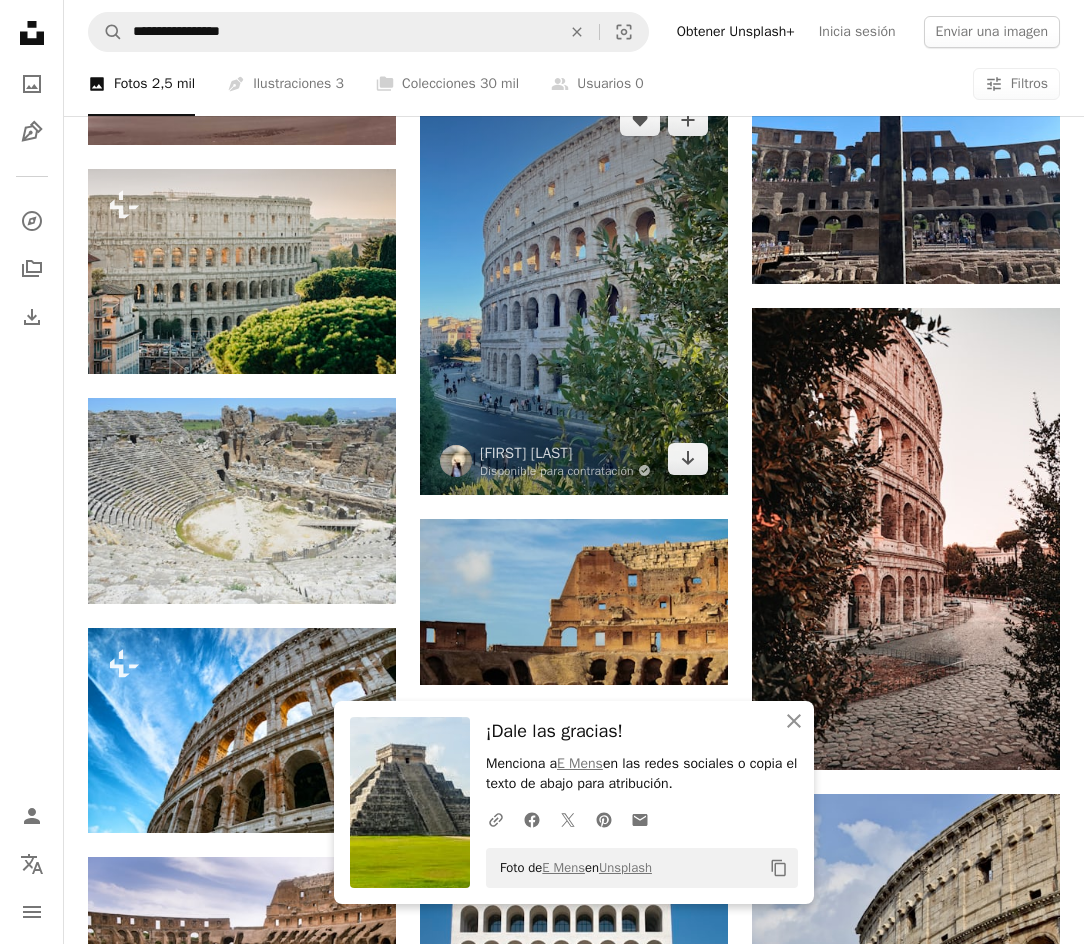 click at bounding box center (574, 289) 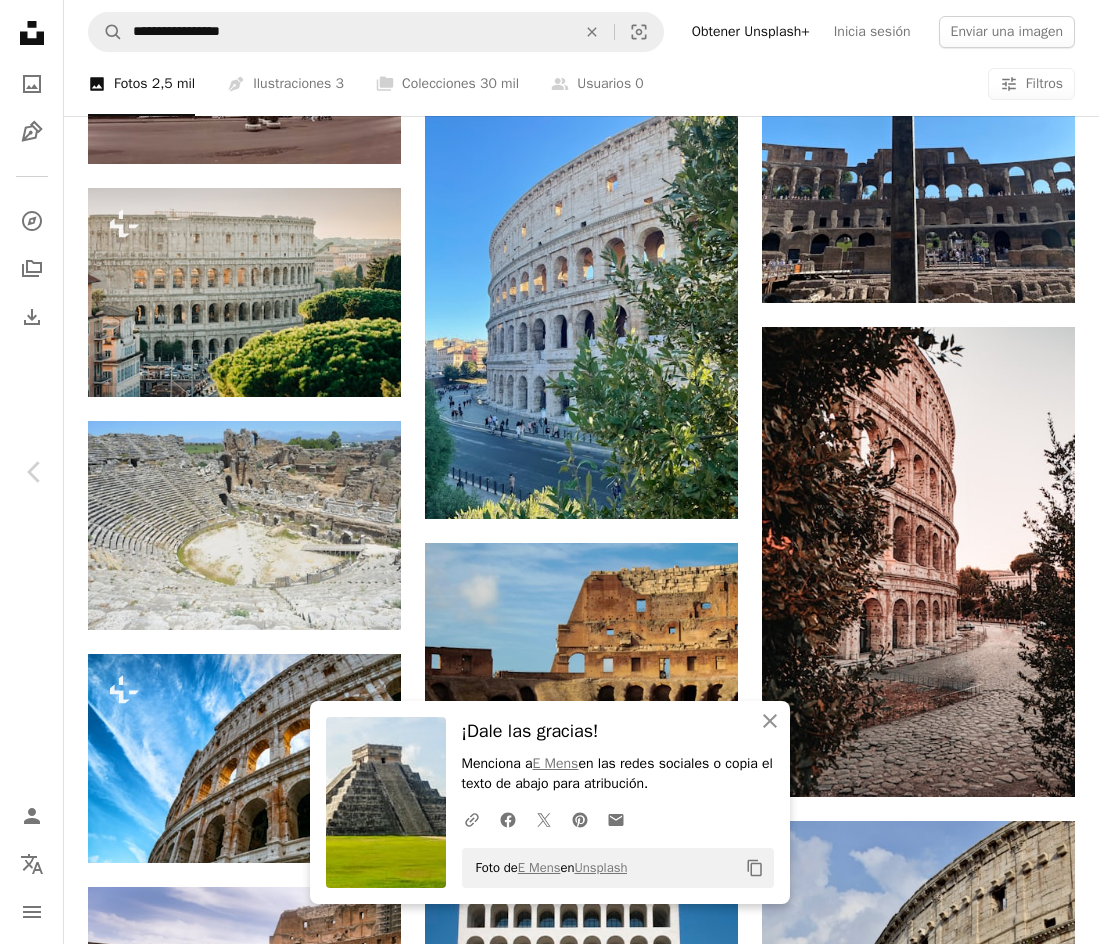 click on "Chevron down" 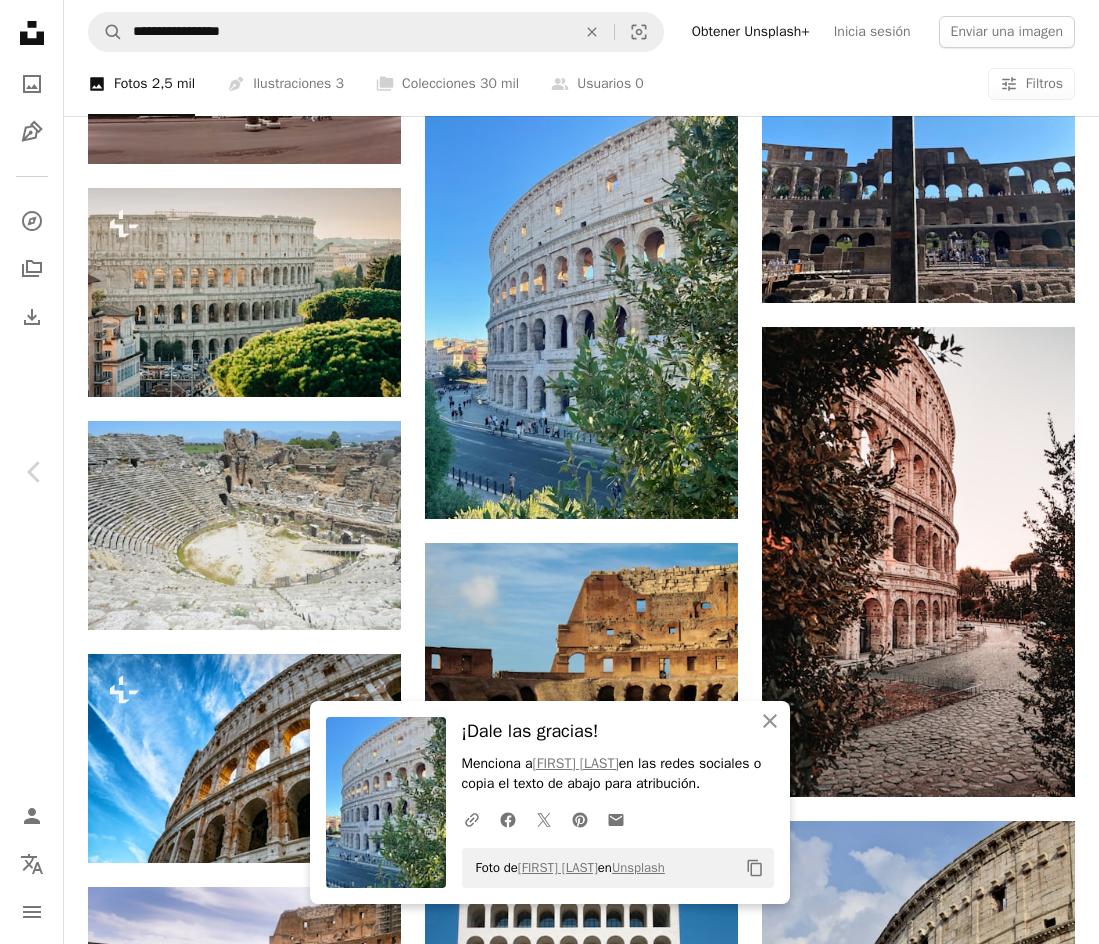click on "An X shape" at bounding box center [20, 20] 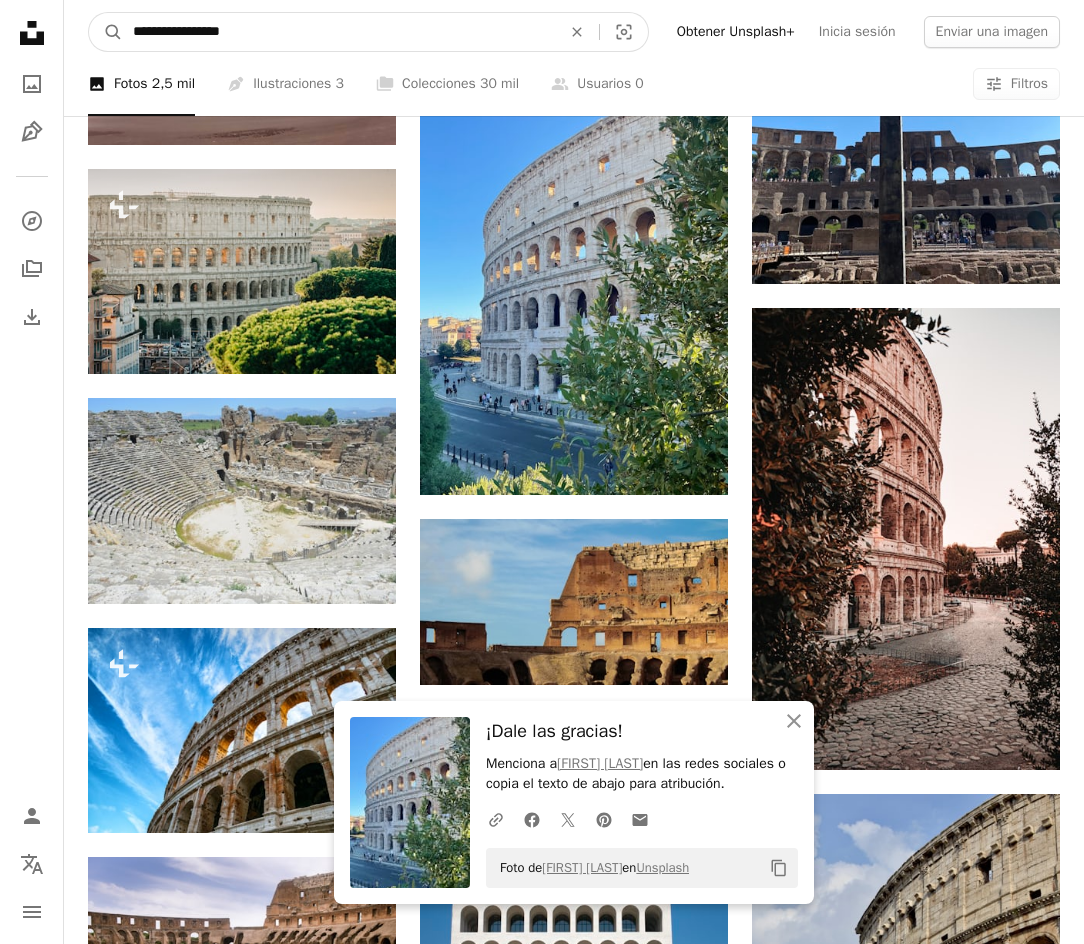 drag, startPoint x: 259, startPoint y: 24, endPoint x: 46, endPoint y: 36, distance: 213.33775 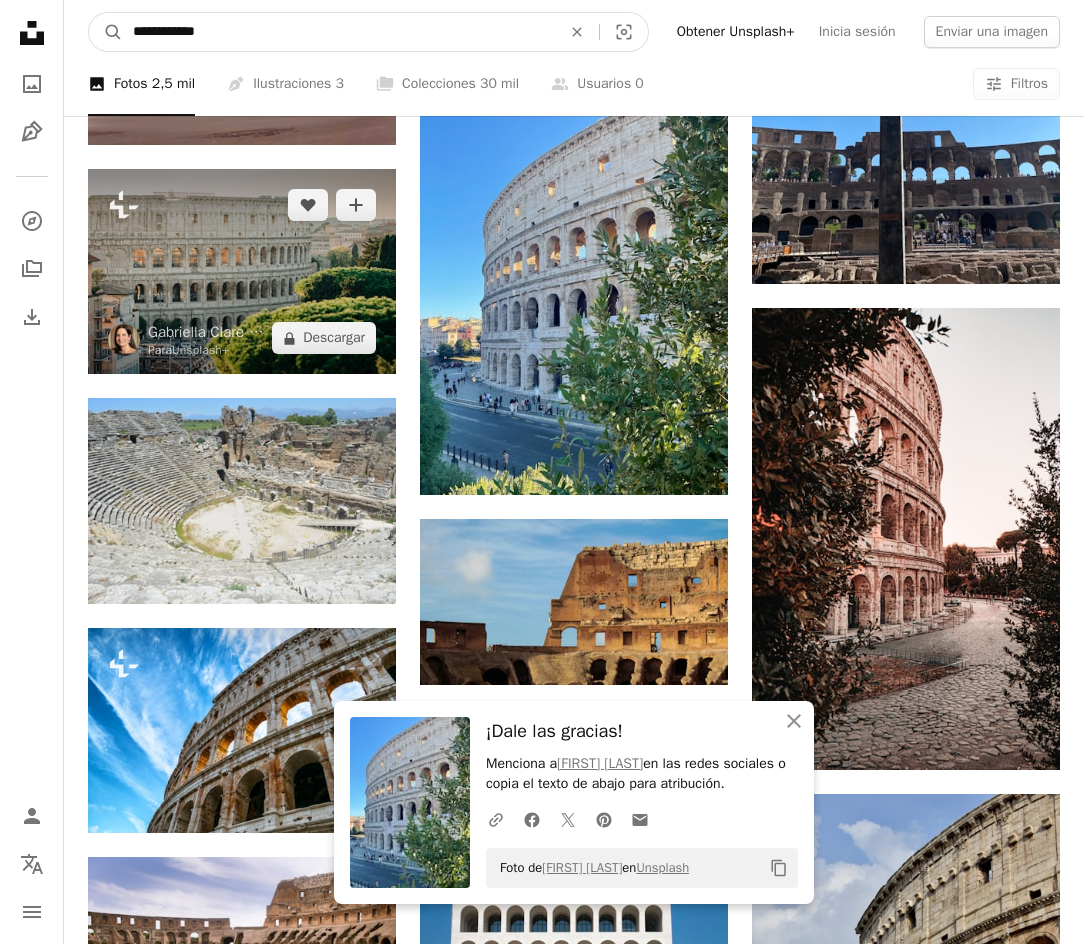 click on "A magnifying glass" at bounding box center (106, 32) 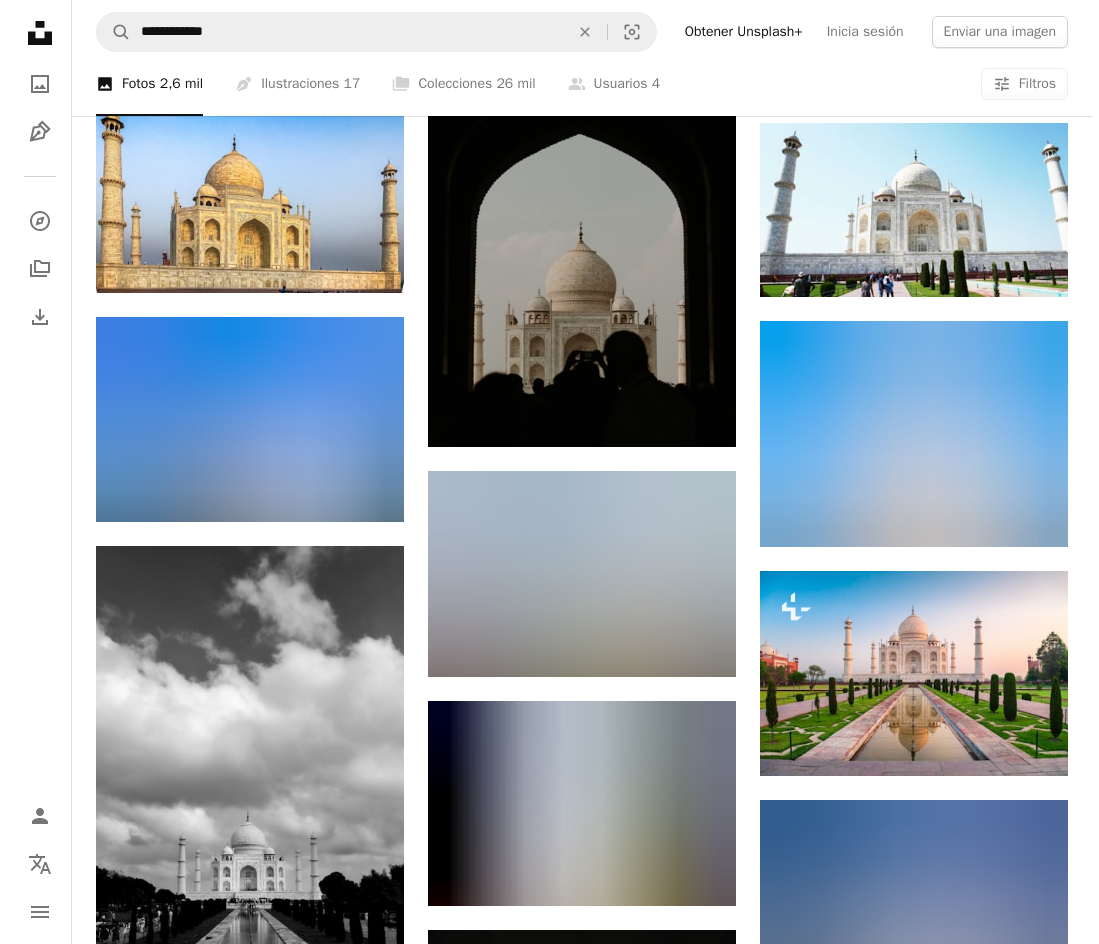 scroll, scrollTop: 1100, scrollLeft: 0, axis: vertical 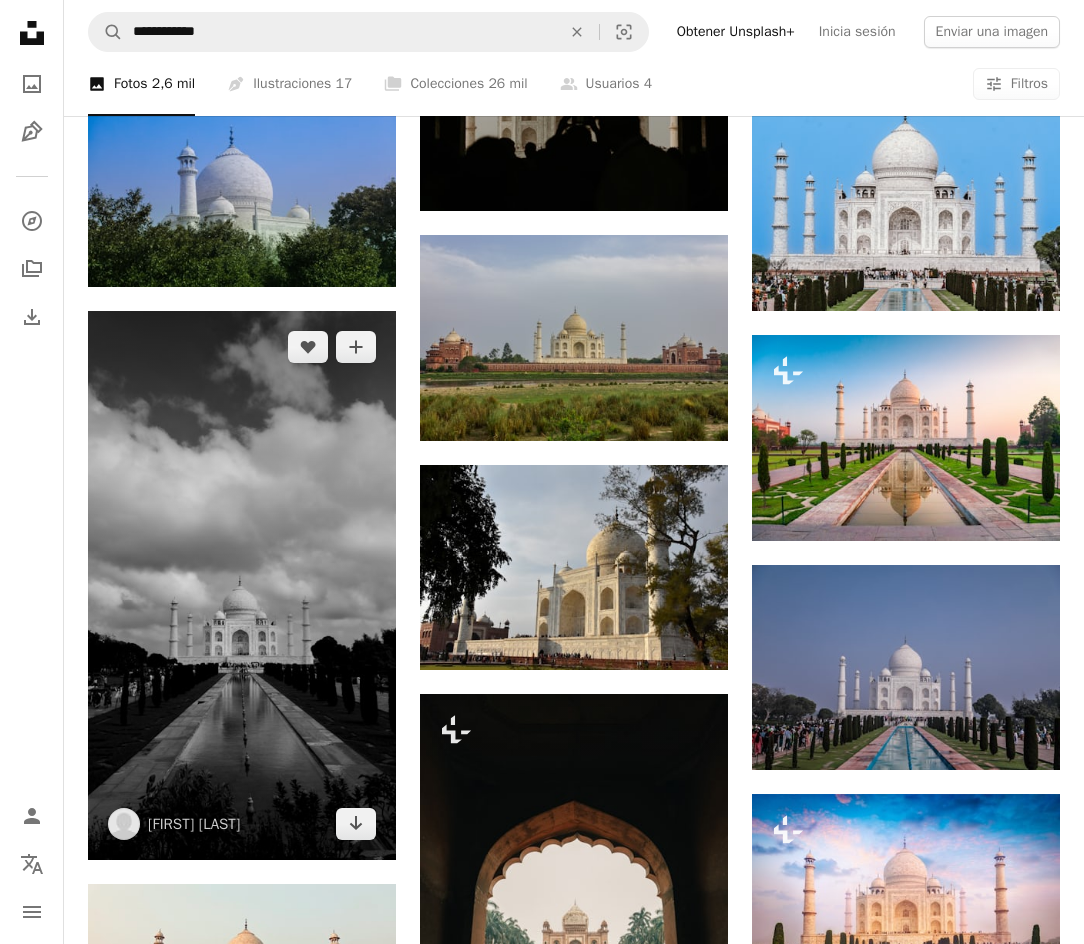 click at bounding box center (242, 586) 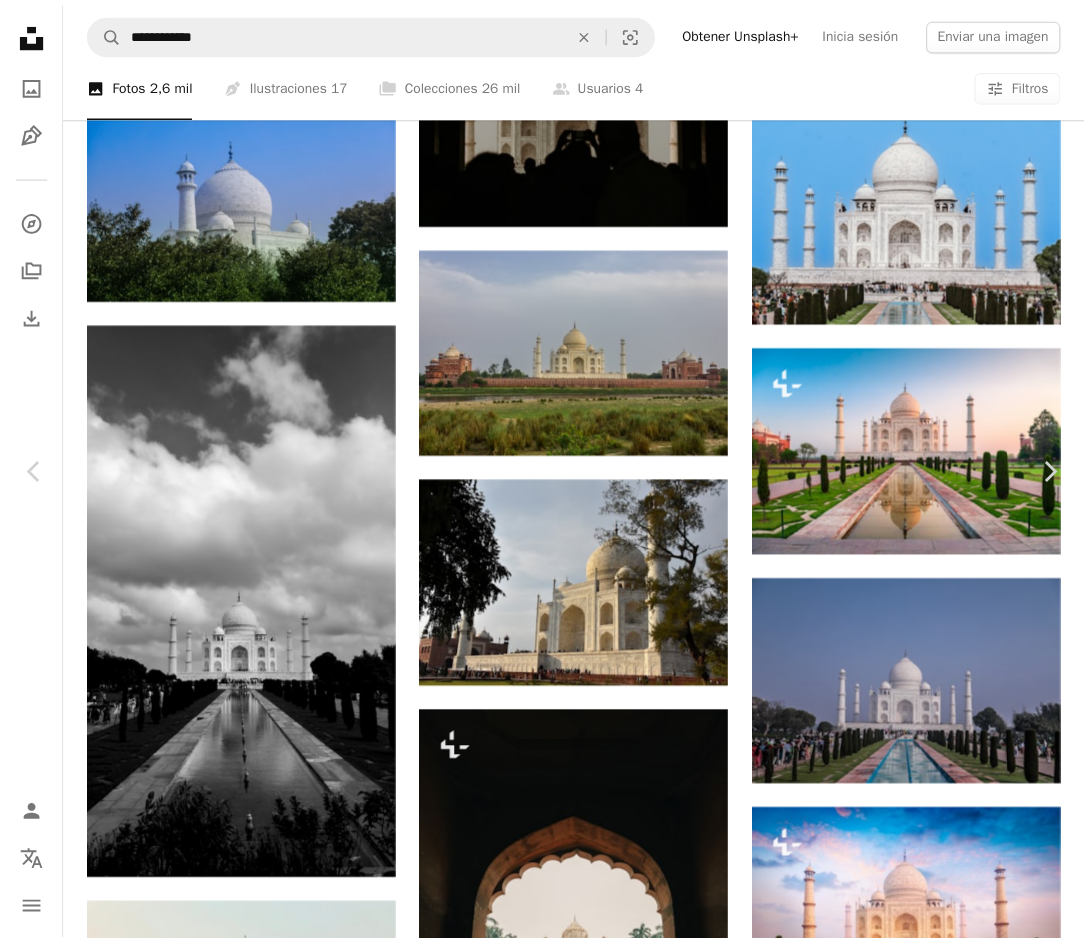 scroll, scrollTop: 6900, scrollLeft: 0, axis: vertical 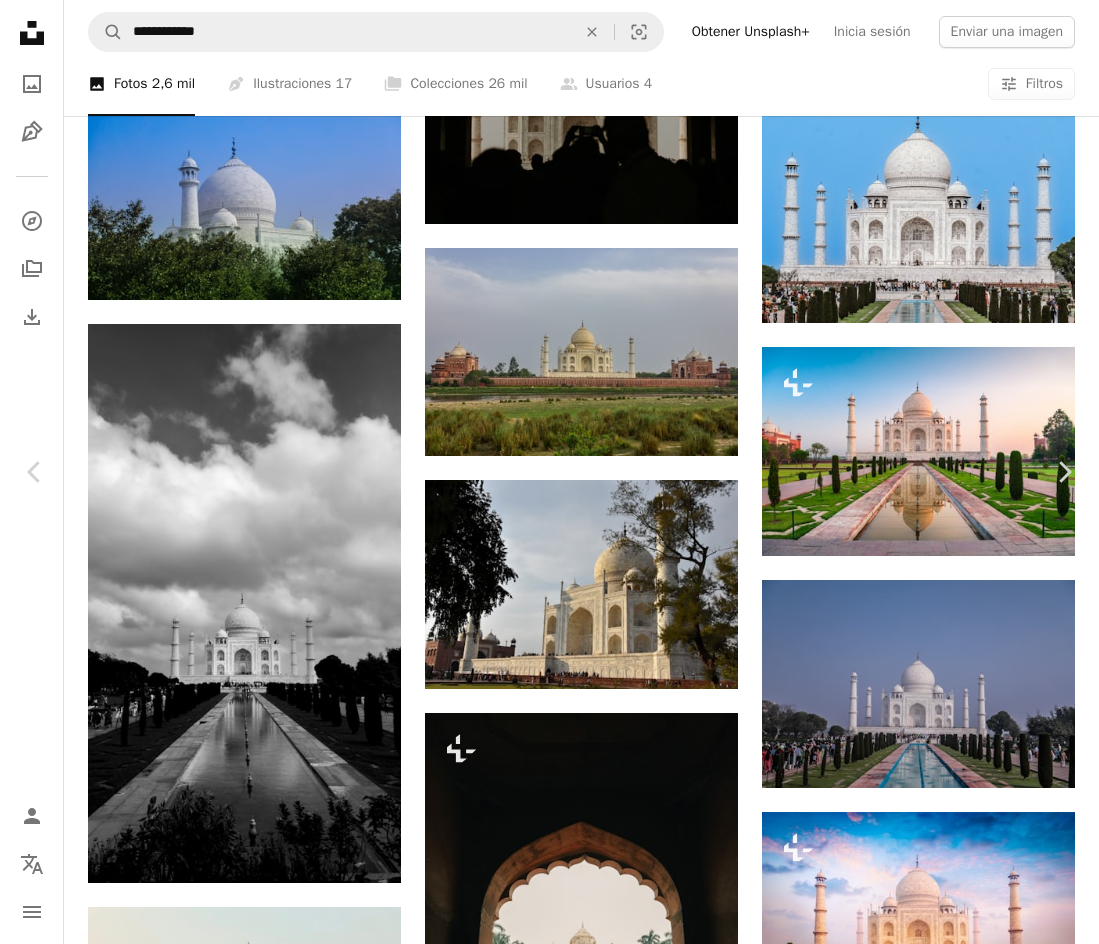 click on "An X shape" at bounding box center [20, 20] 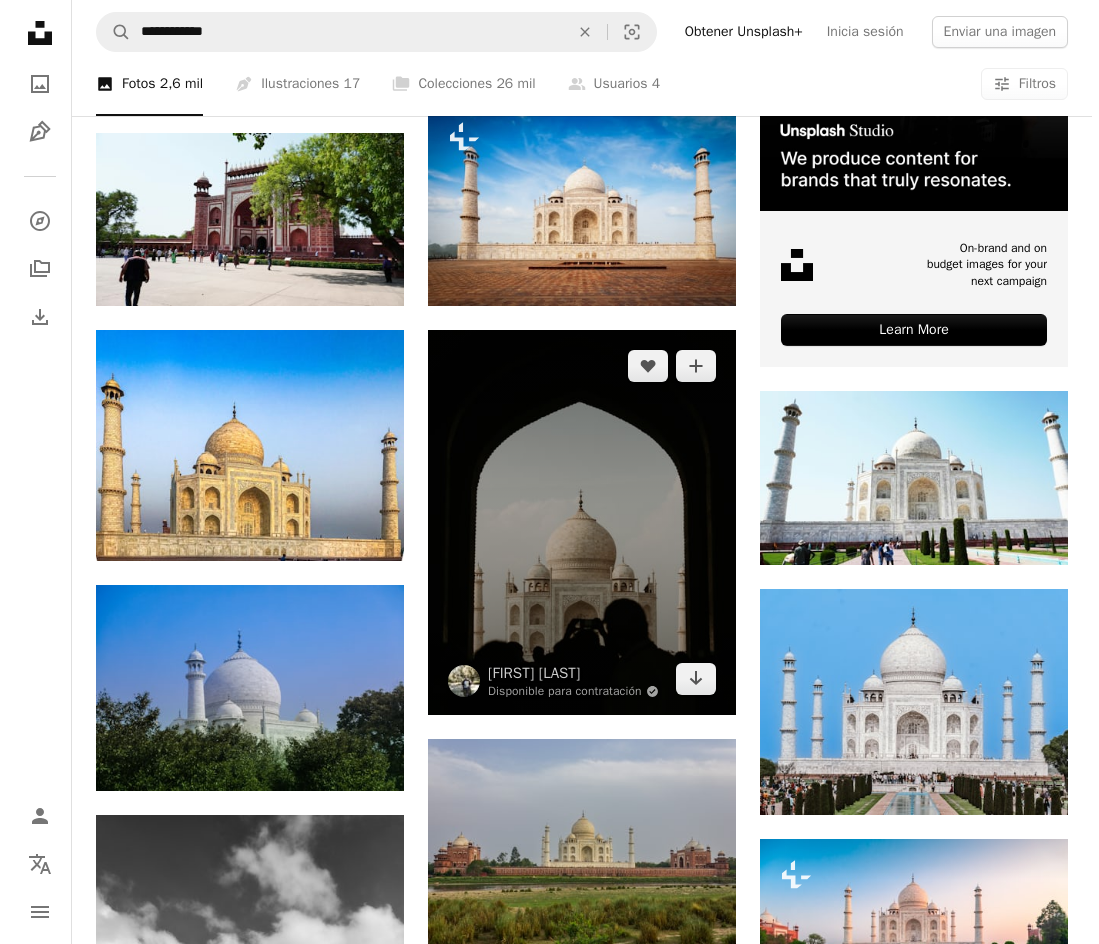 scroll, scrollTop: 600, scrollLeft: 0, axis: vertical 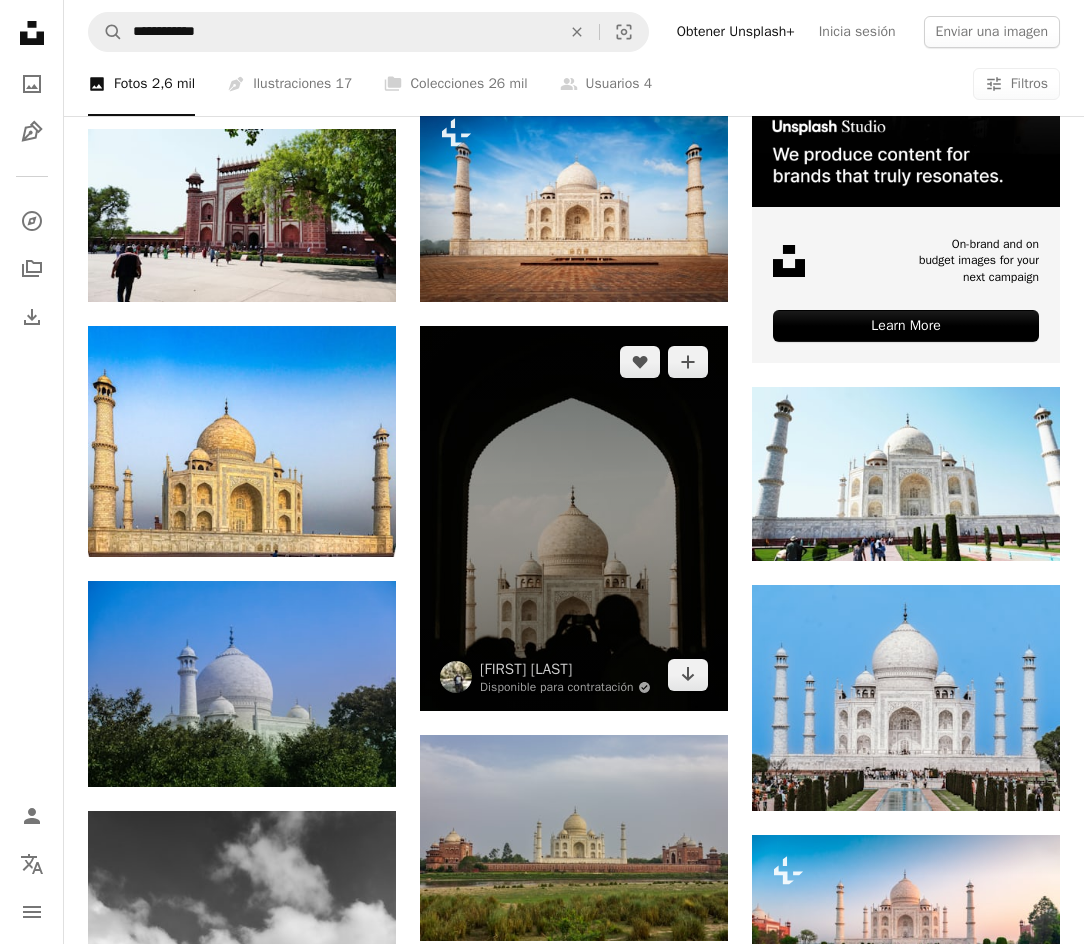 click at bounding box center (574, 518) 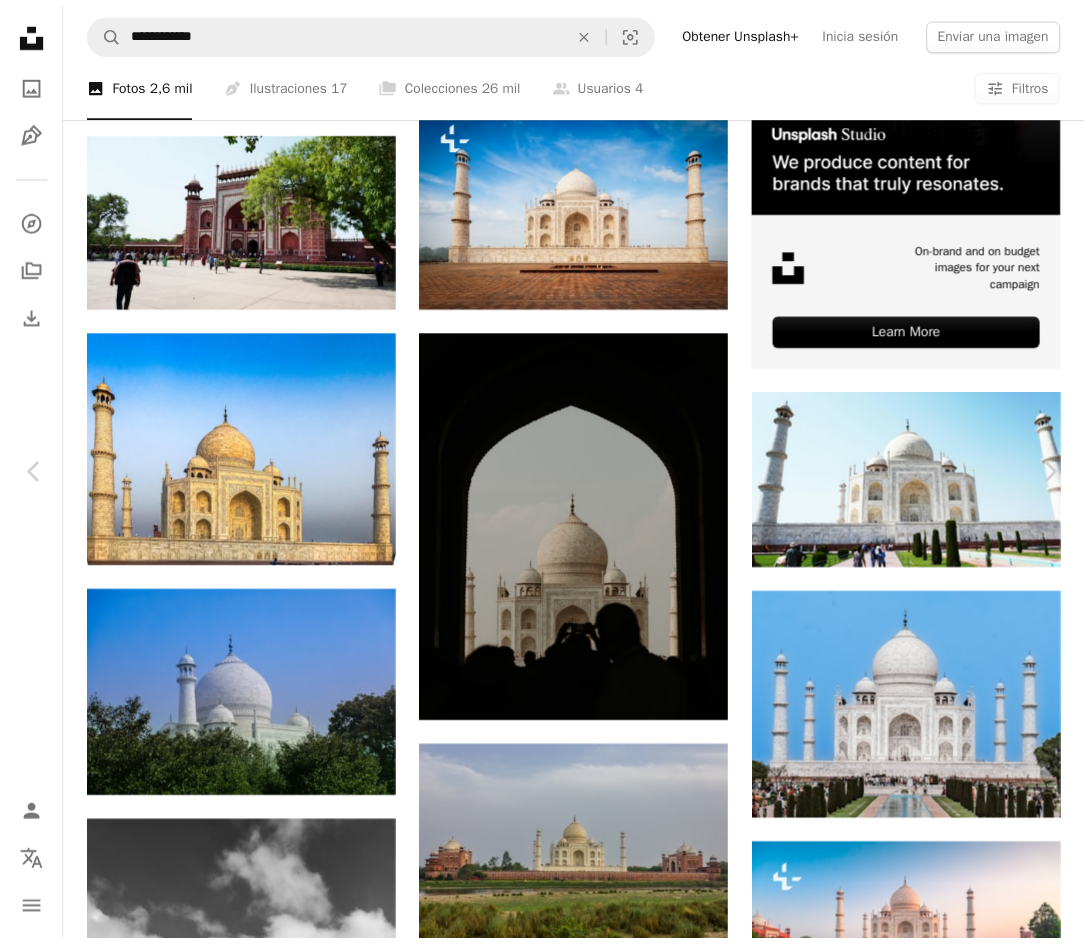 scroll, scrollTop: 2500, scrollLeft: 0, axis: vertical 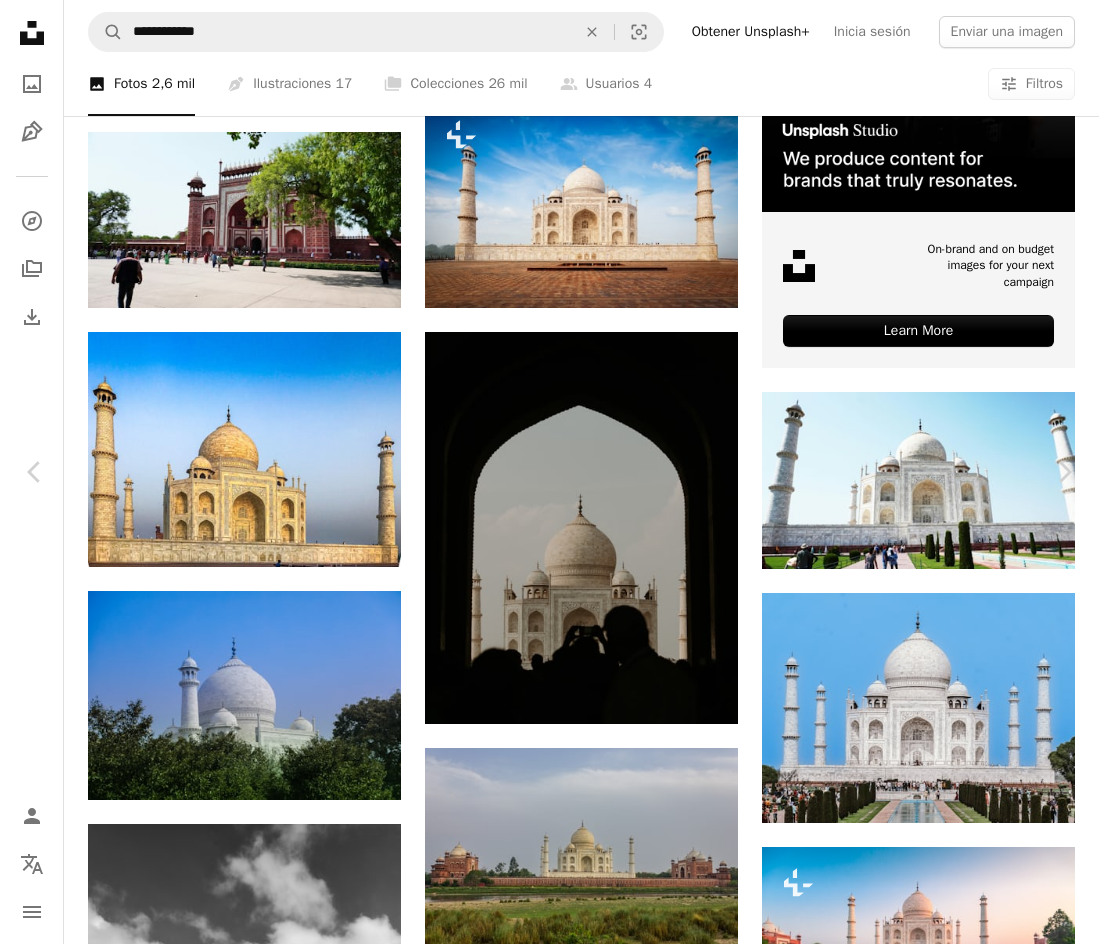 click on "An X shape" at bounding box center (20, 20) 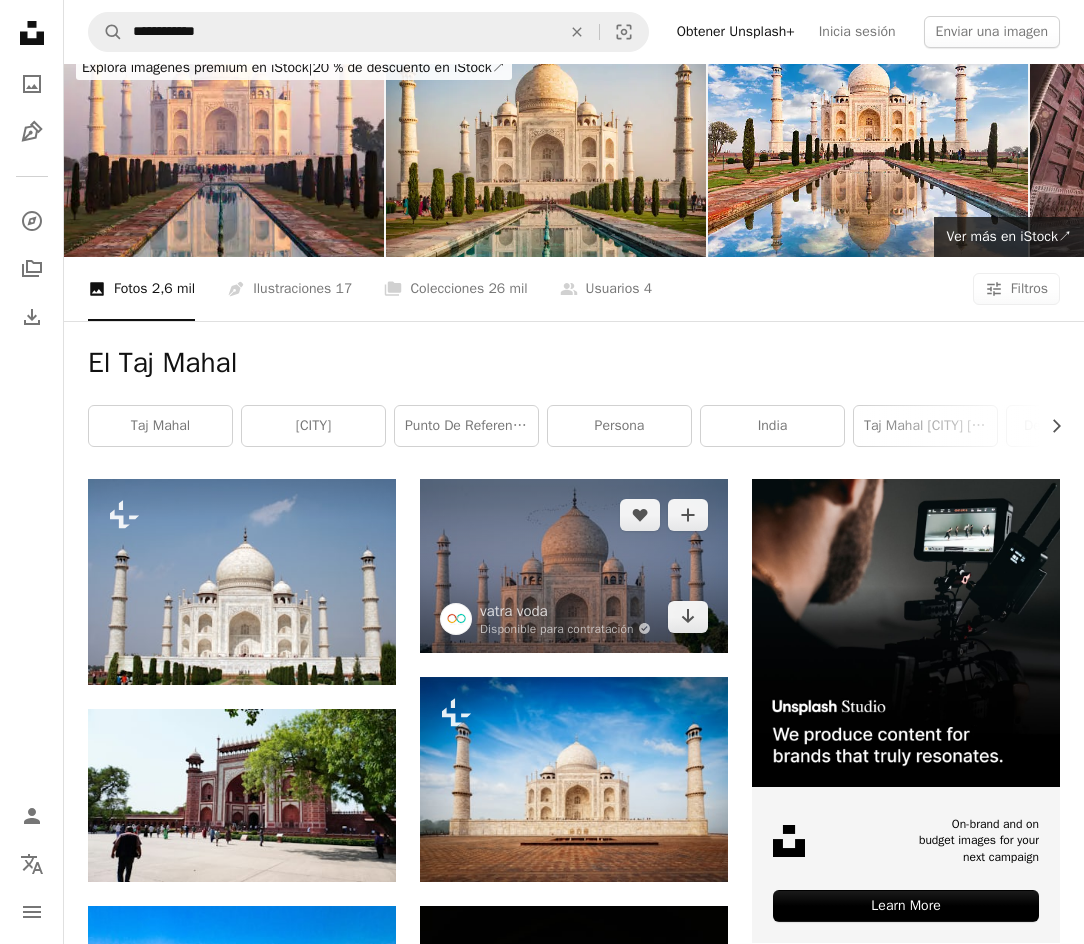 scroll, scrollTop: 0, scrollLeft: 0, axis: both 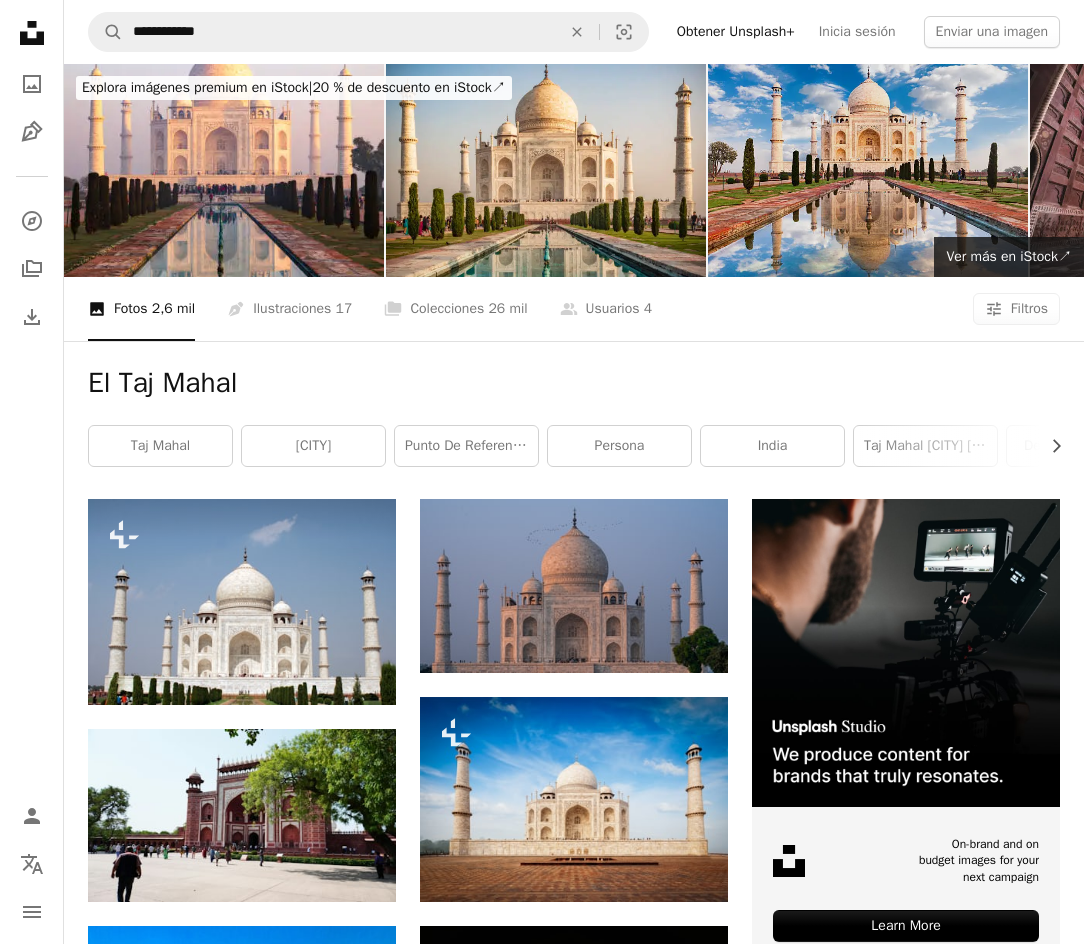 click at bounding box center [868, 170] 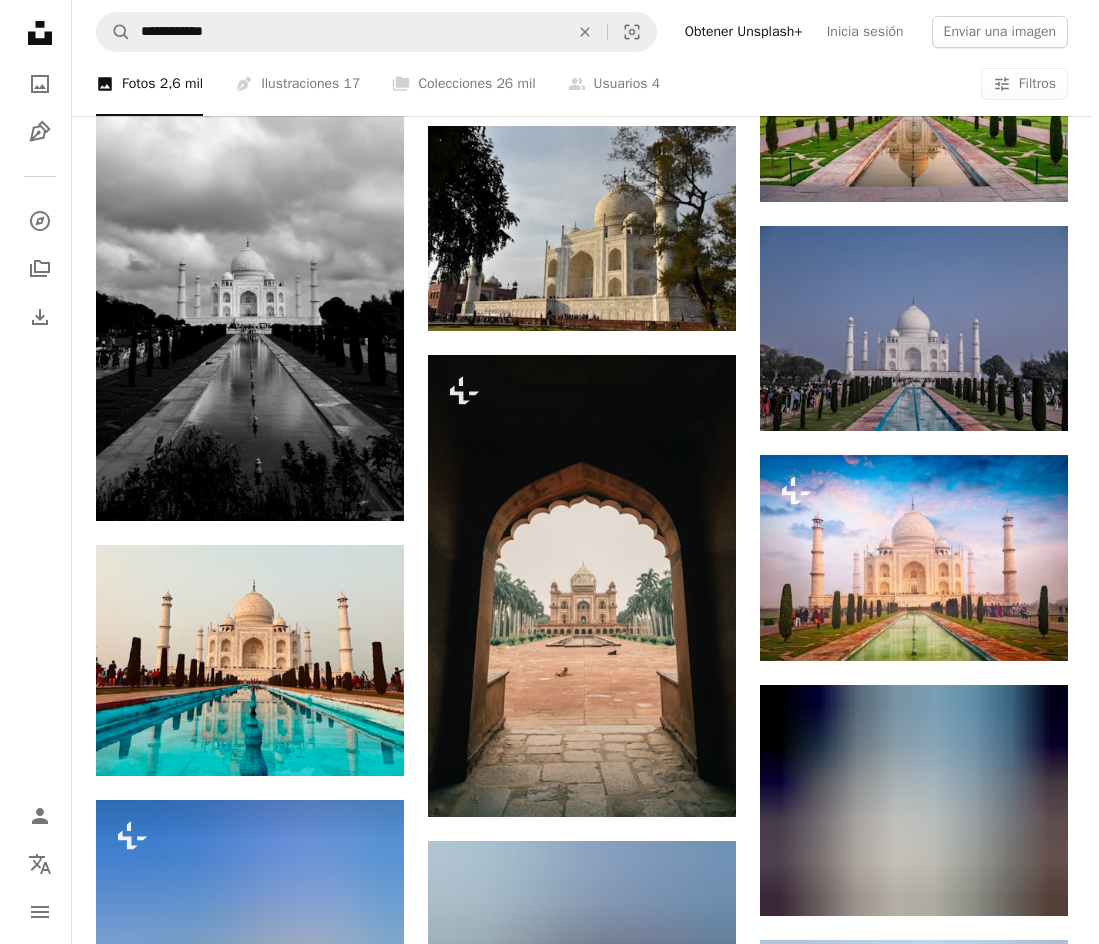 scroll, scrollTop: 1500, scrollLeft: 0, axis: vertical 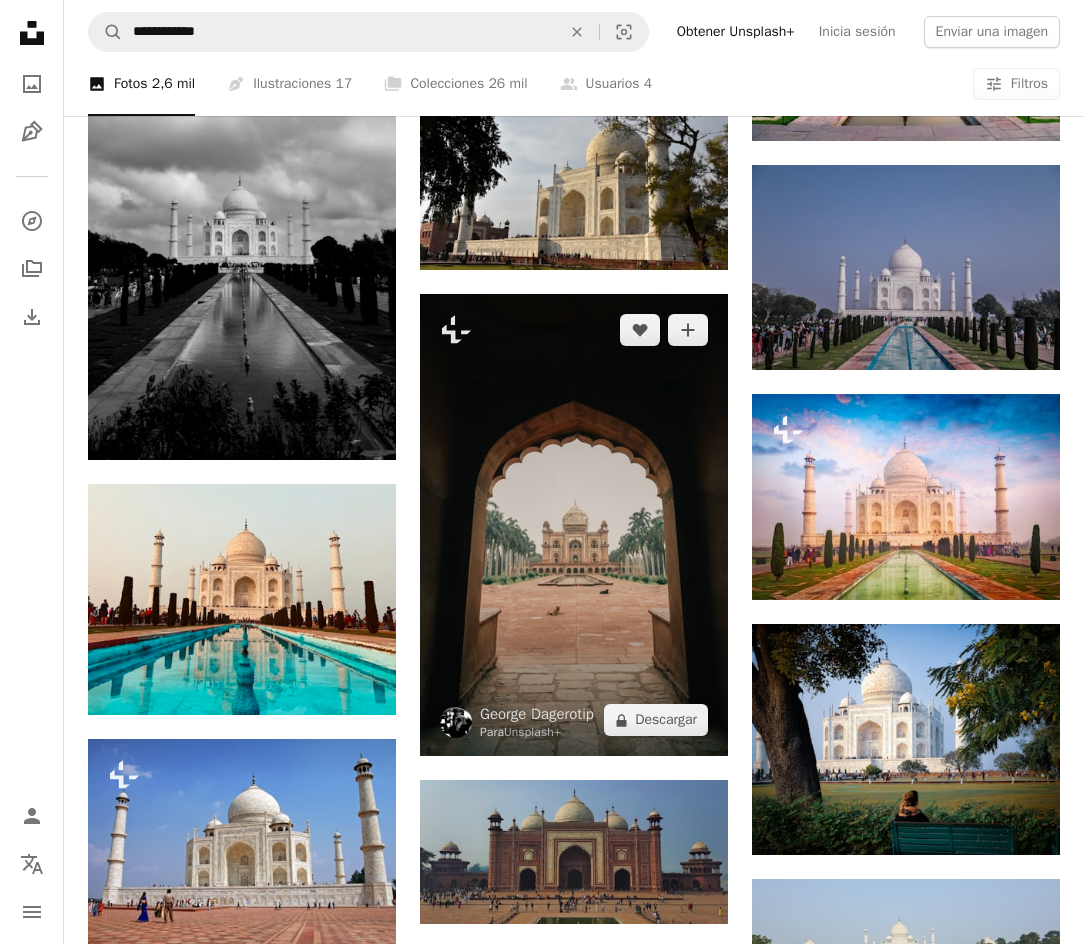 click at bounding box center (574, 525) 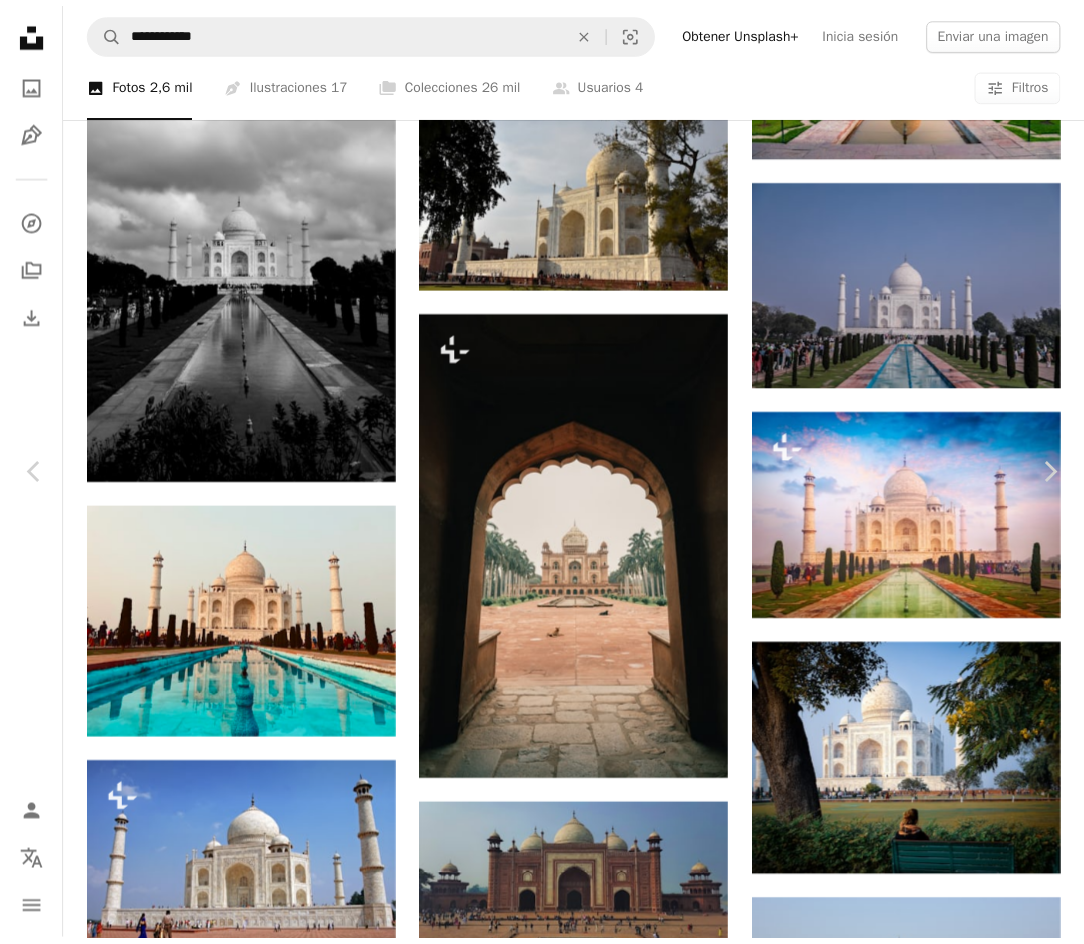 scroll, scrollTop: 5200, scrollLeft: 0, axis: vertical 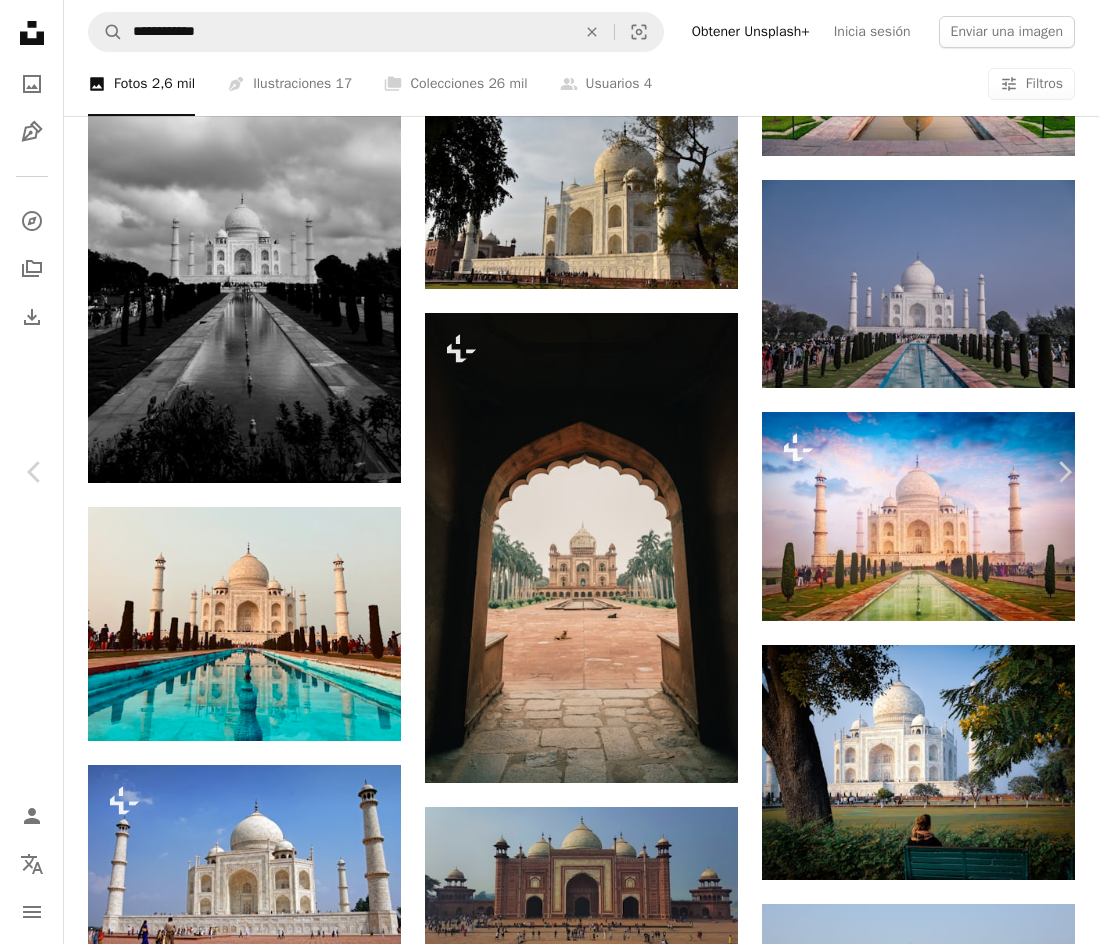click on "An X shape" at bounding box center (20, 20) 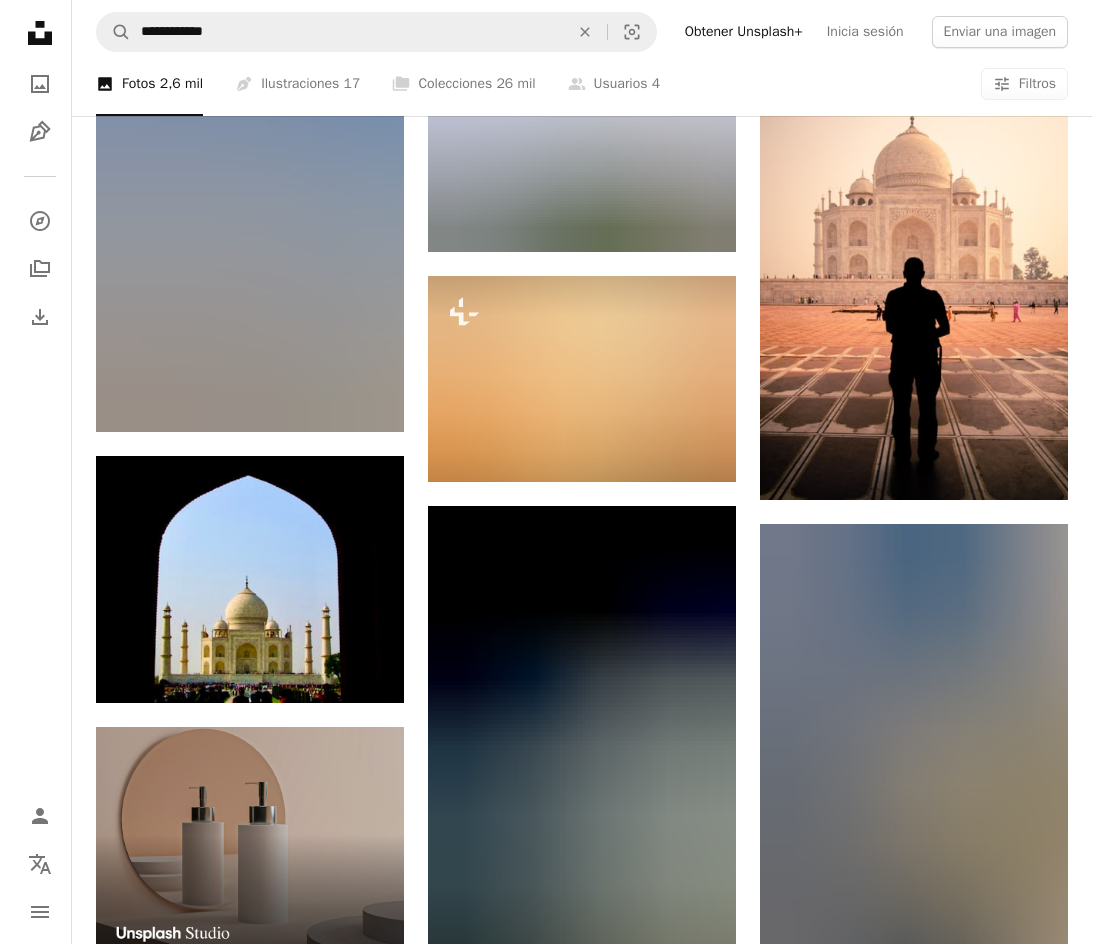 scroll, scrollTop: 2500, scrollLeft: 0, axis: vertical 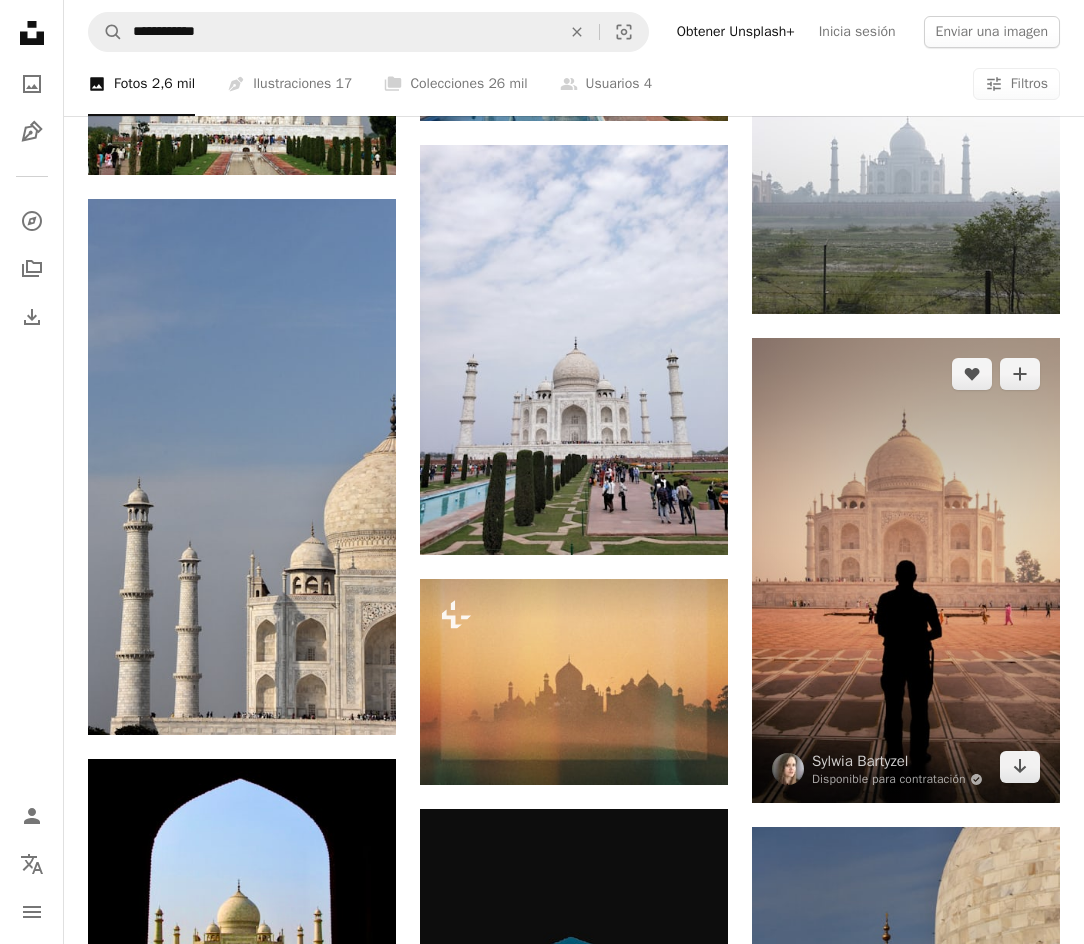click at bounding box center (906, 570) 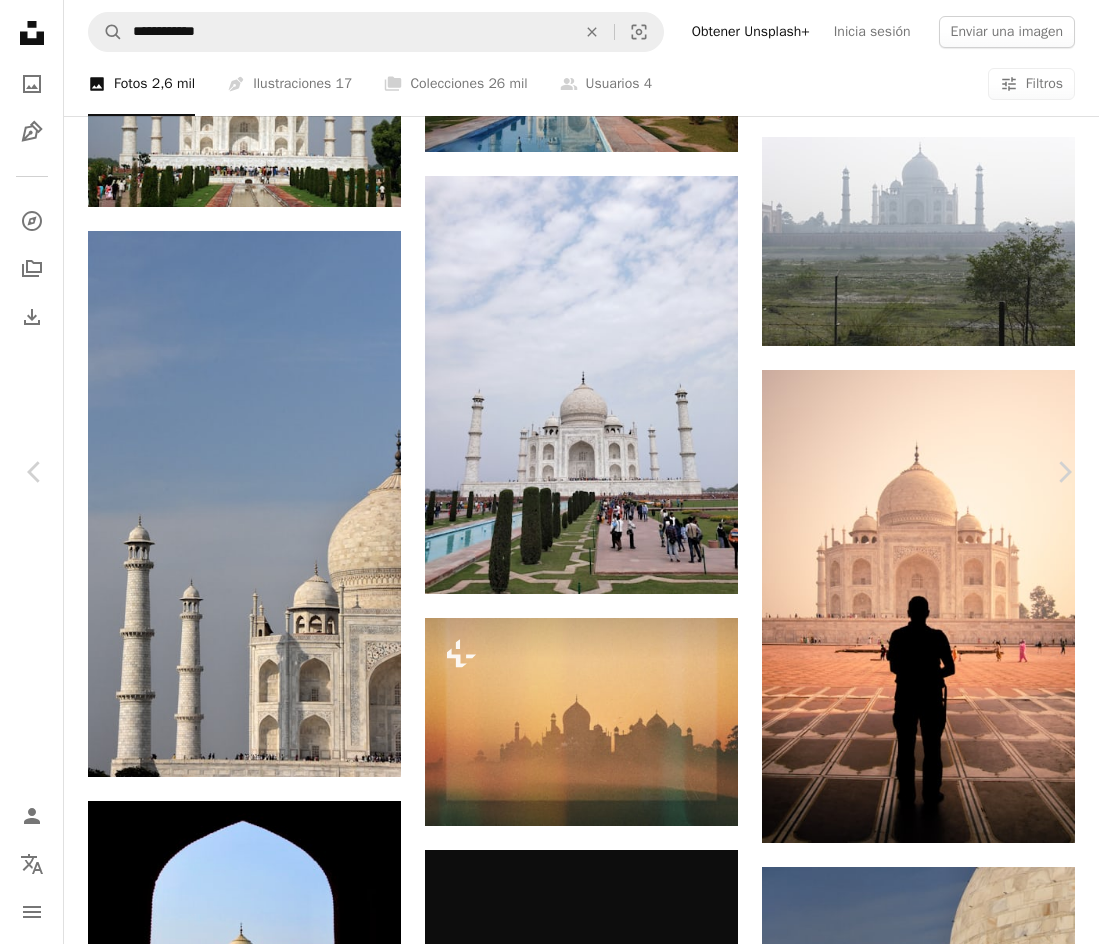 scroll, scrollTop: 3400, scrollLeft: 0, axis: vertical 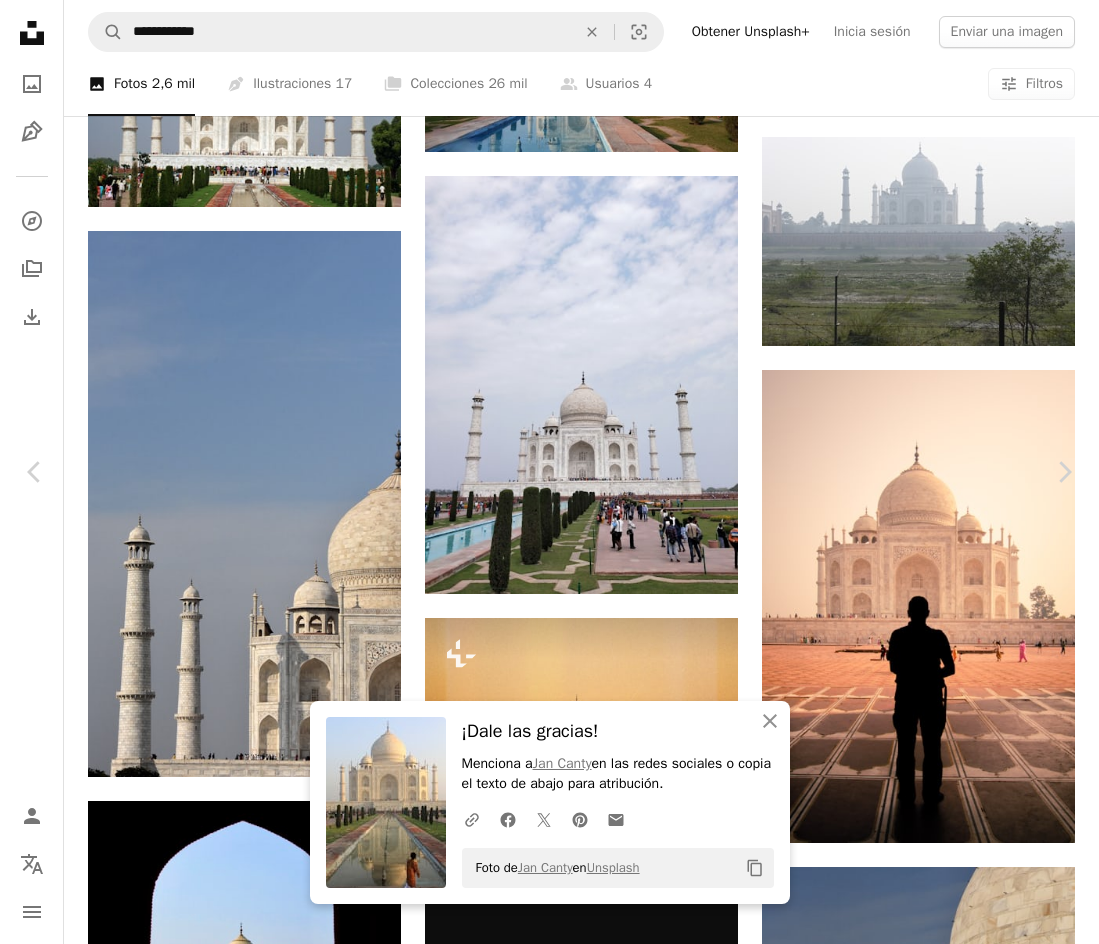 click on "An X shape" at bounding box center (20, 20) 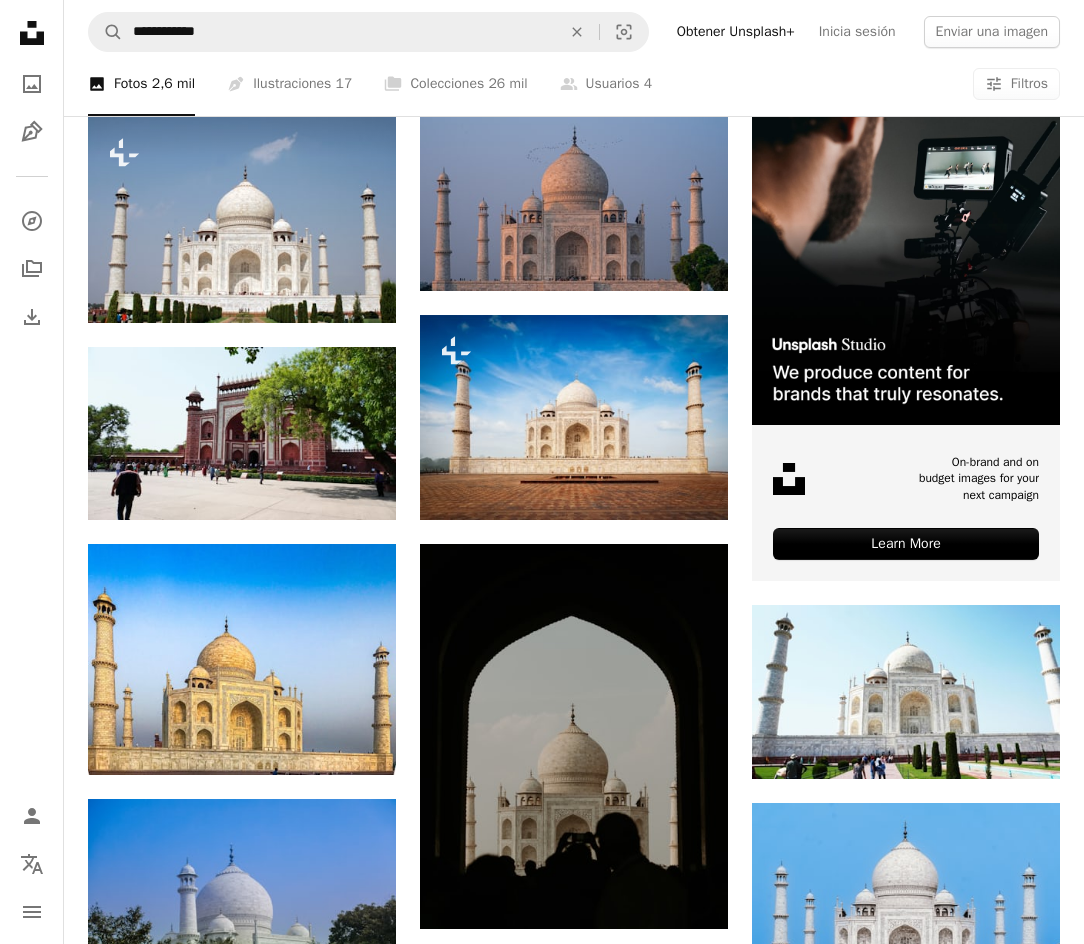 scroll, scrollTop: 0, scrollLeft: 0, axis: both 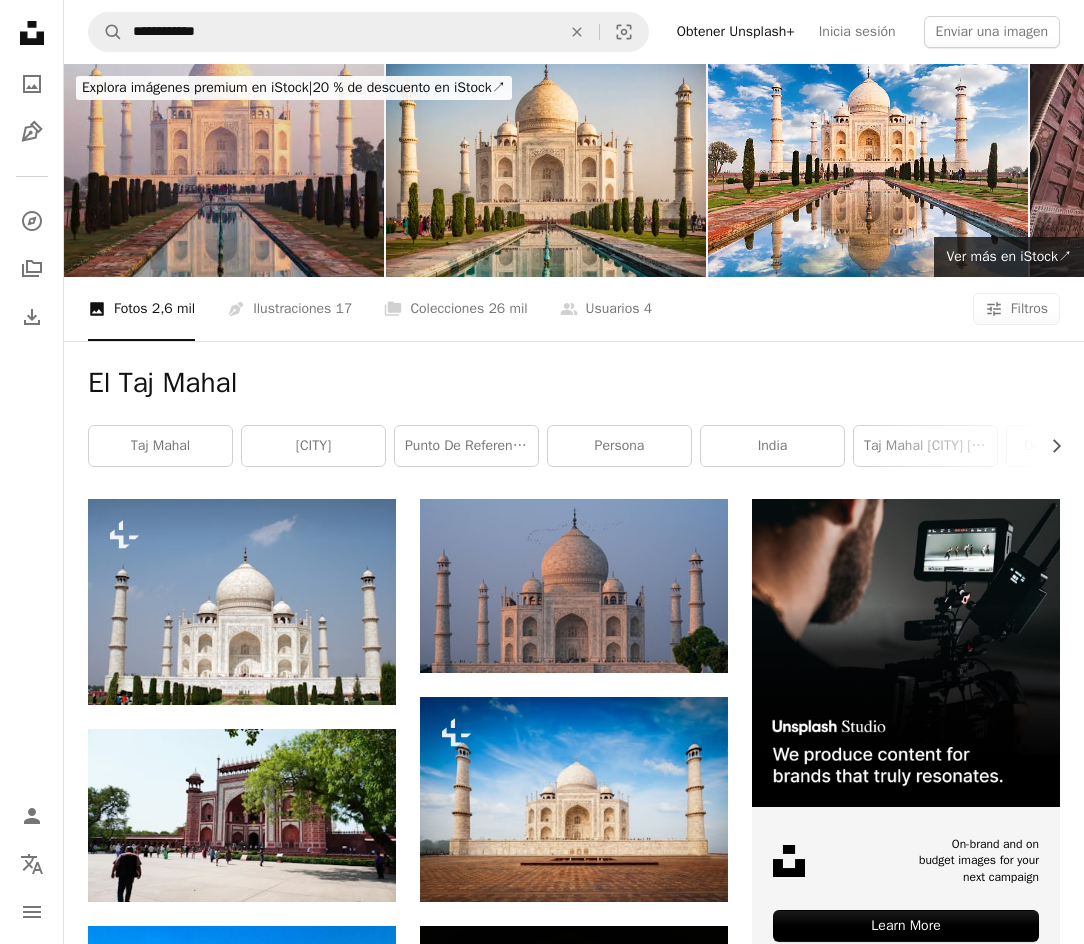 click at bounding box center [224, 170] 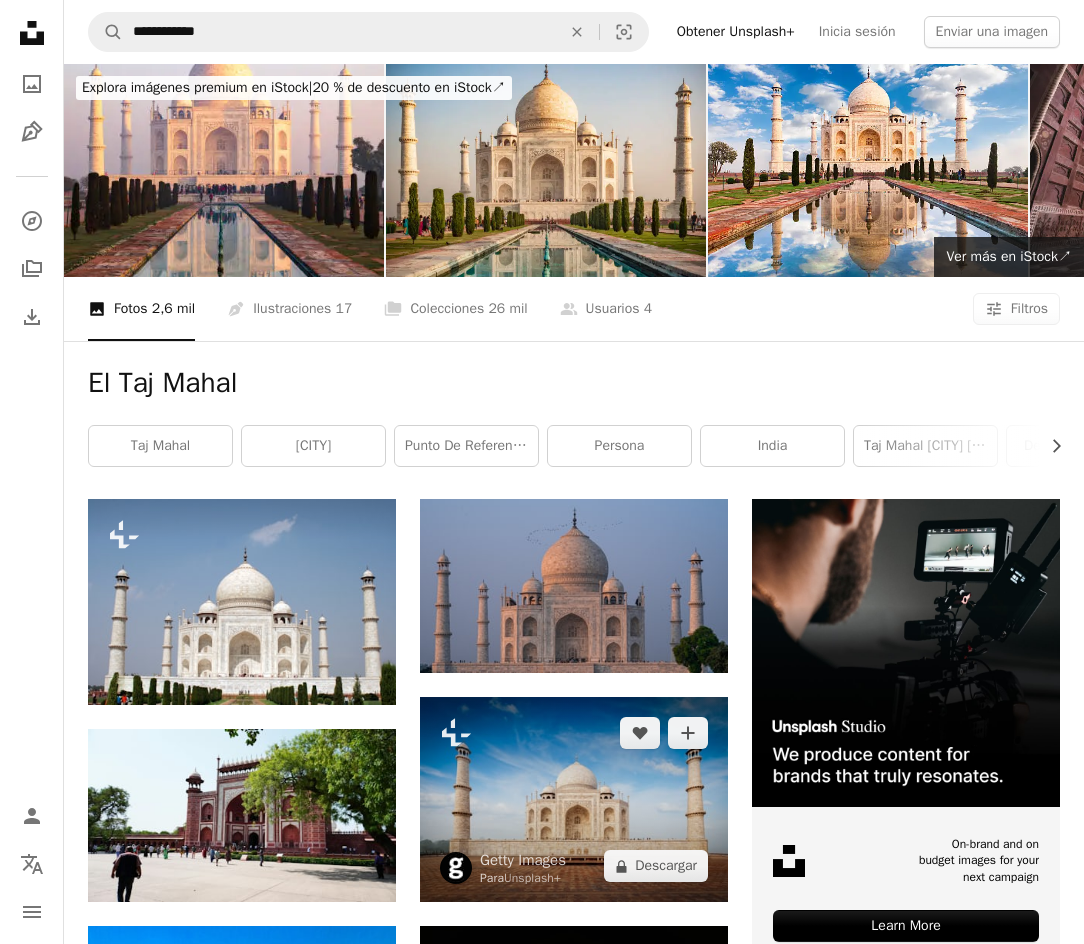 click at bounding box center [574, 800] 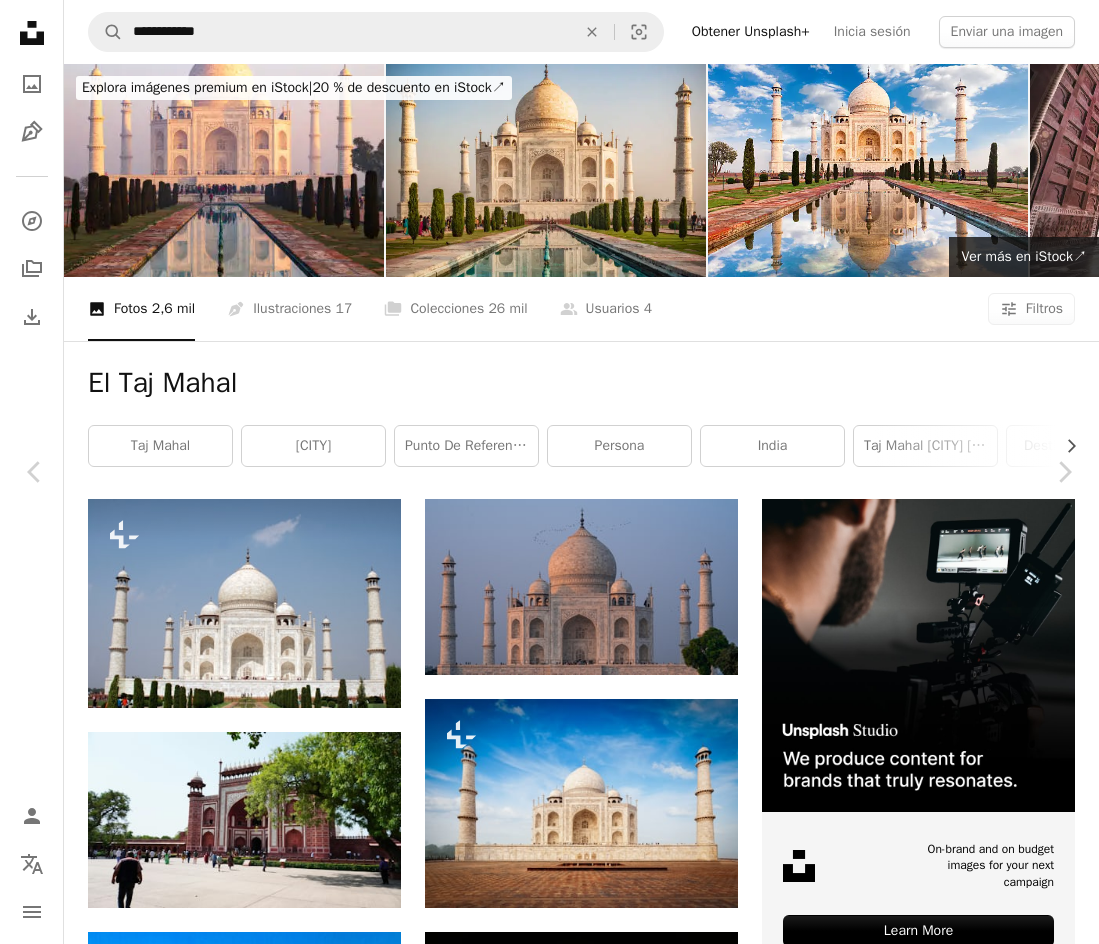 click on "An X shape" at bounding box center (20, 20) 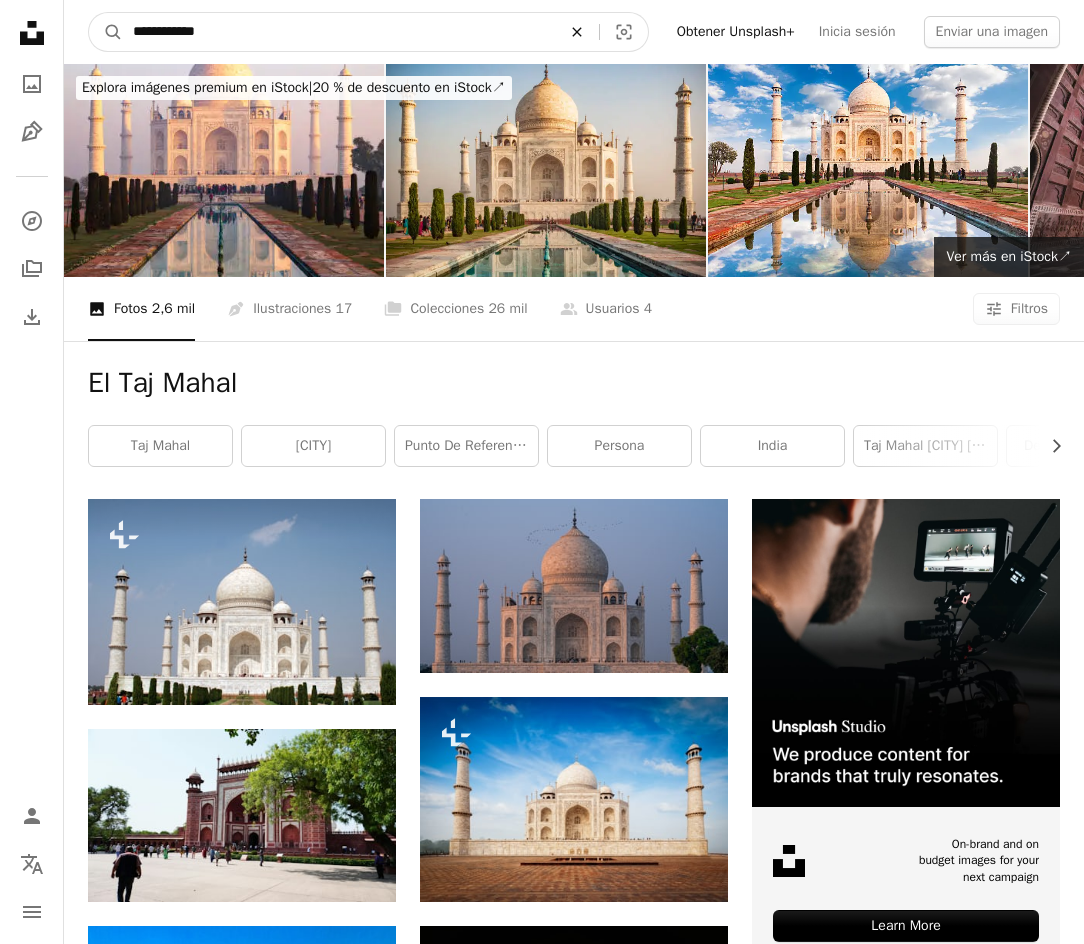 click on "An X shape" 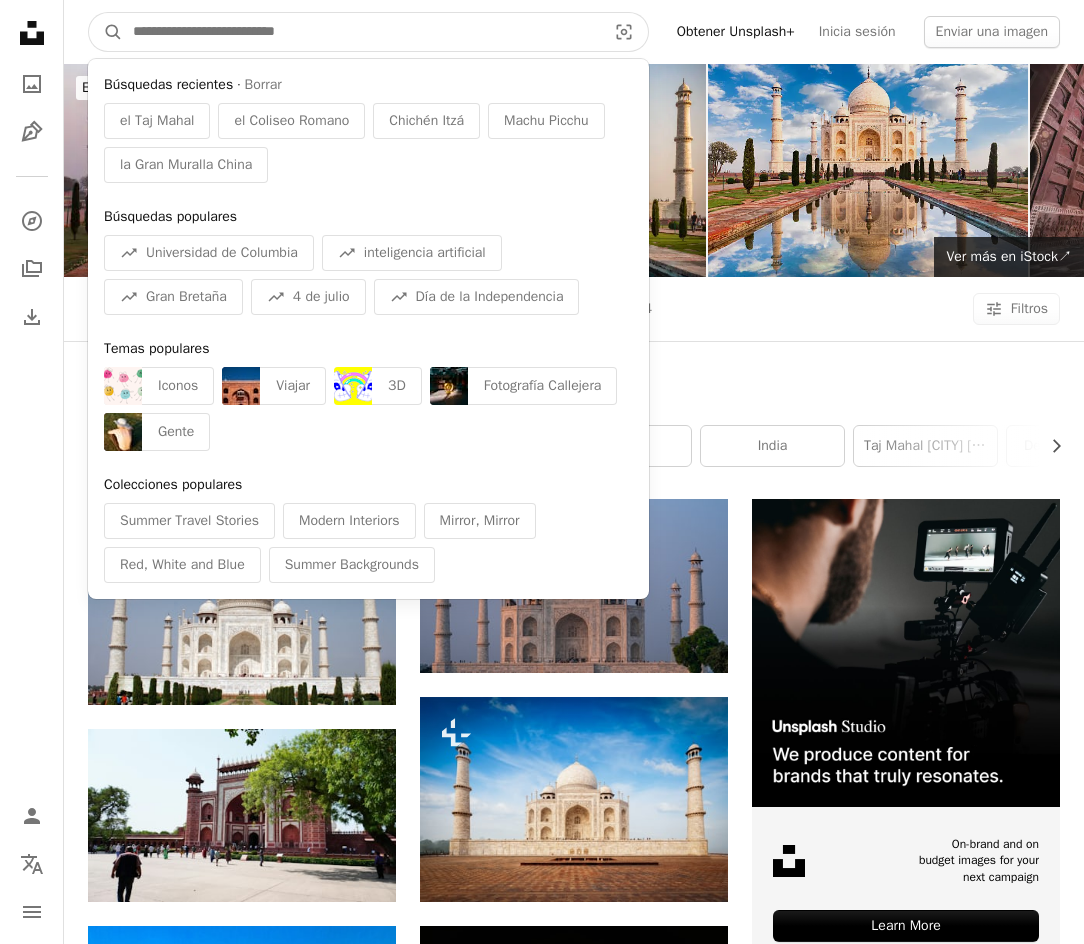 click on "A magnifying glass" at bounding box center [106, 32] 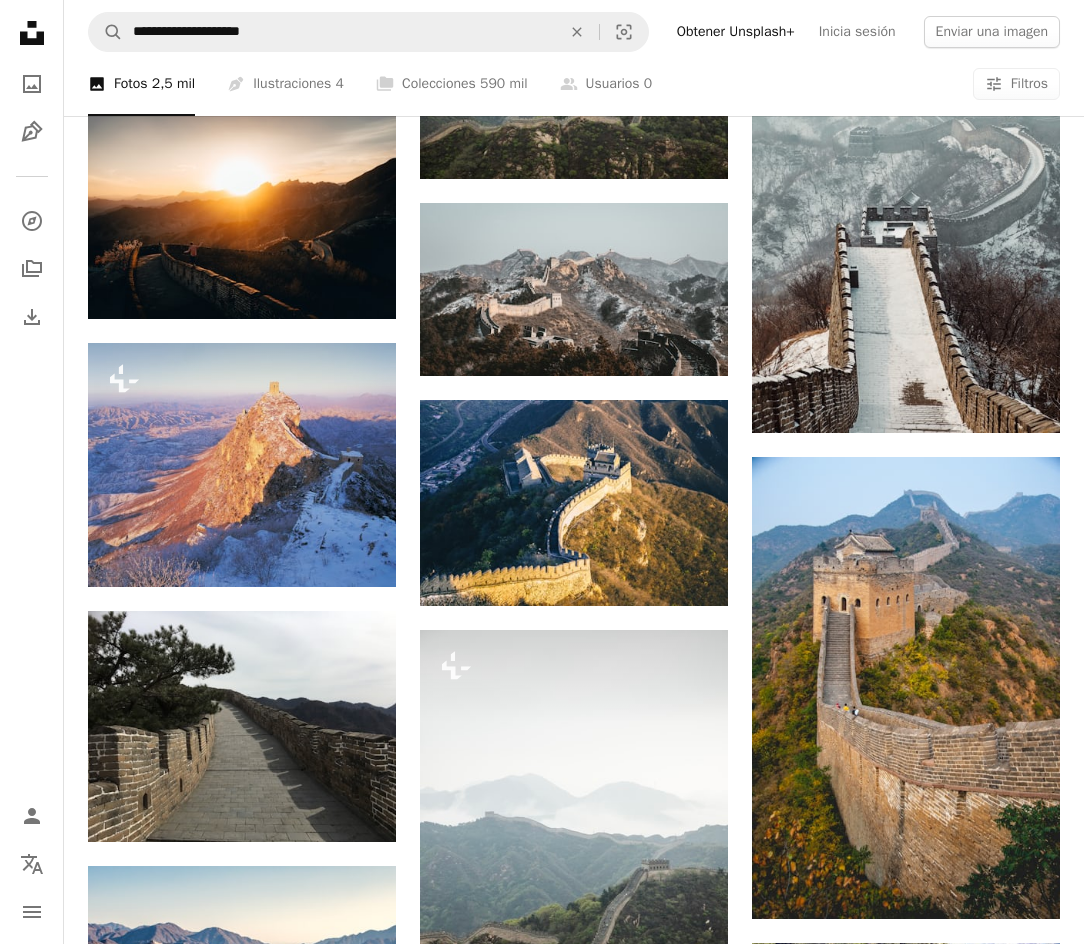 scroll, scrollTop: 717, scrollLeft: 0, axis: vertical 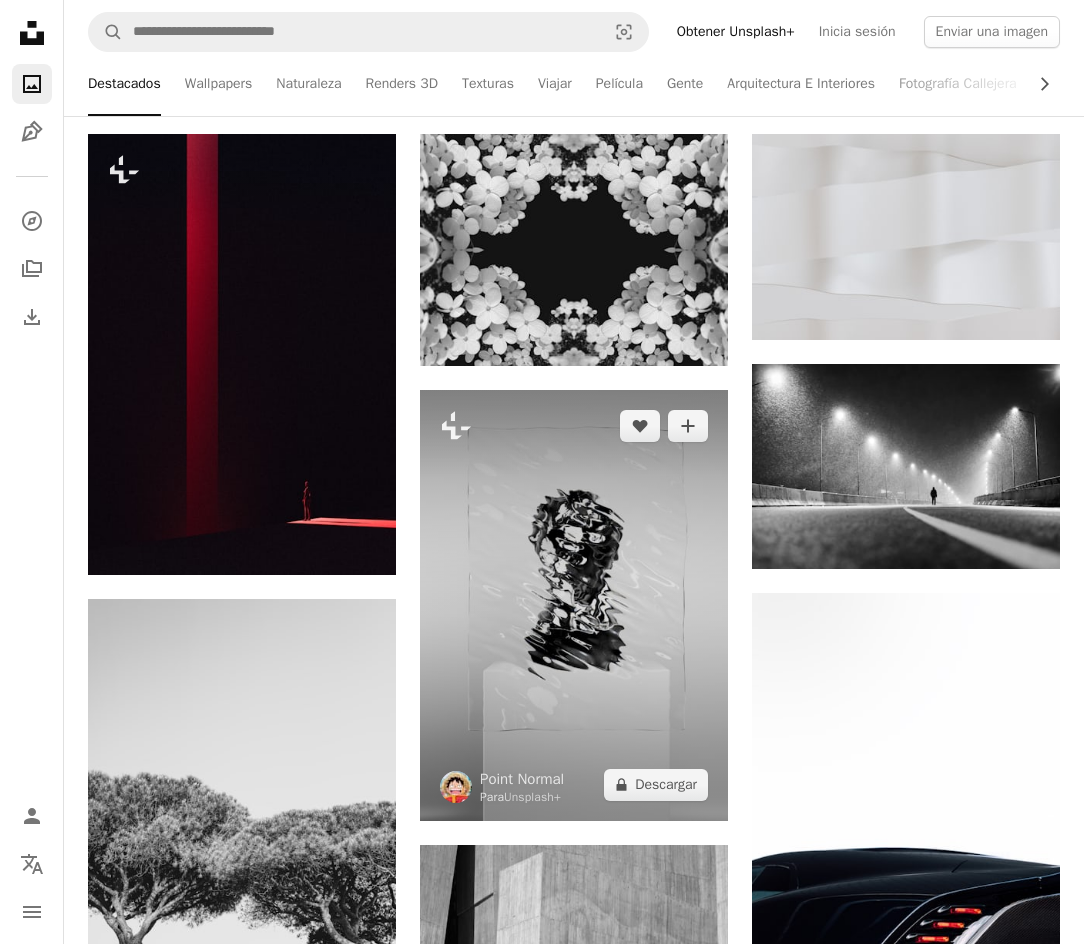 click at bounding box center [574, 605] 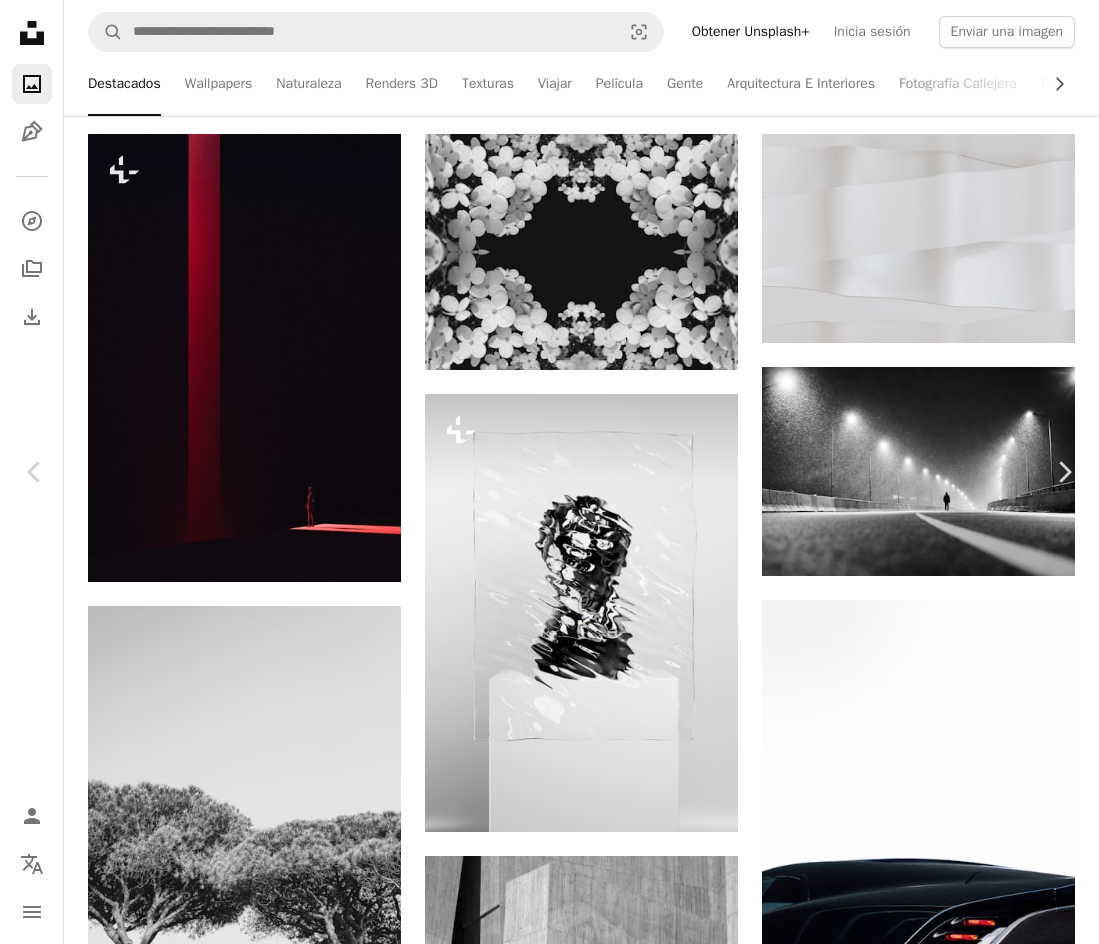 click on "An X shape" at bounding box center [20, 20] 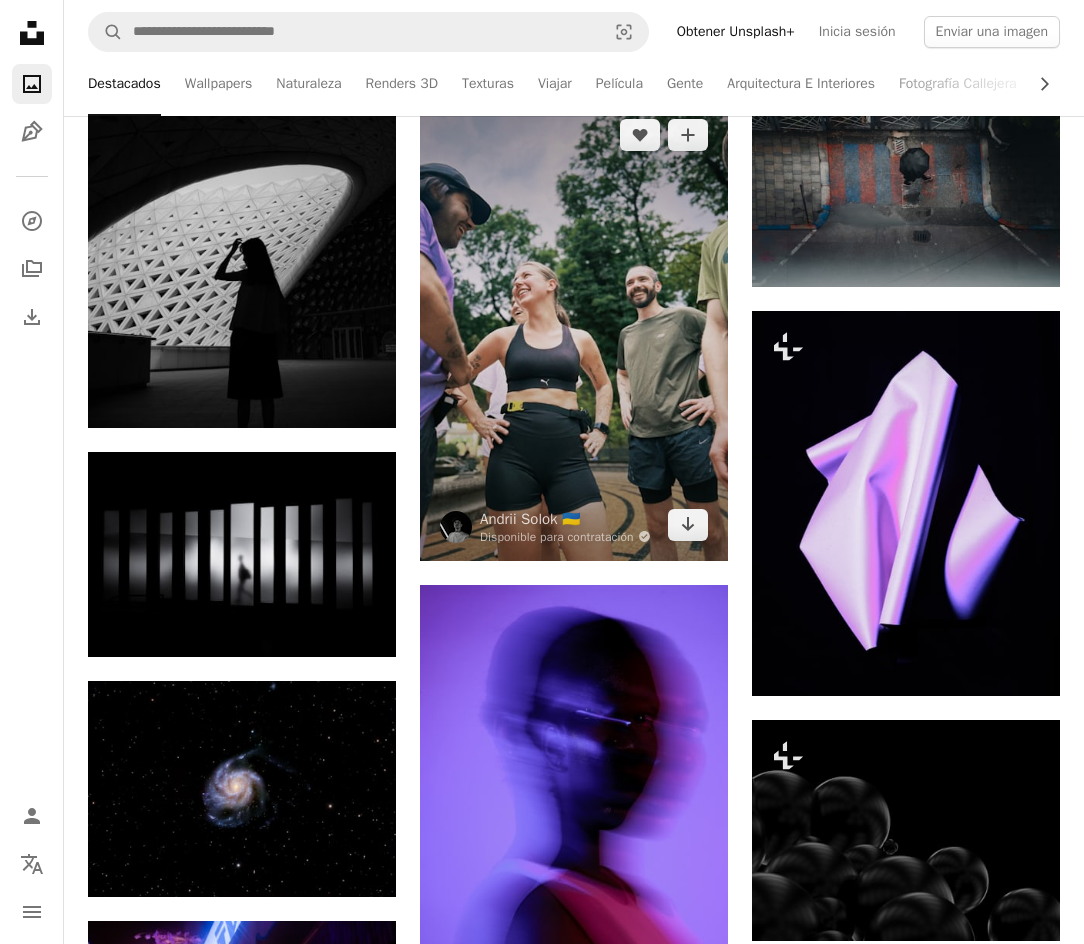 scroll, scrollTop: 3300, scrollLeft: 0, axis: vertical 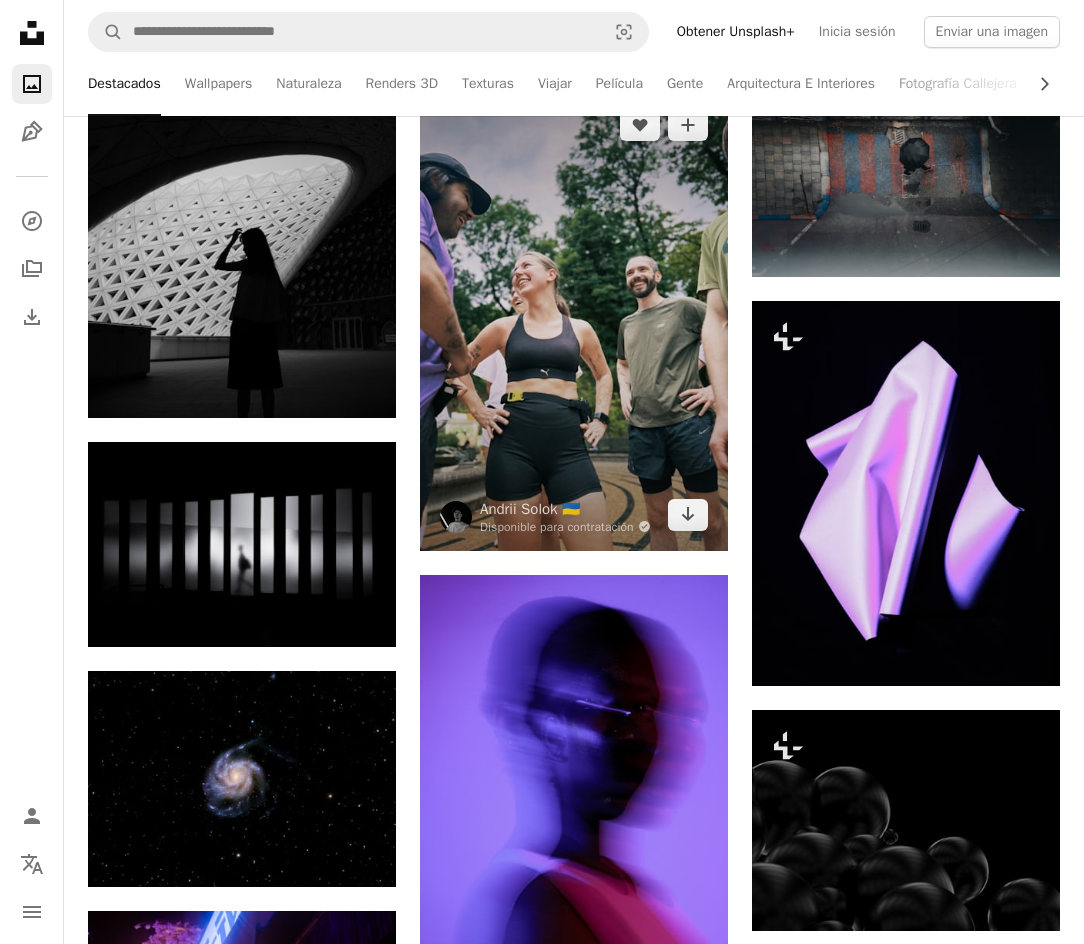 click at bounding box center (574, 320) 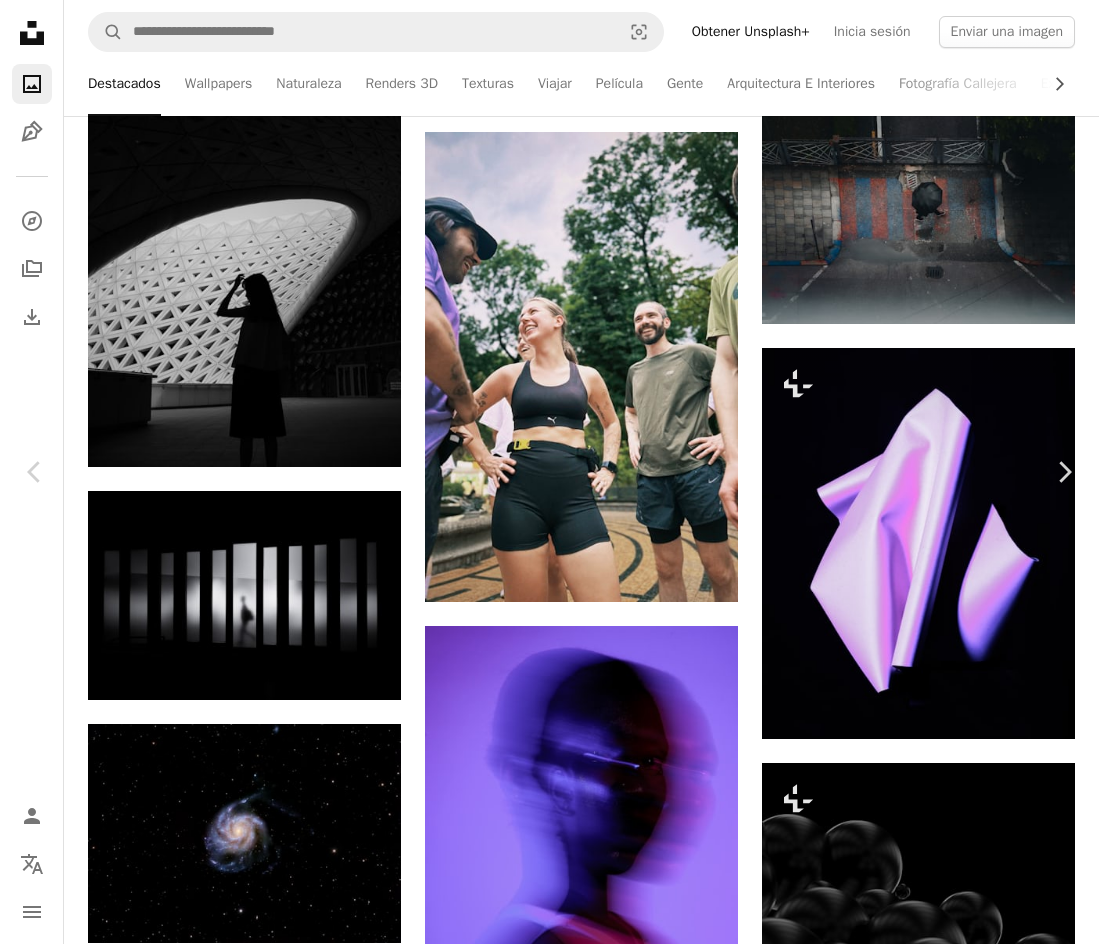 click on "An X shape" at bounding box center (20, 20) 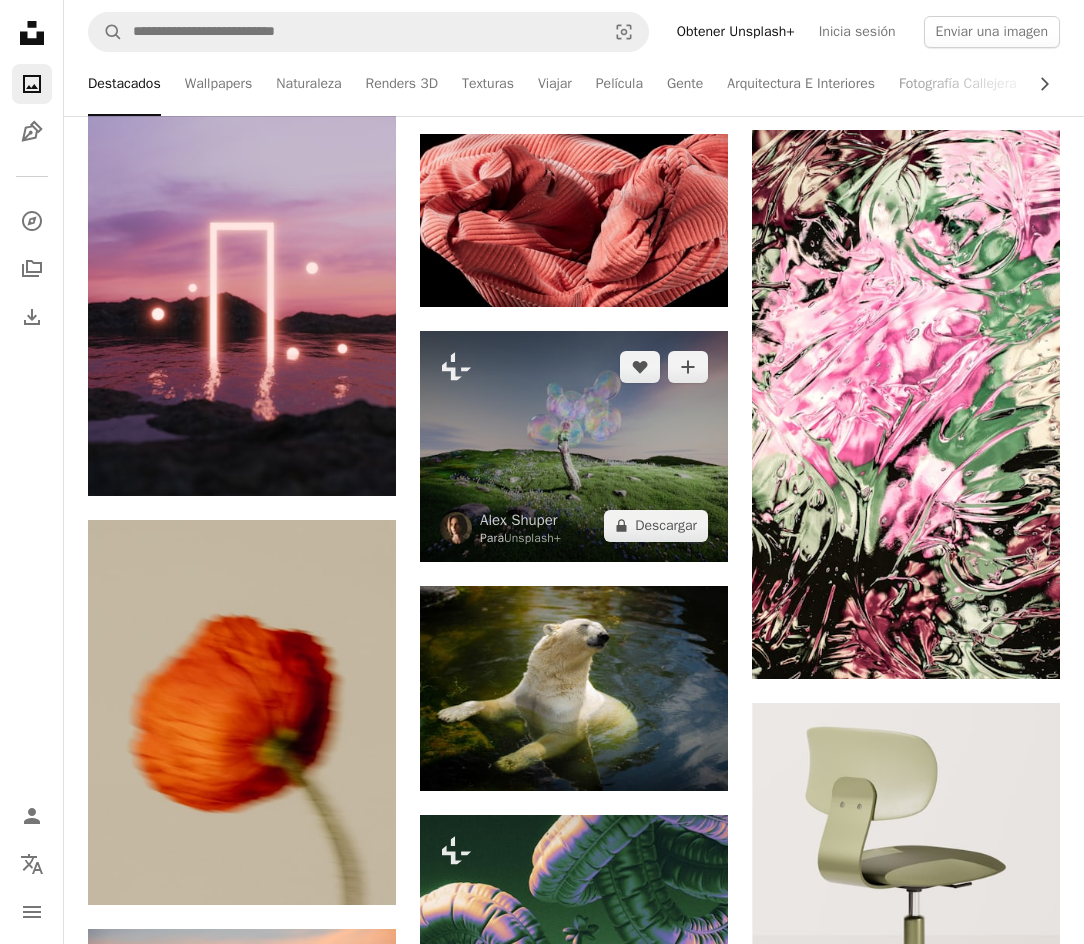 scroll, scrollTop: 4800, scrollLeft: 0, axis: vertical 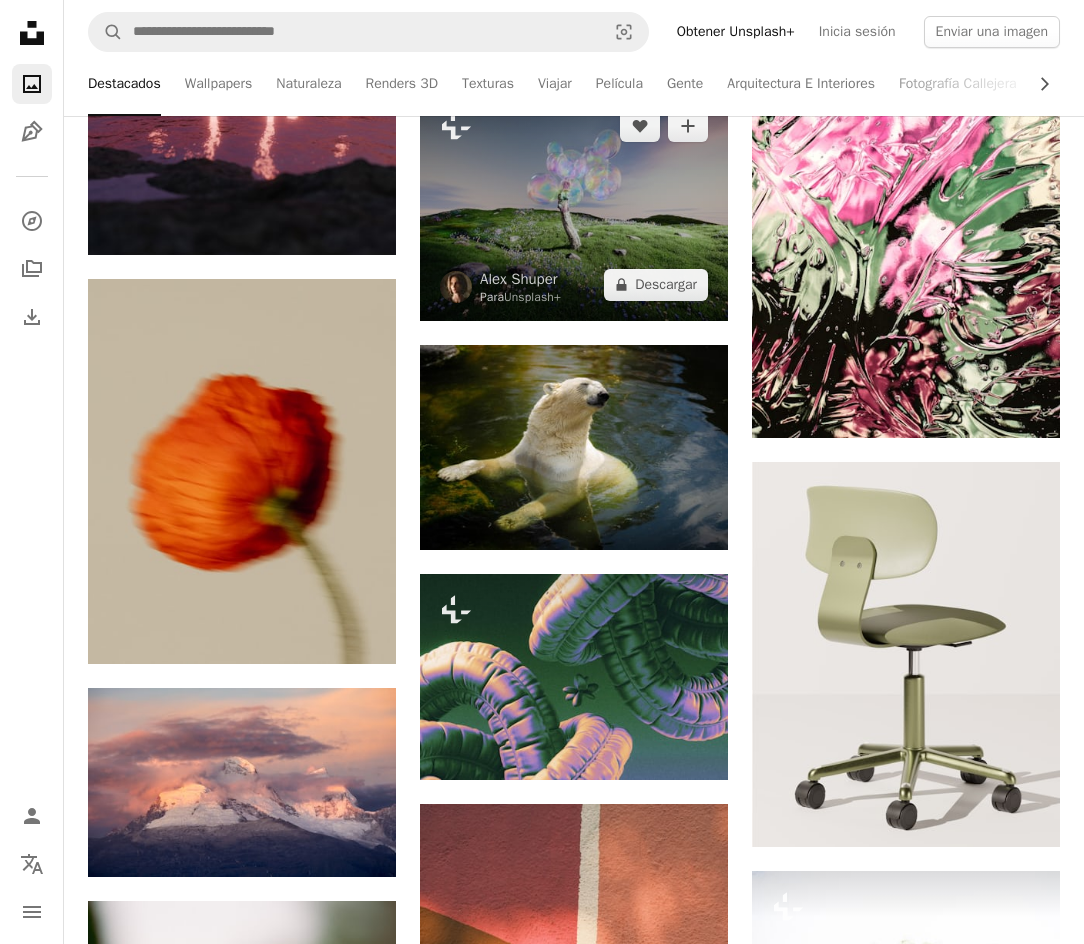click at bounding box center [574, 205] 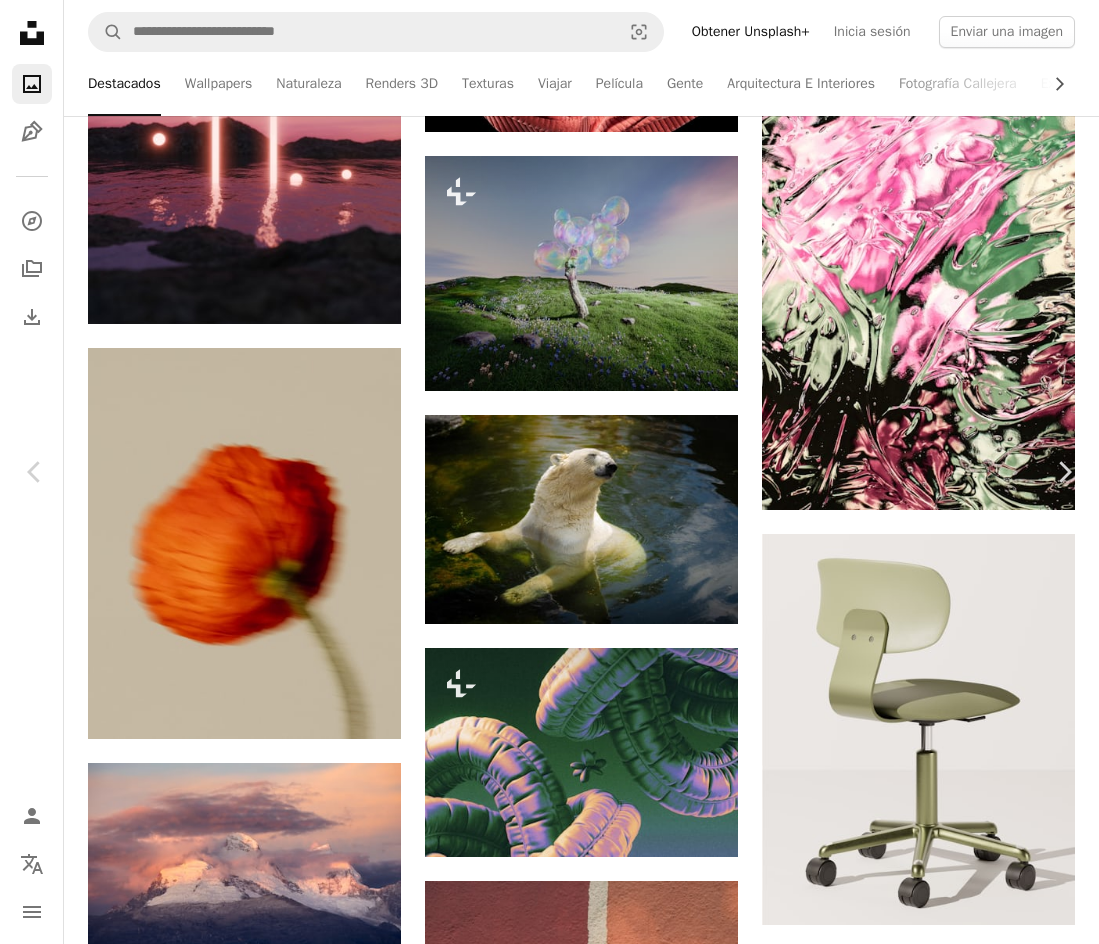 click on "An X shape" at bounding box center (20, 20) 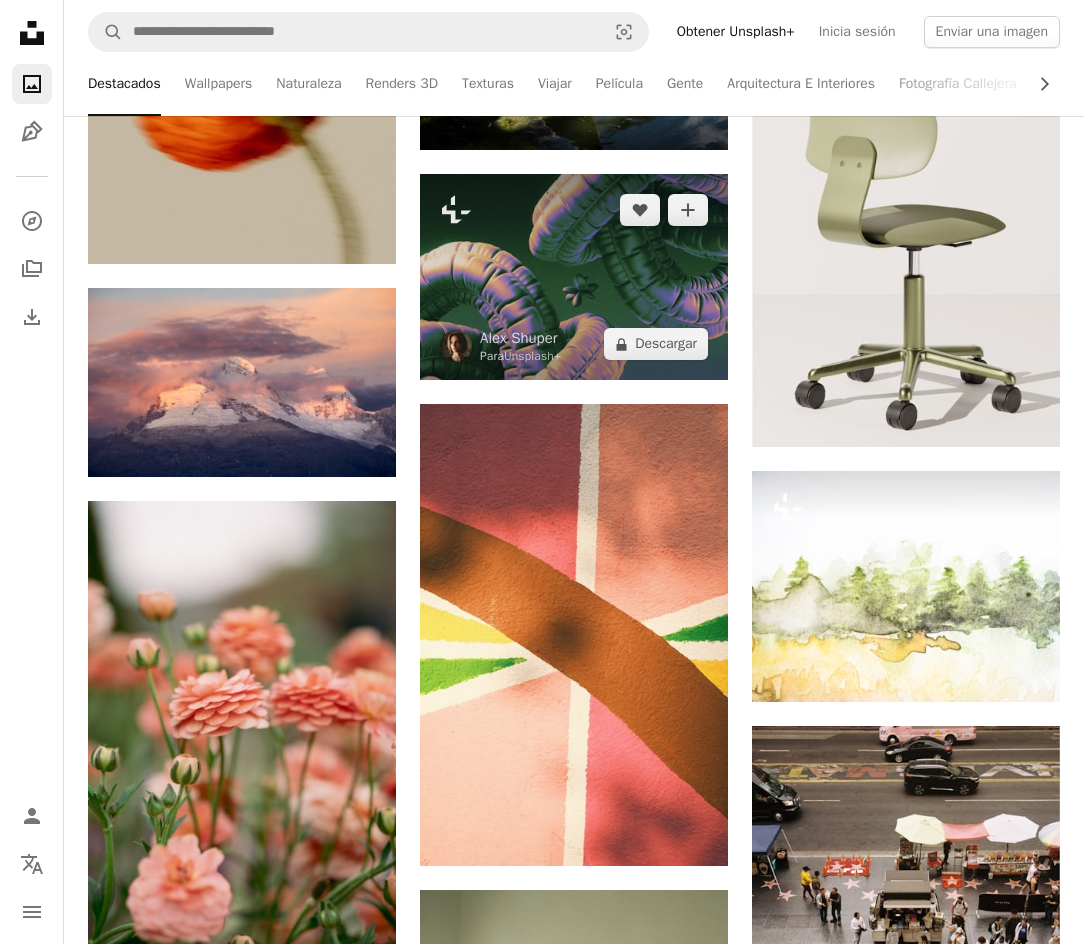 scroll, scrollTop: 5600, scrollLeft: 0, axis: vertical 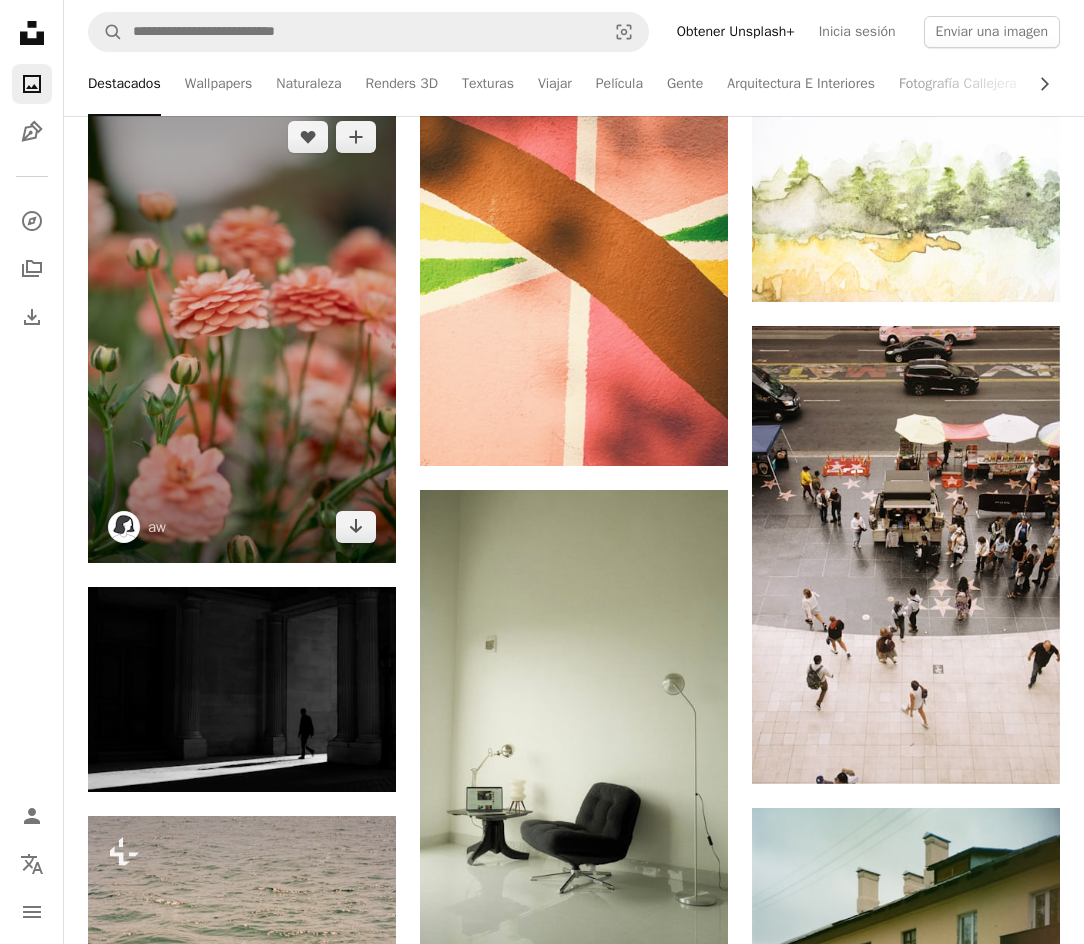 click at bounding box center (242, 332) 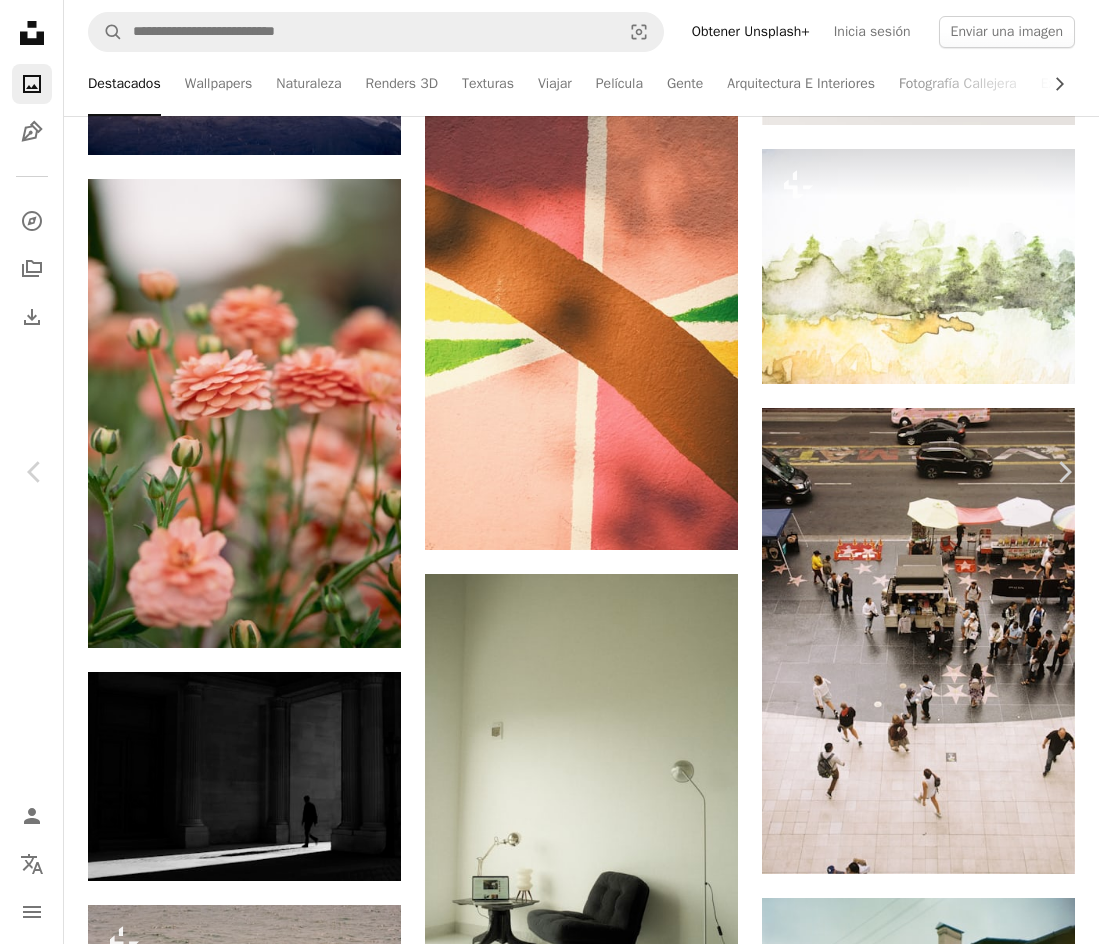 click on "Chevron down" 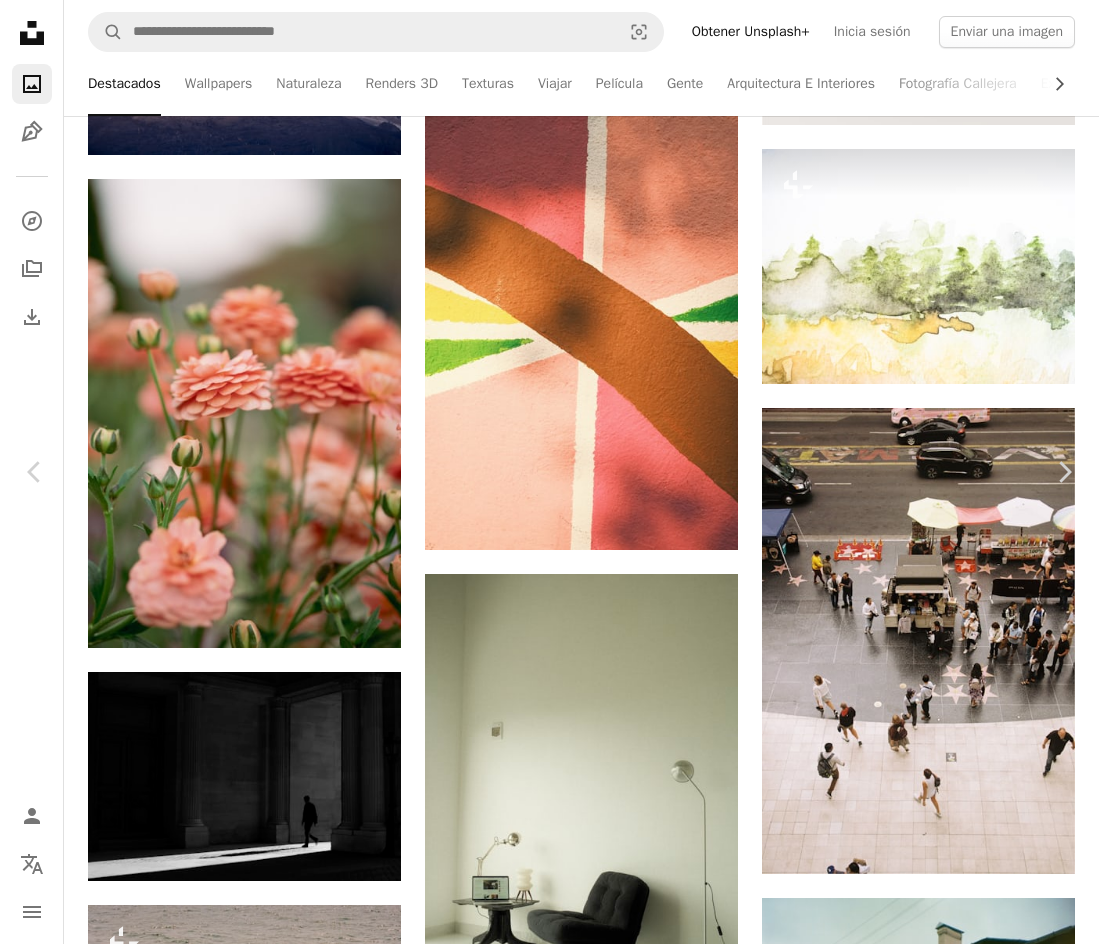 click on "An X shape" at bounding box center (20, 20) 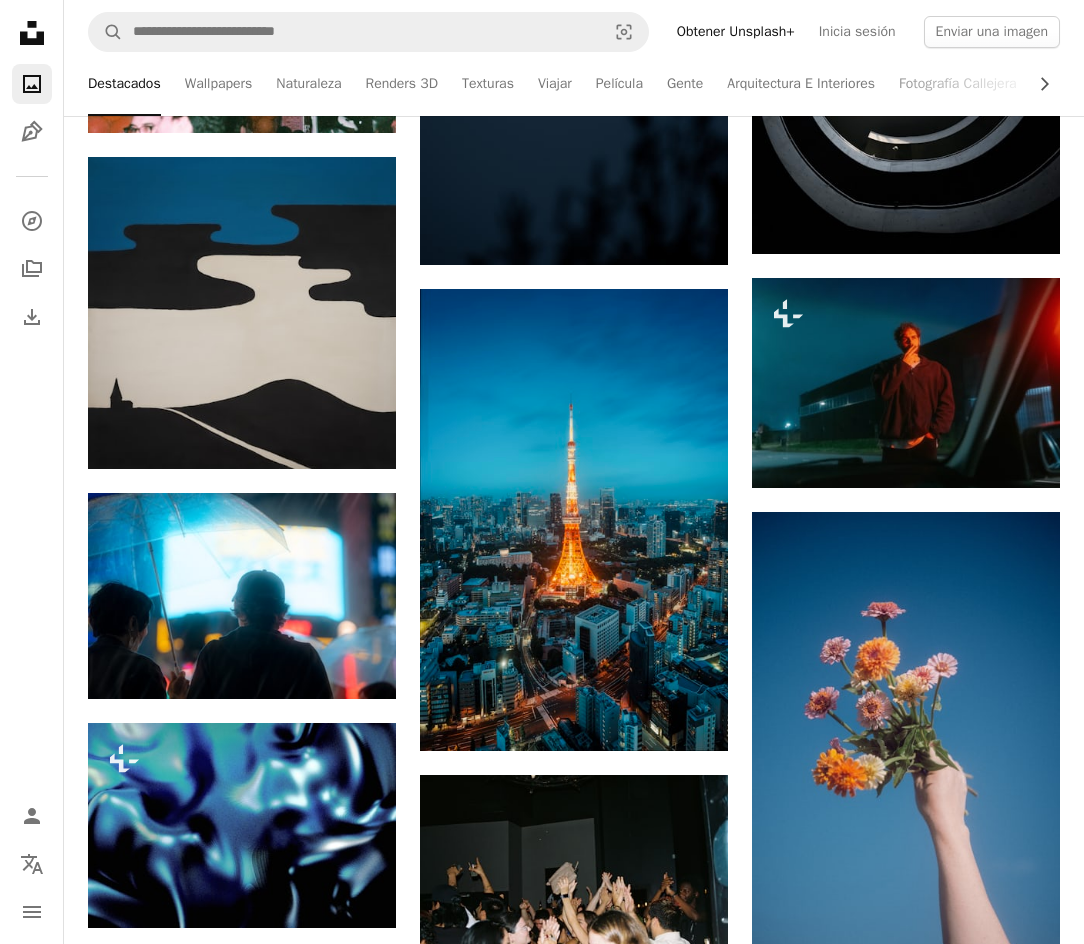 scroll, scrollTop: 12300, scrollLeft: 0, axis: vertical 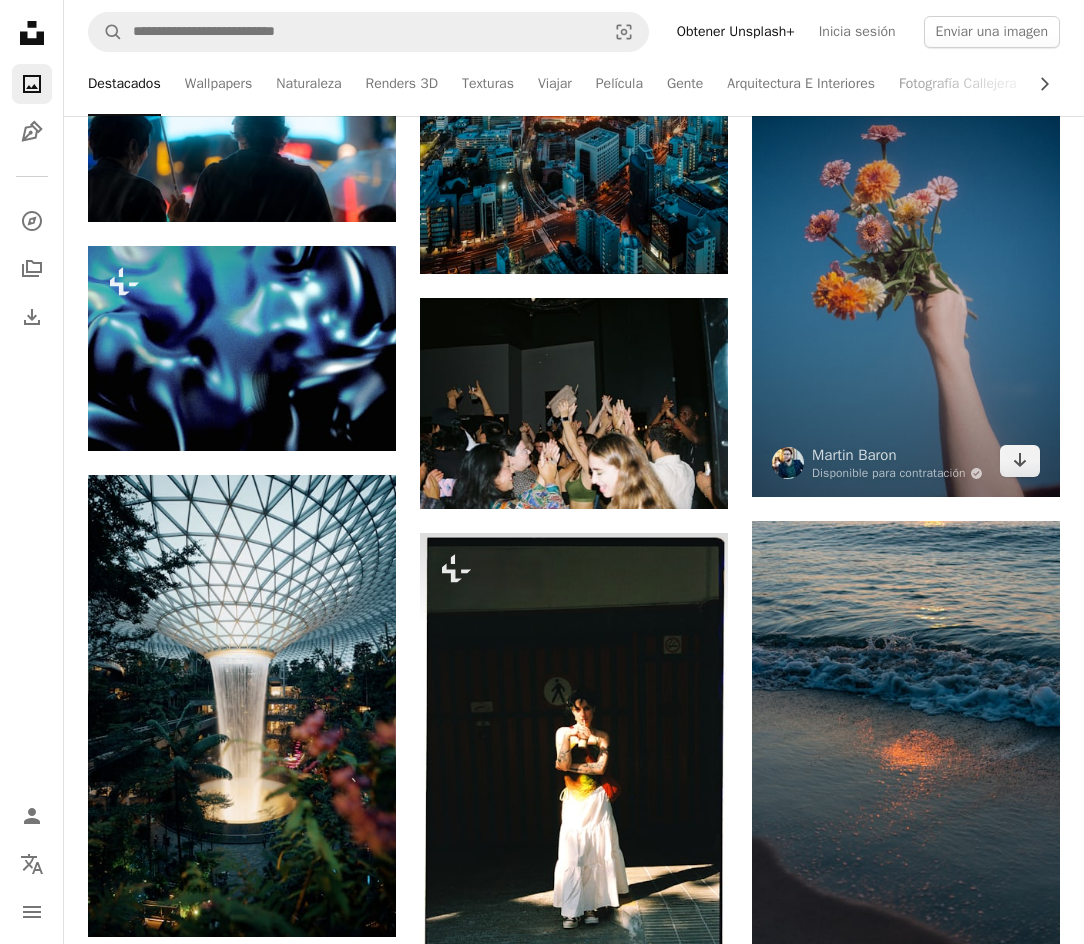click at bounding box center [906, 266] 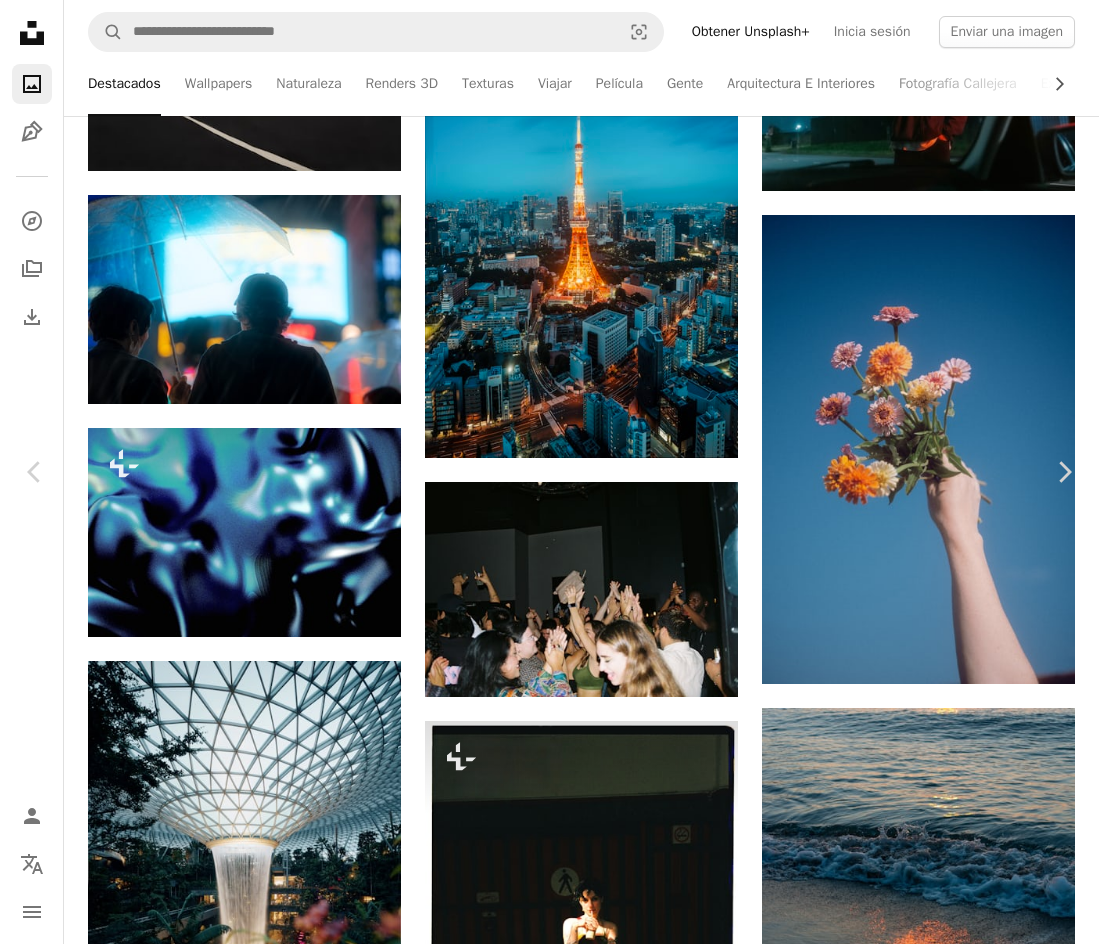 click on "An X shape" at bounding box center (20, 20) 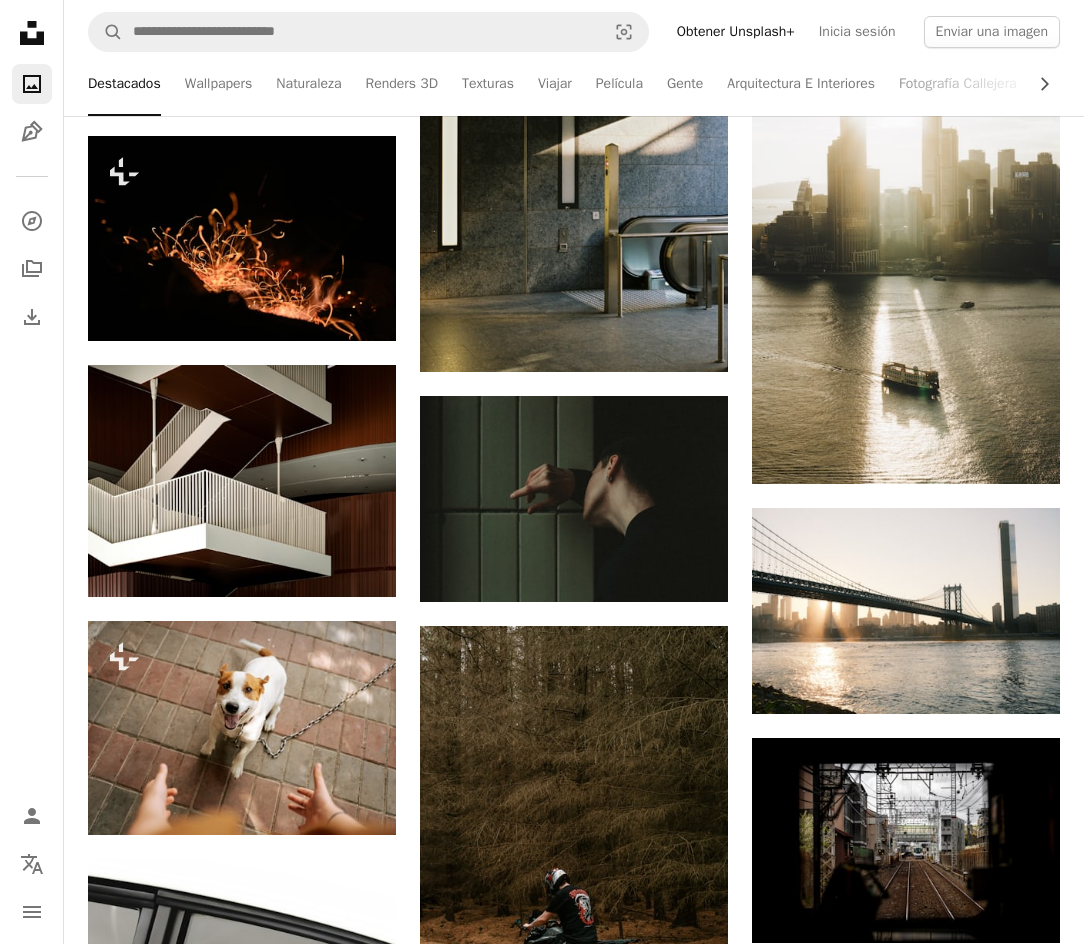 scroll, scrollTop: 16200, scrollLeft: 0, axis: vertical 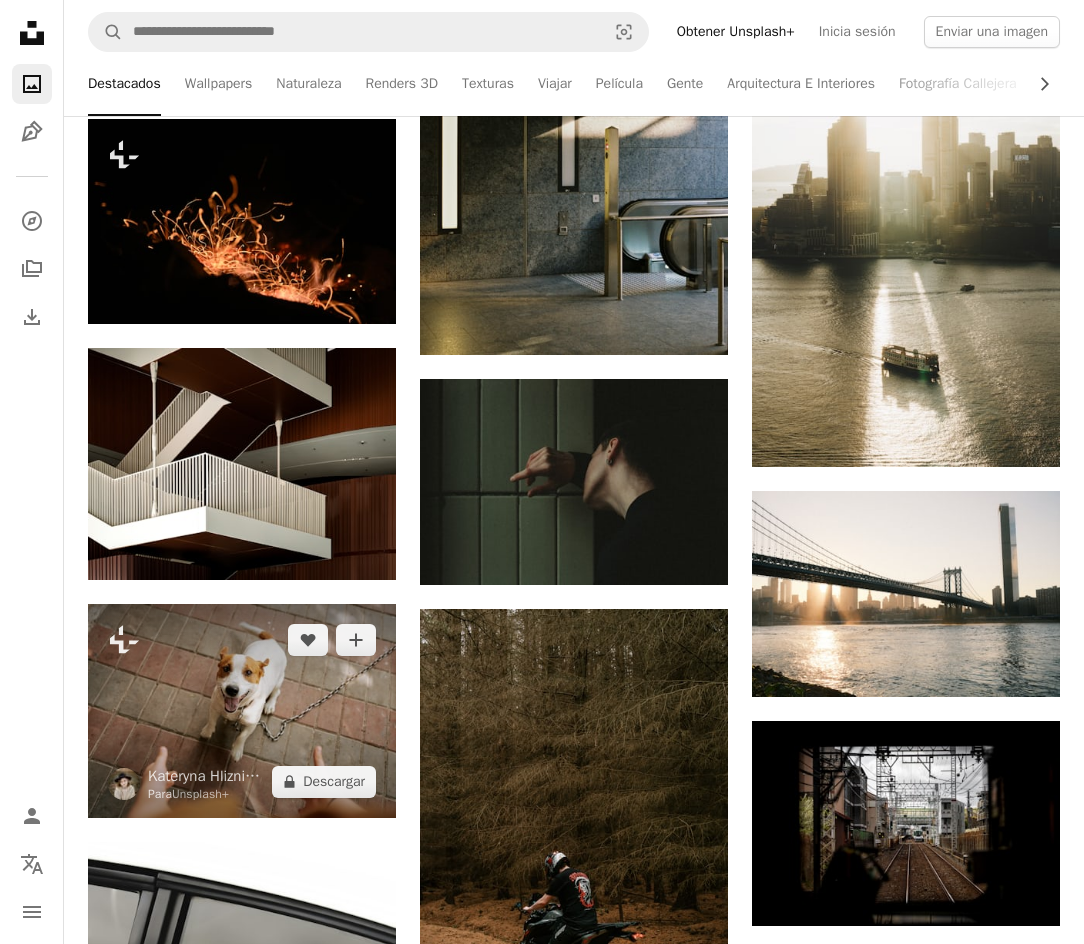 click at bounding box center [242, 710] 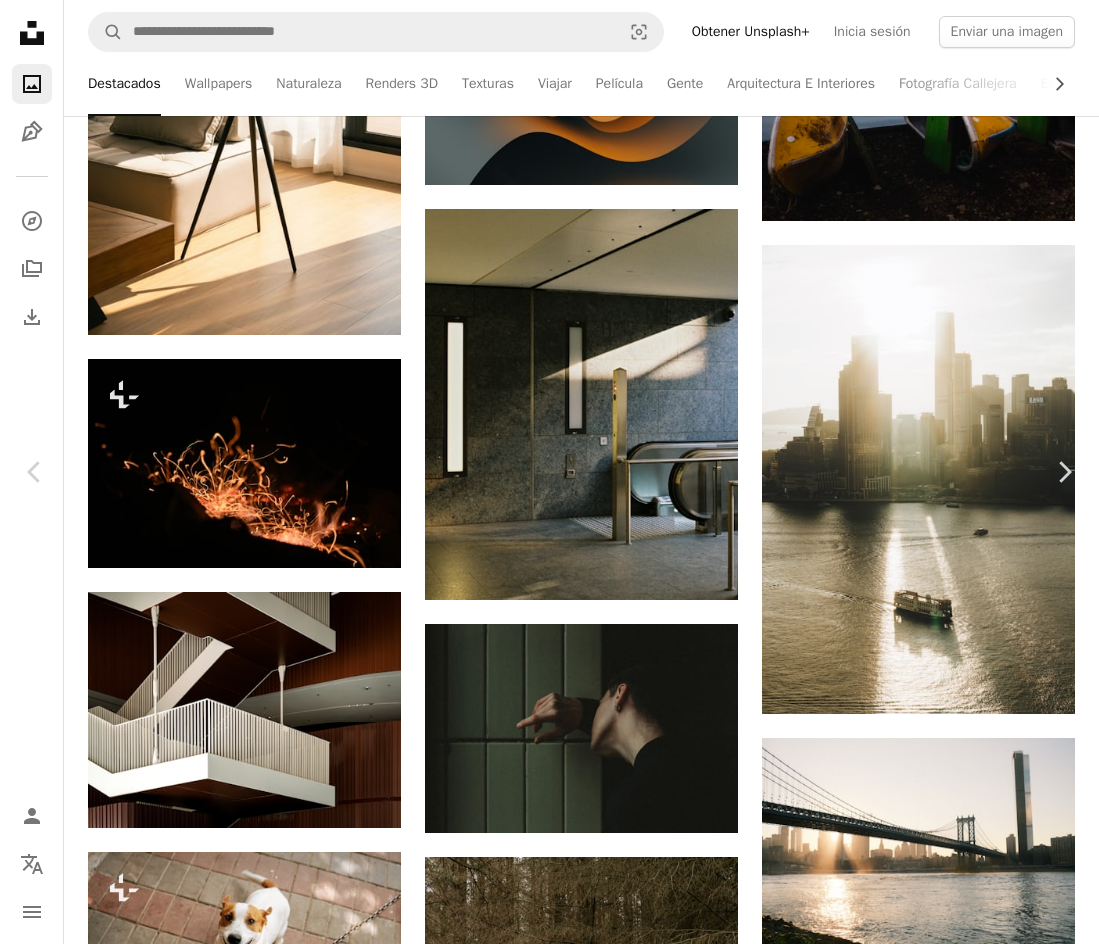 click on "An X shape" at bounding box center (20, 20) 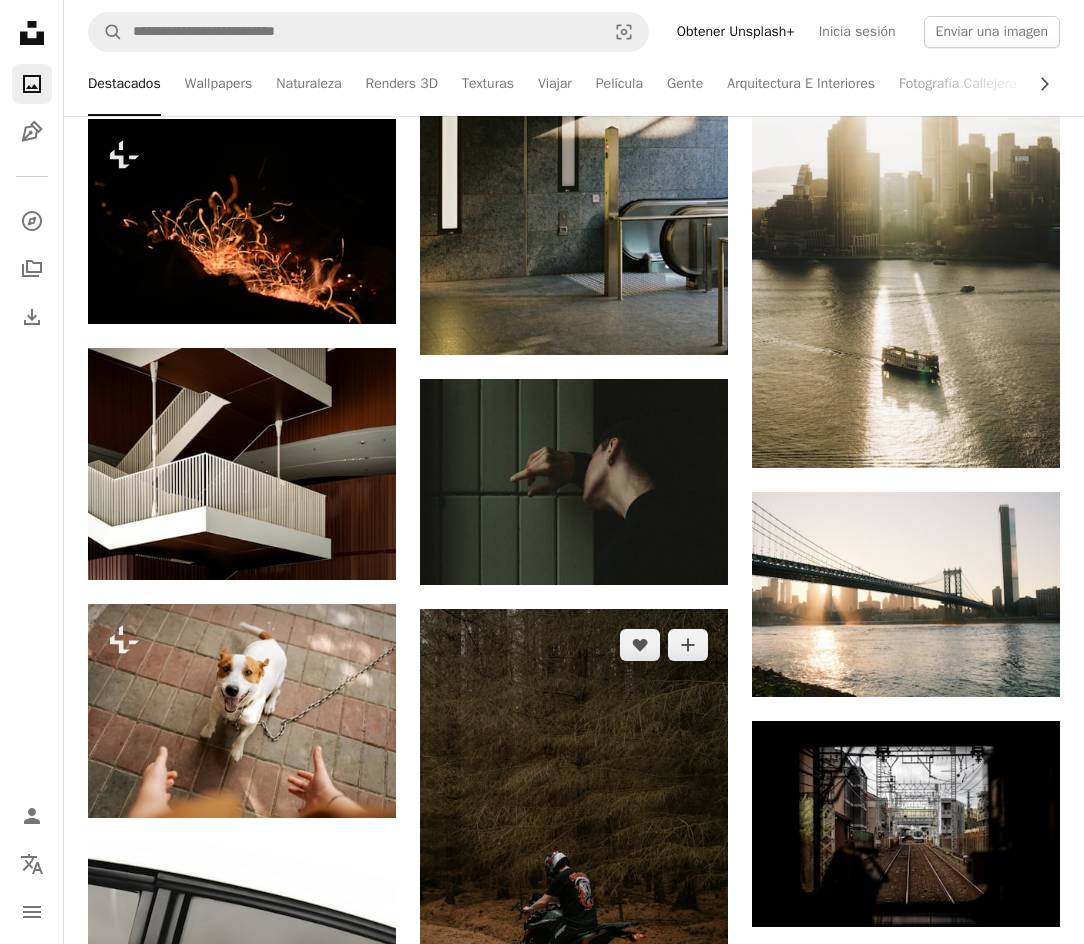 click at bounding box center [574, 840] 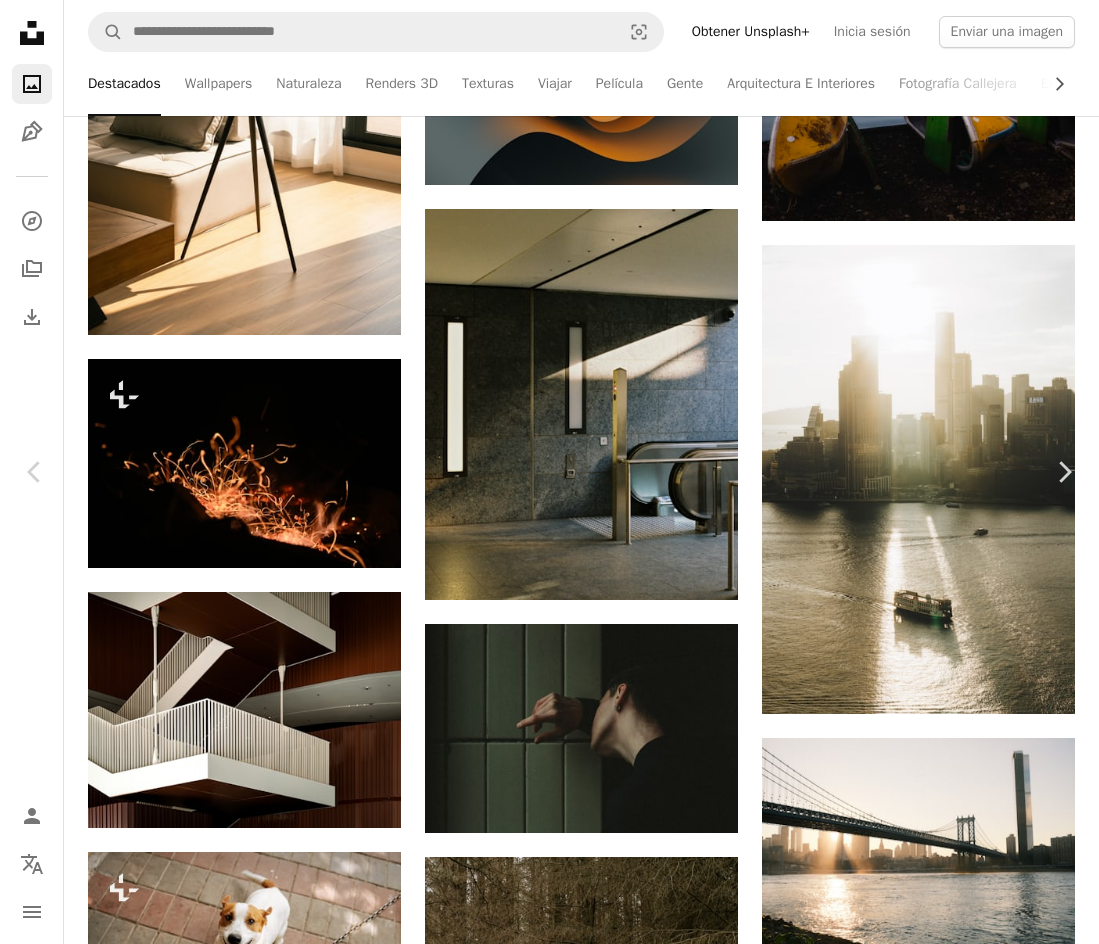 click on "An X shape" at bounding box center [20, 20] 